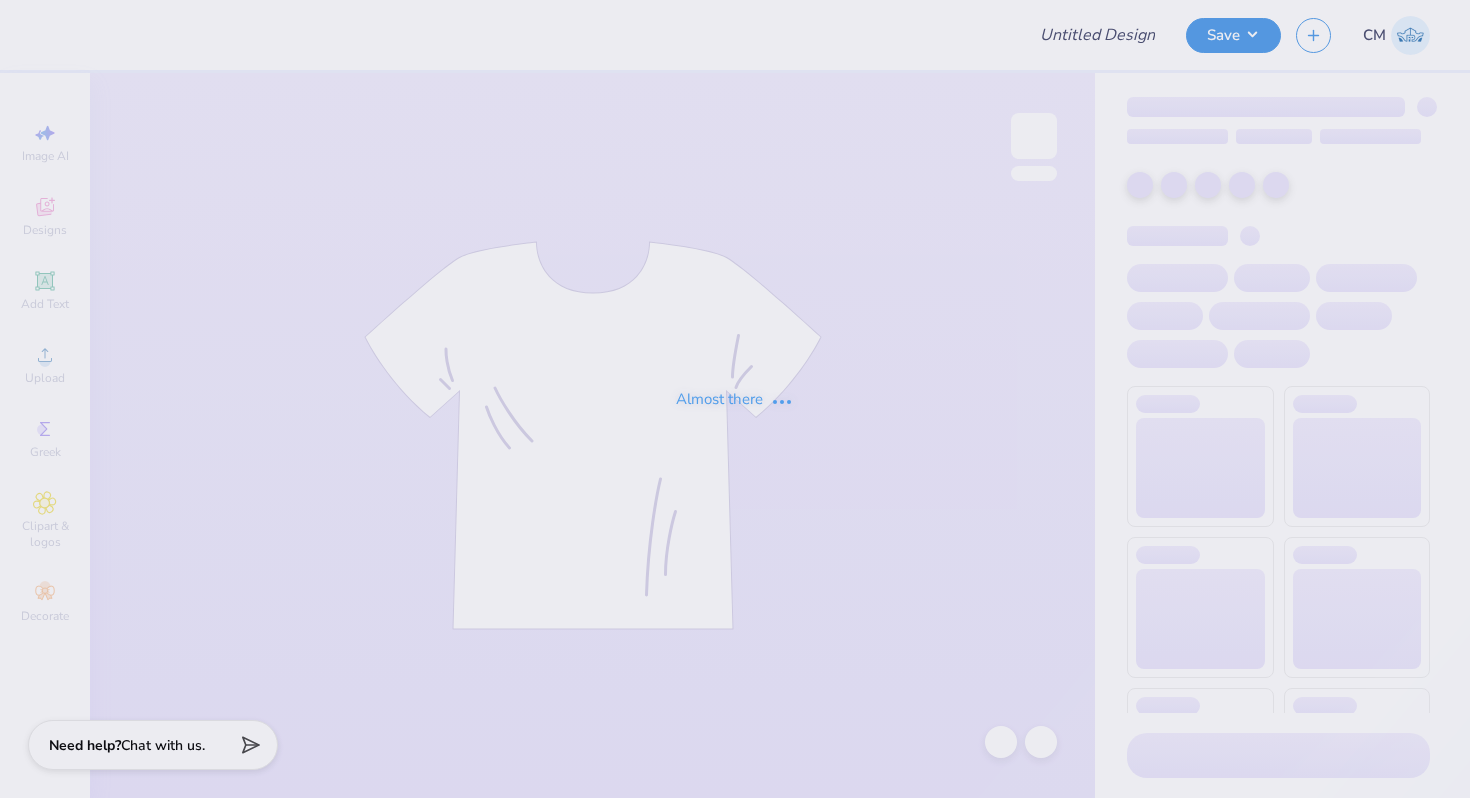 type on "Boxing Rush" 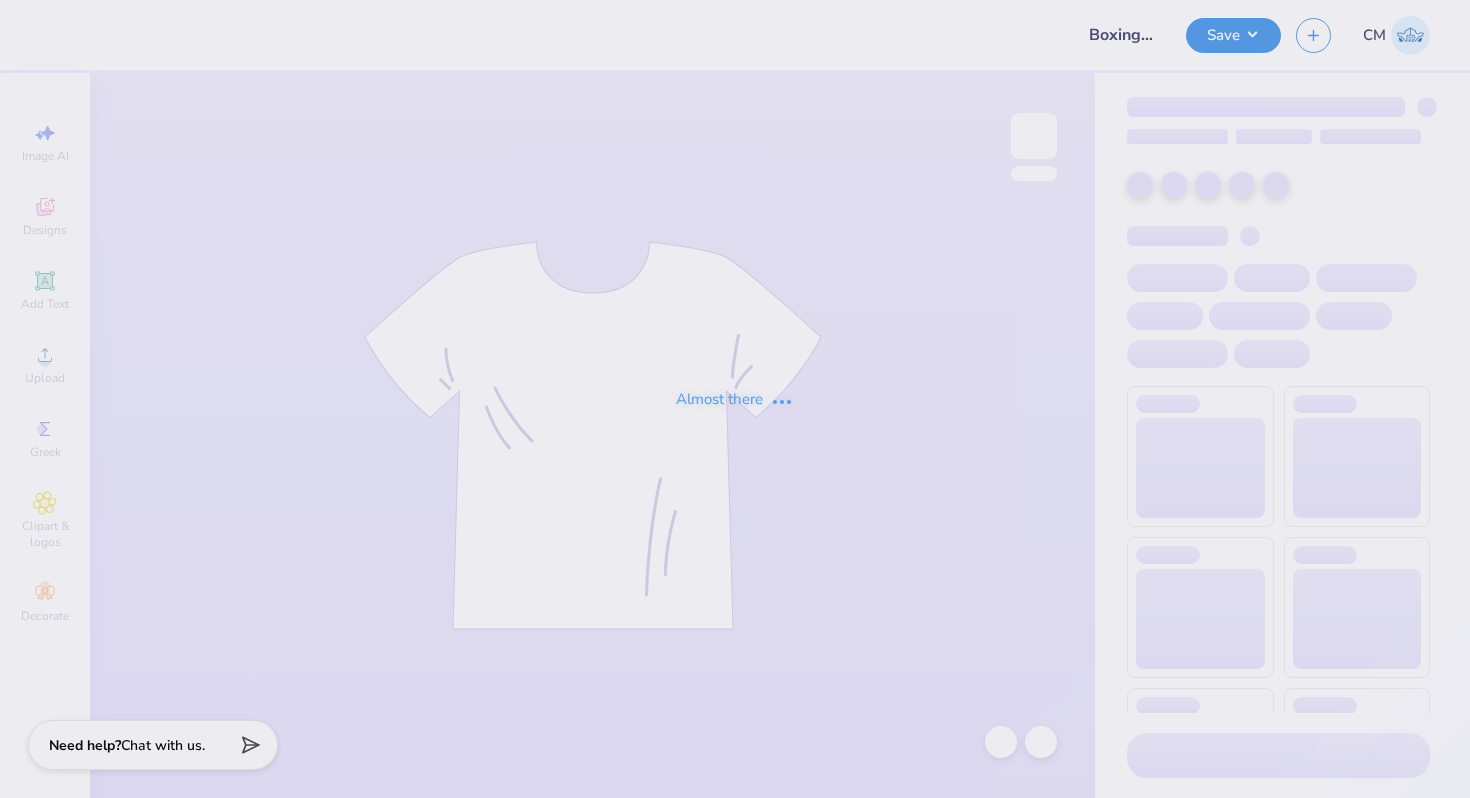 scroll, scrollTop: 0, scrollLeft: 0, axis: both 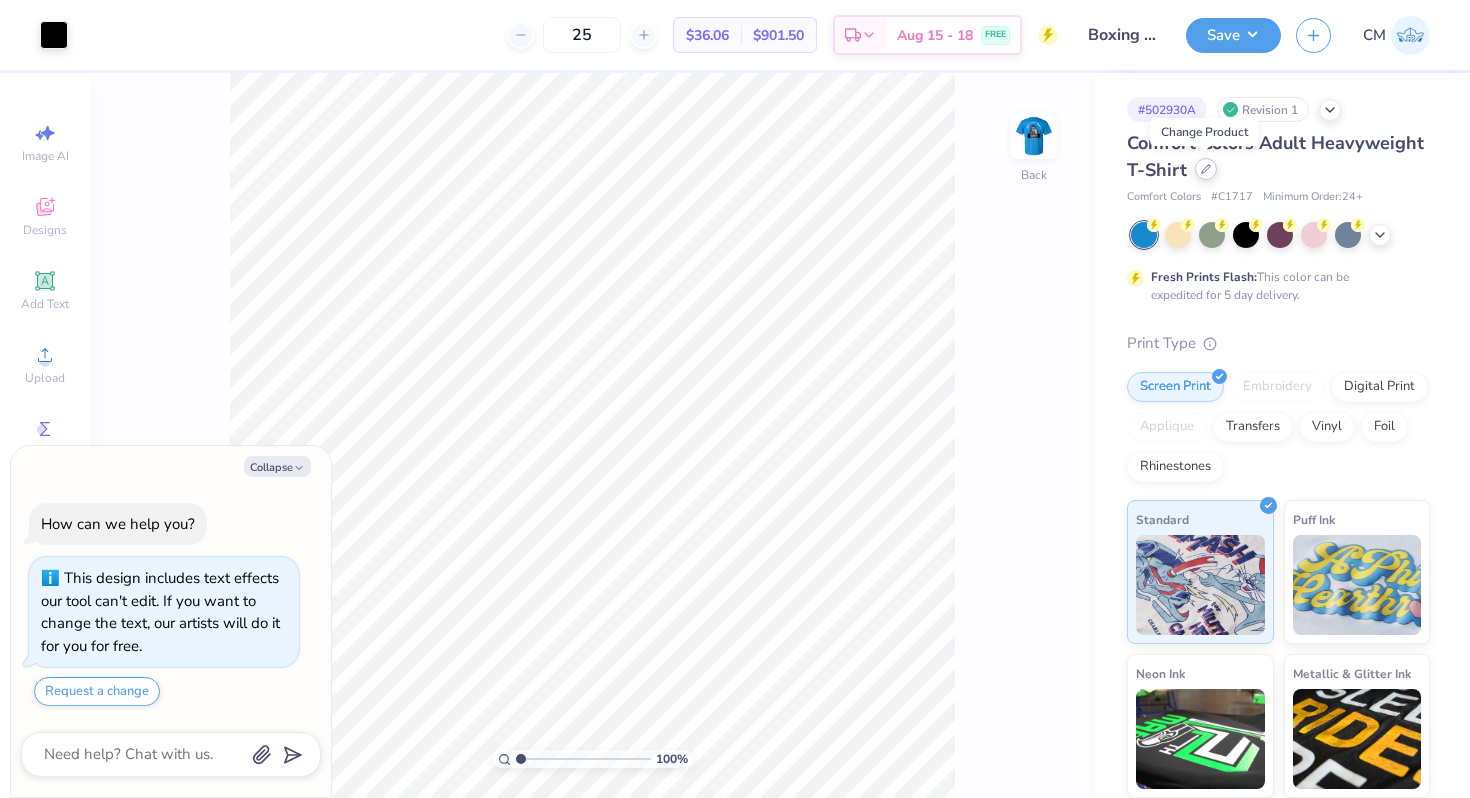 click 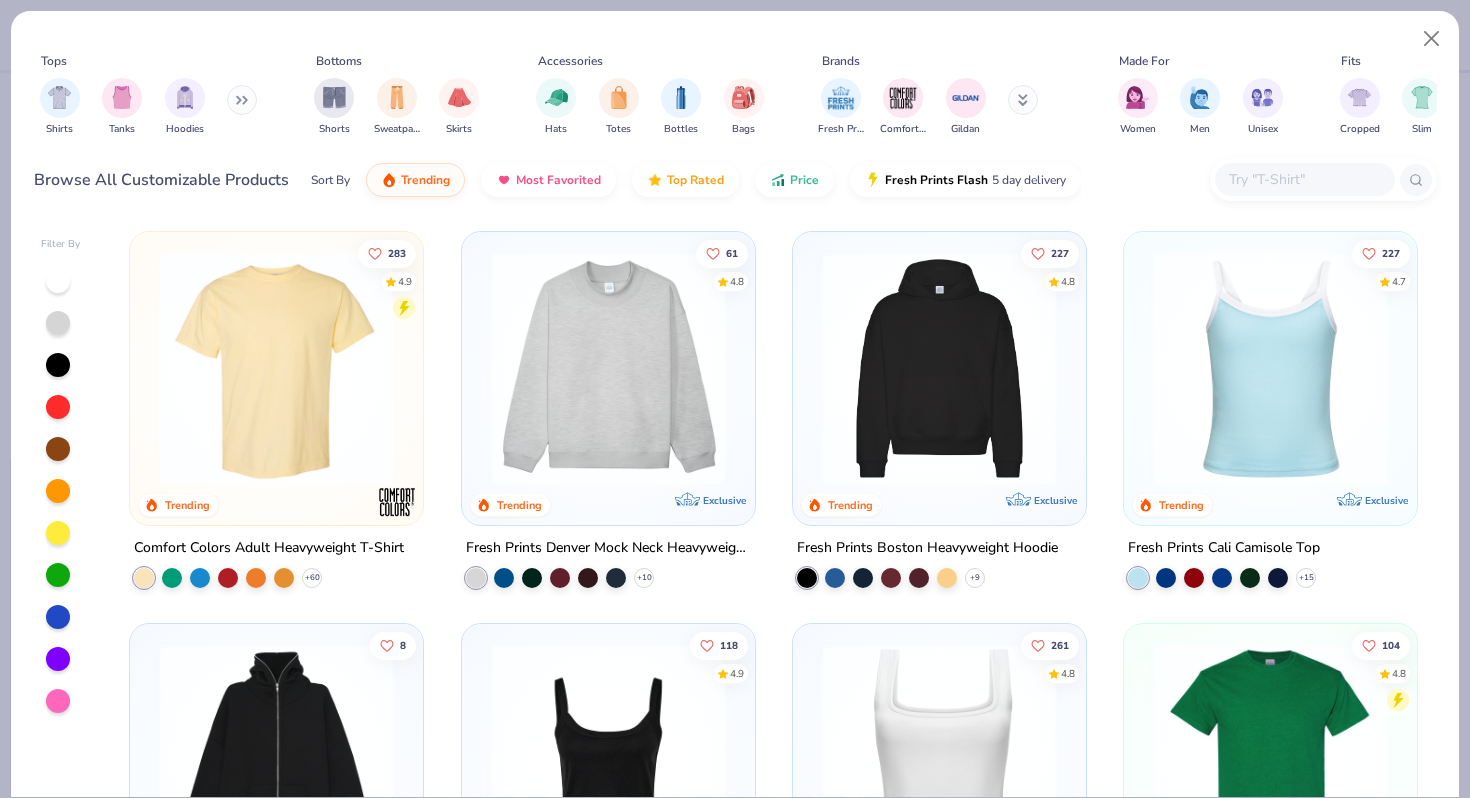 type on "x" 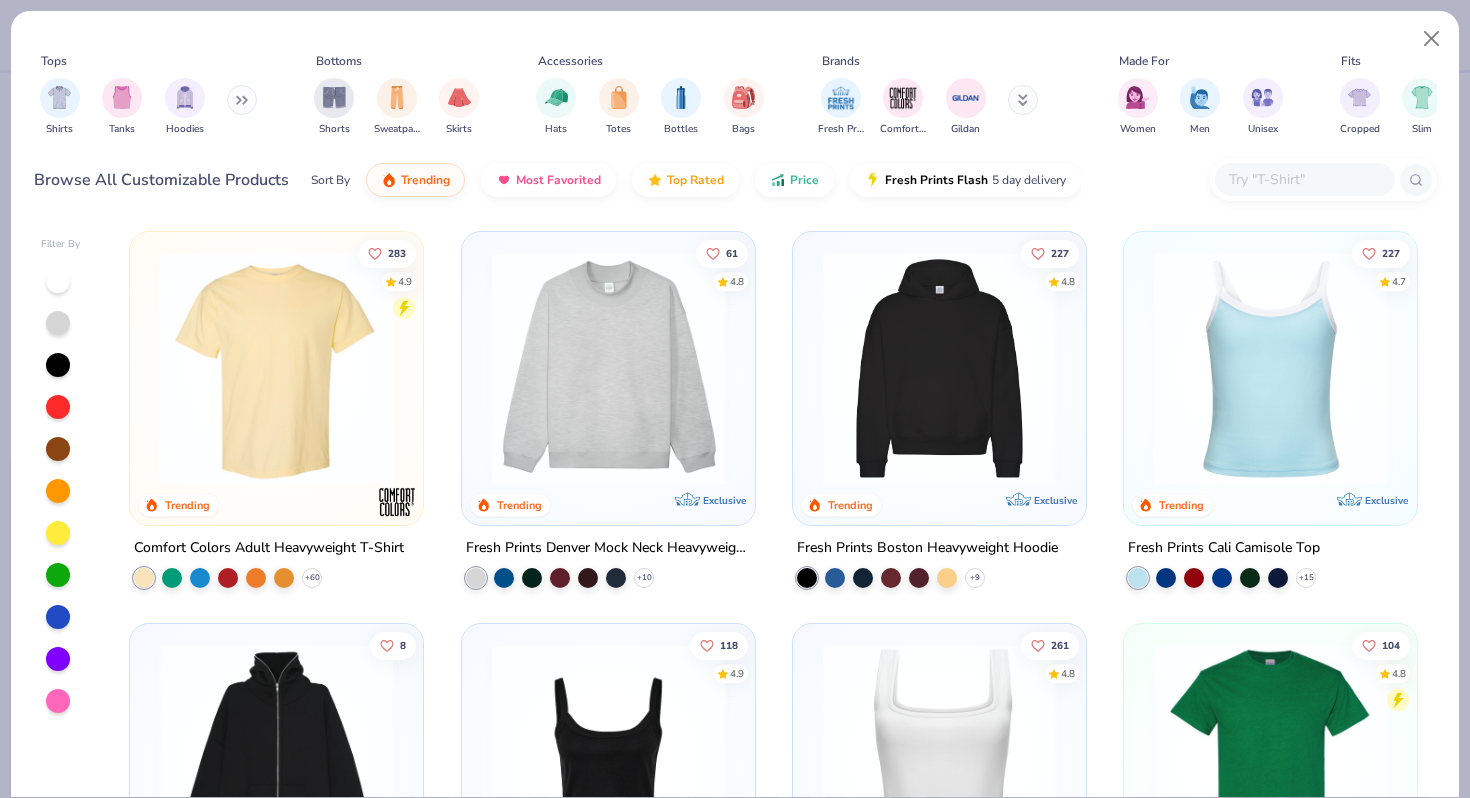 click at bounding box center [1304, 179] 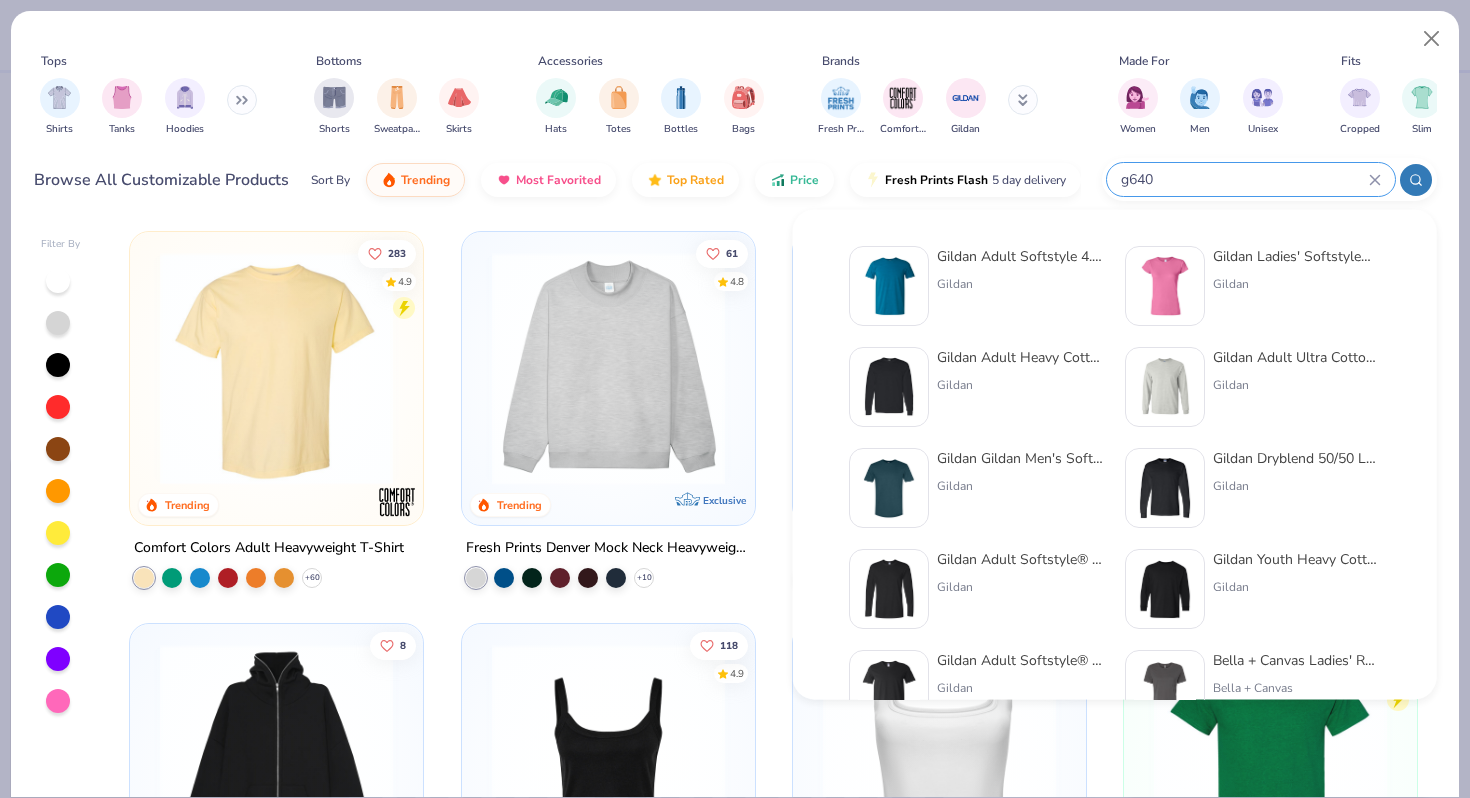 type on "g640" 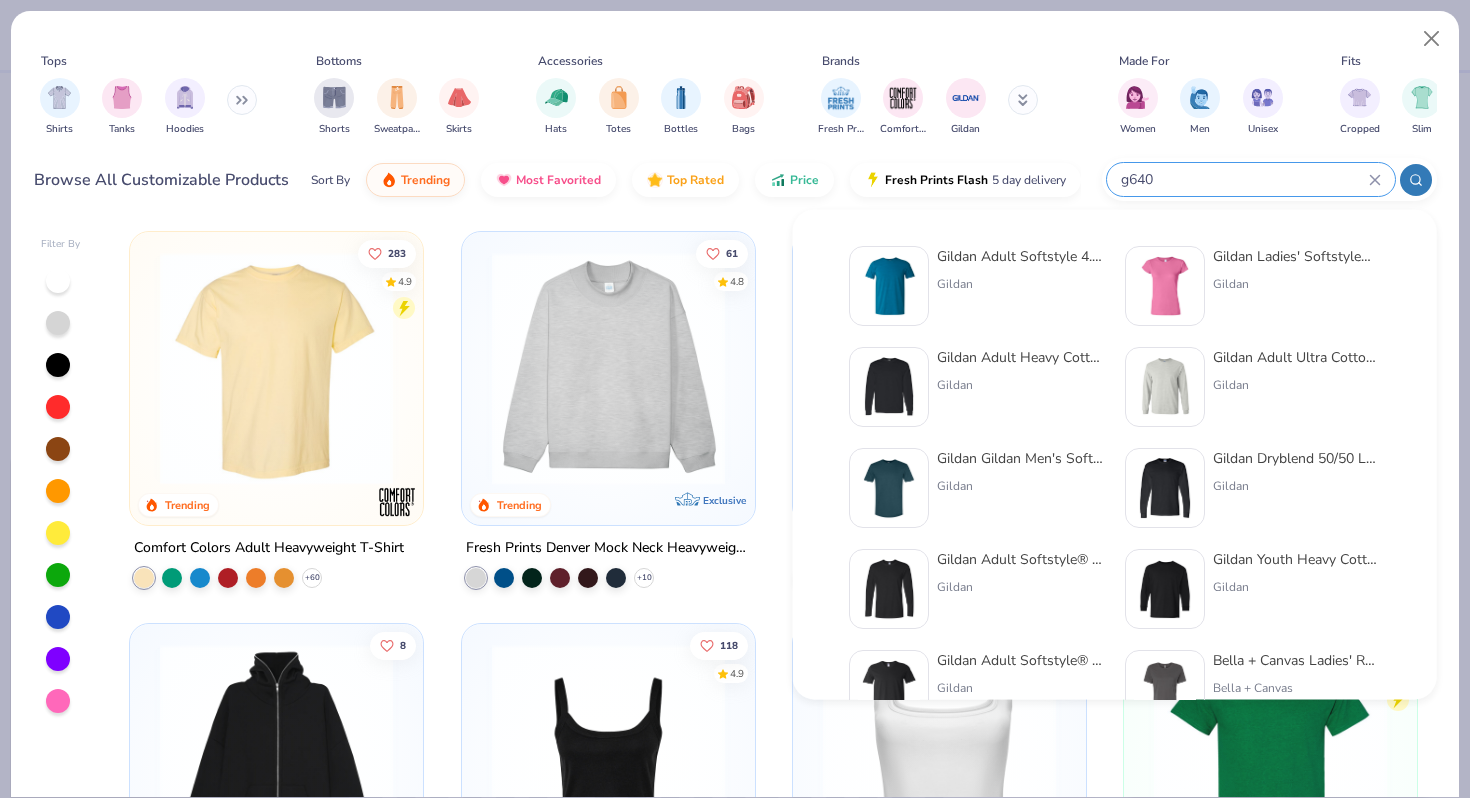 click on "Gildan Adult Softstyle 4.5 Oz. T-Shirt" at bounding box center [1021, 256] 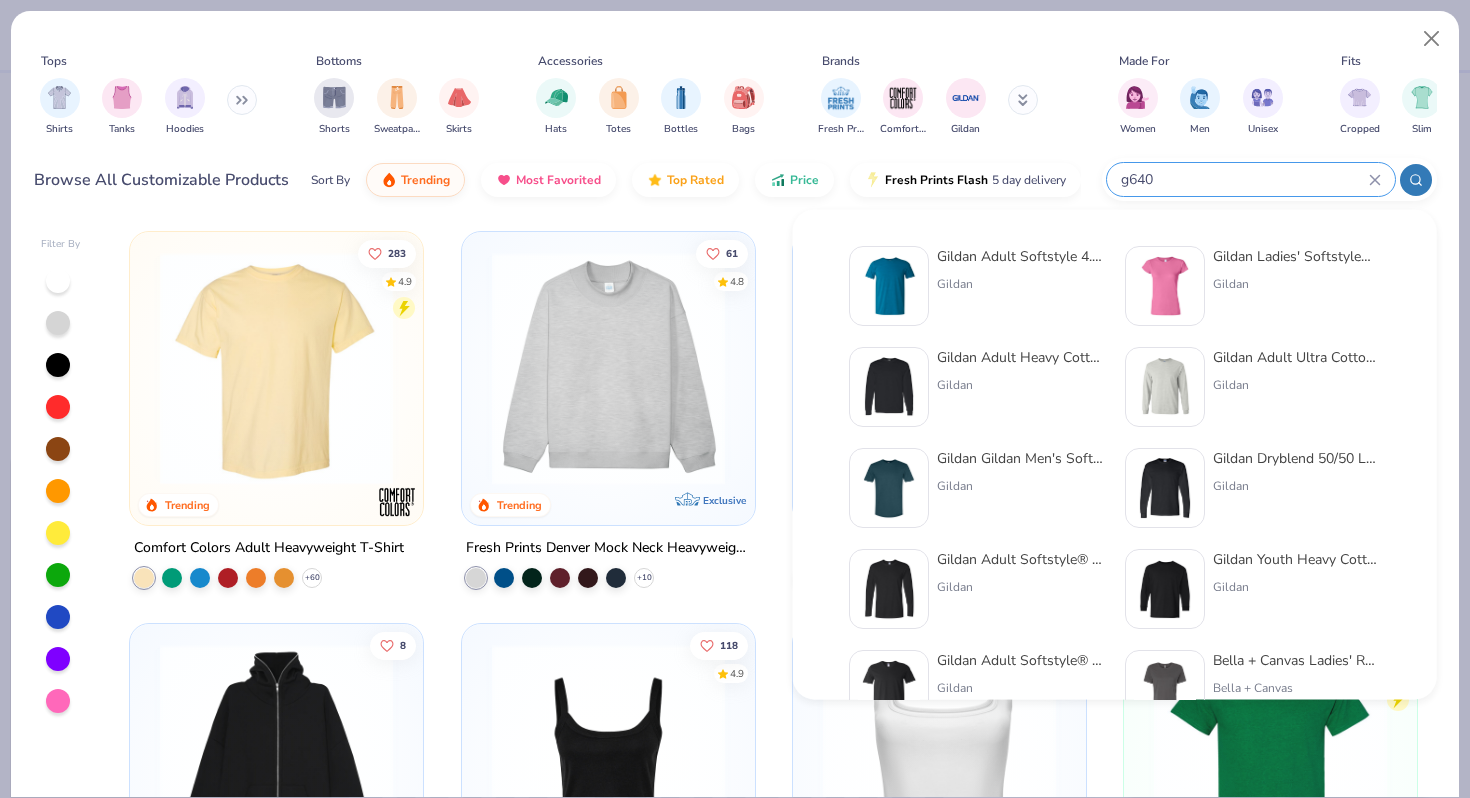 type 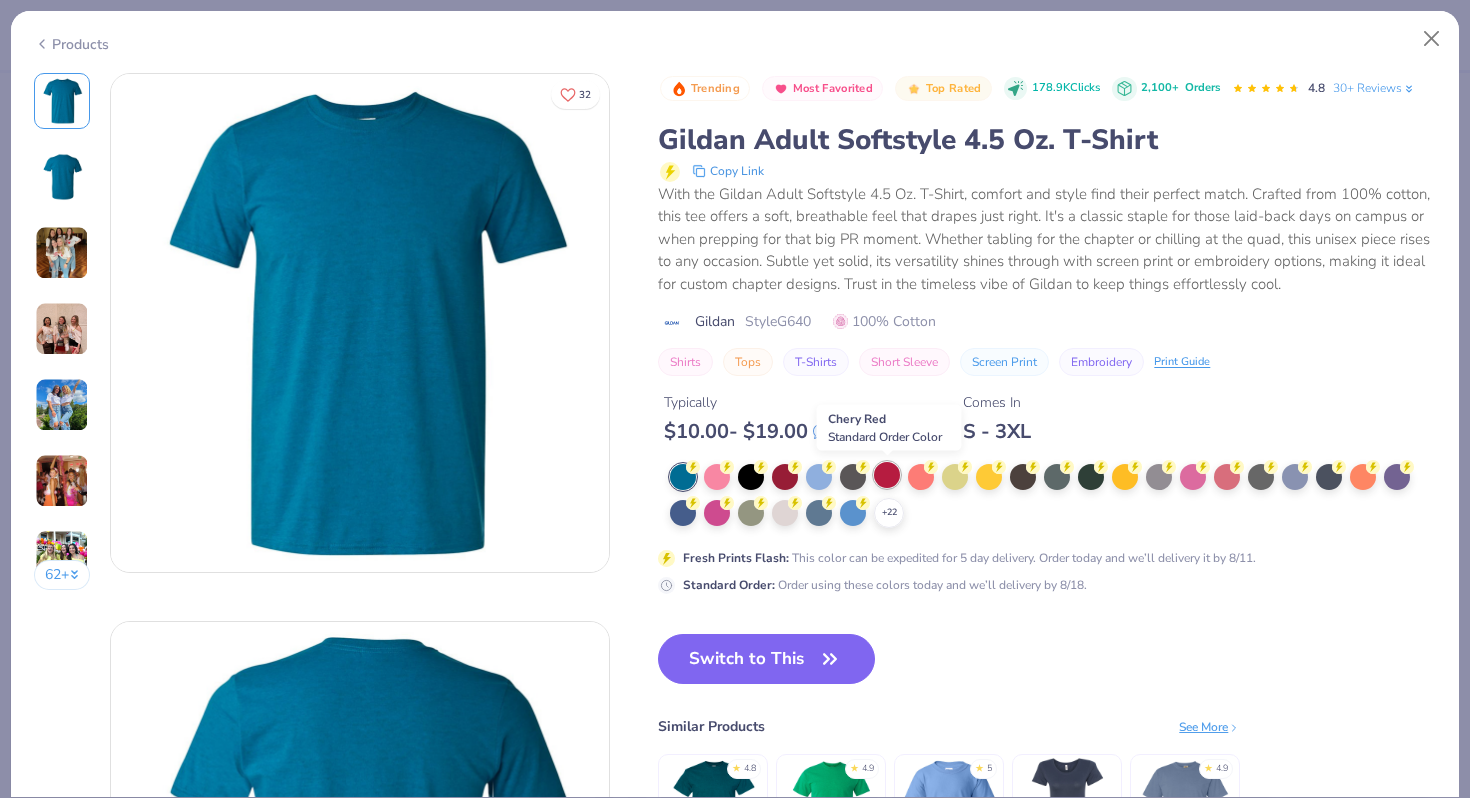 click at bounding box center (887, 475) 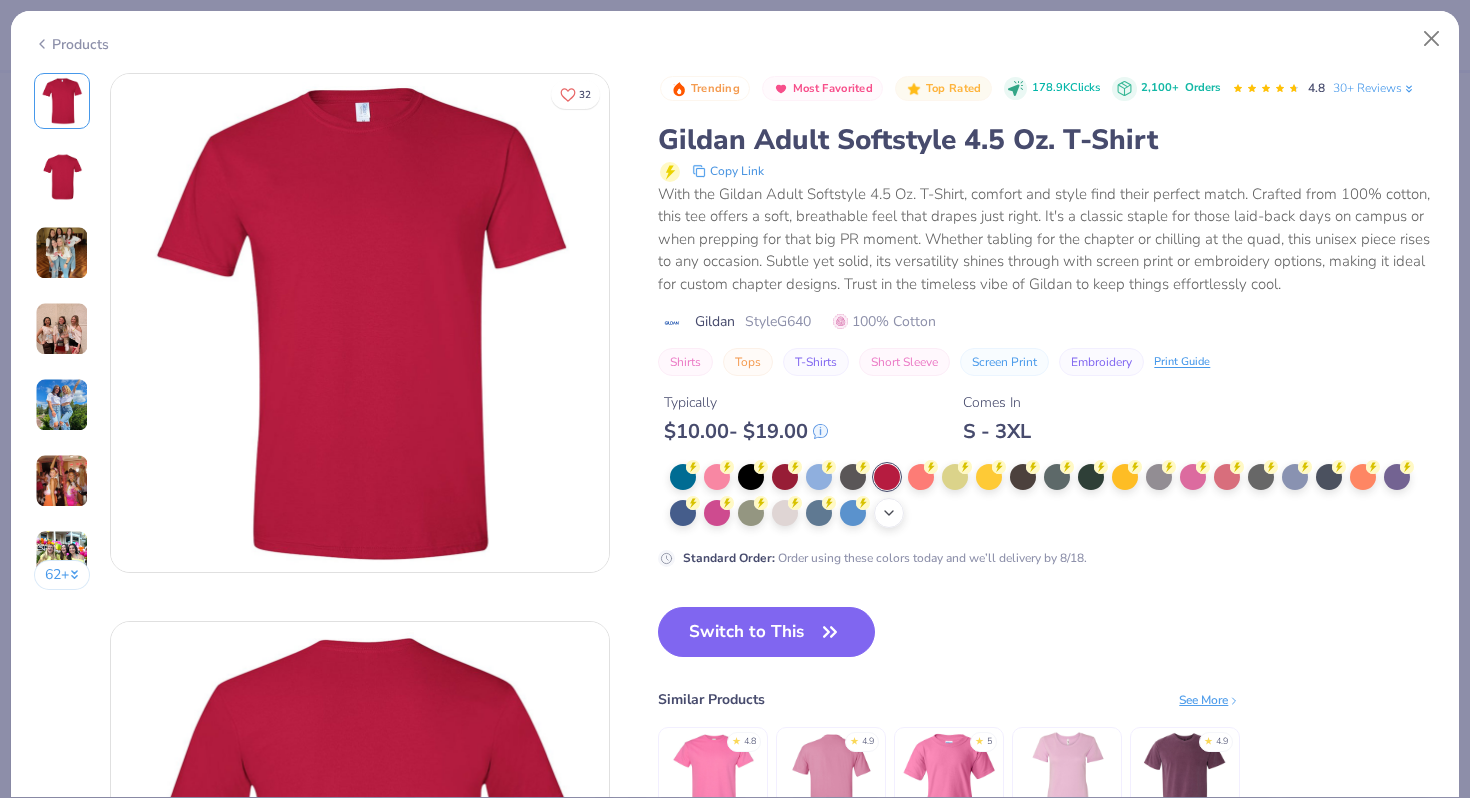 click 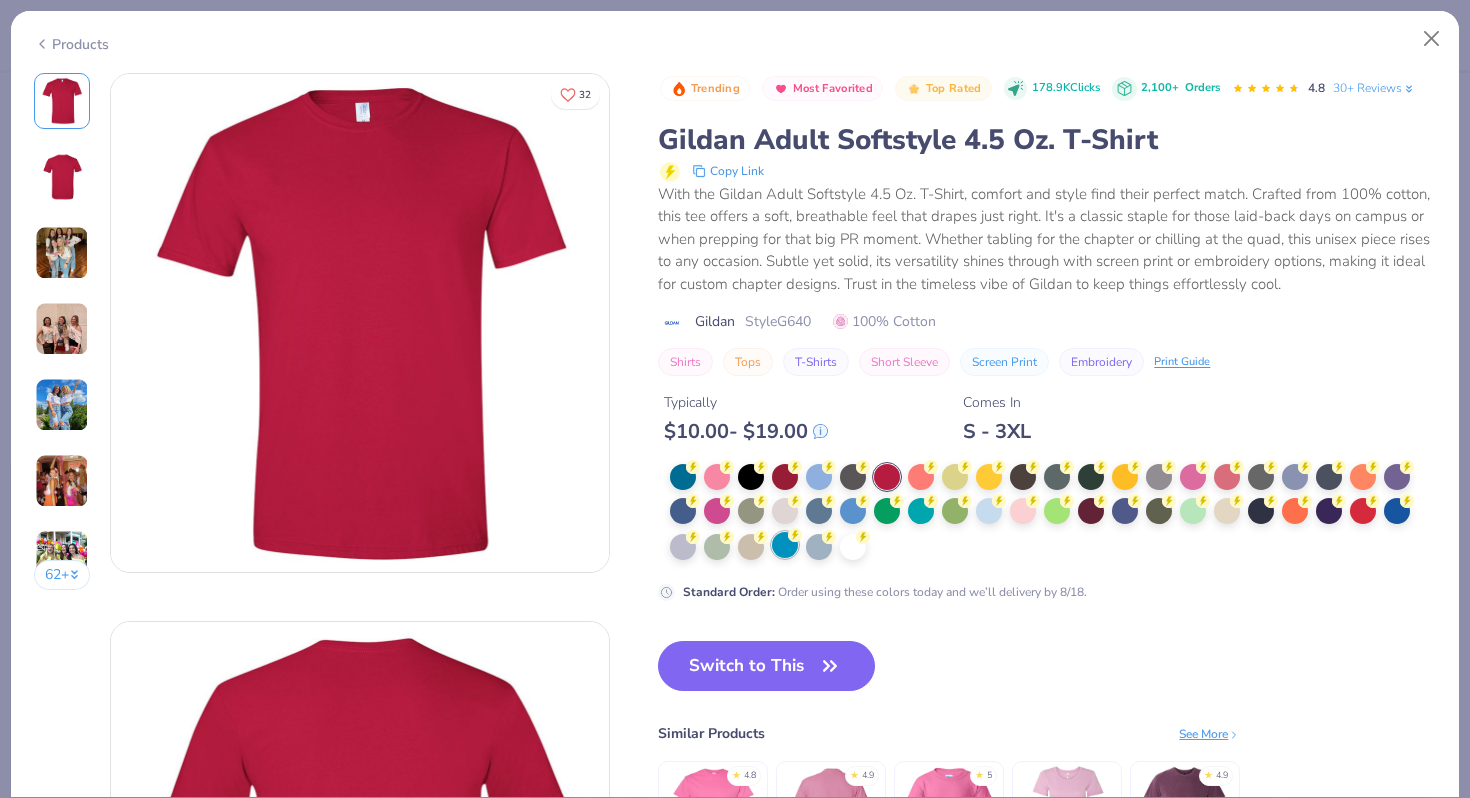 click at bounding box center (785, 545) 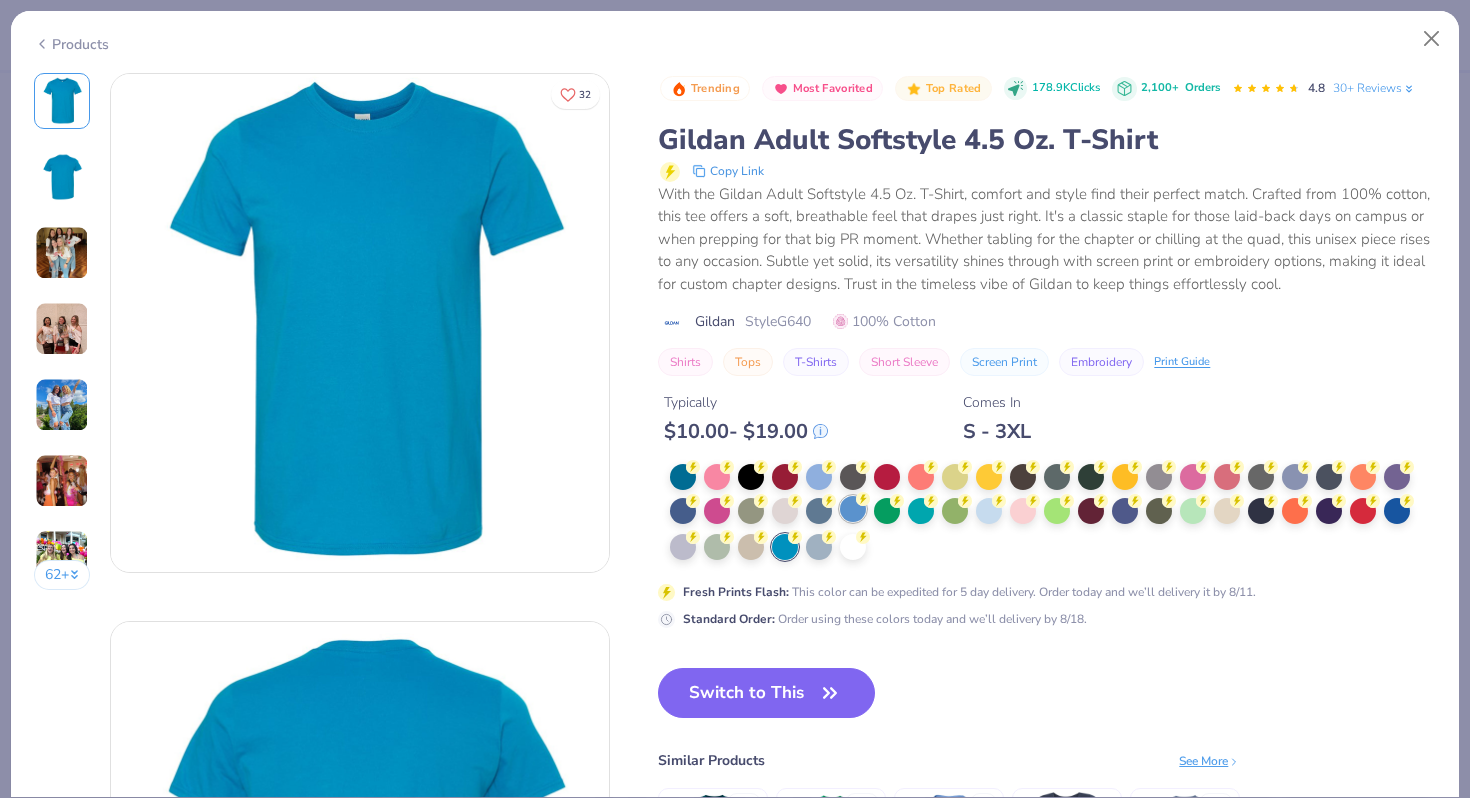click at bounding box center [853, 509] 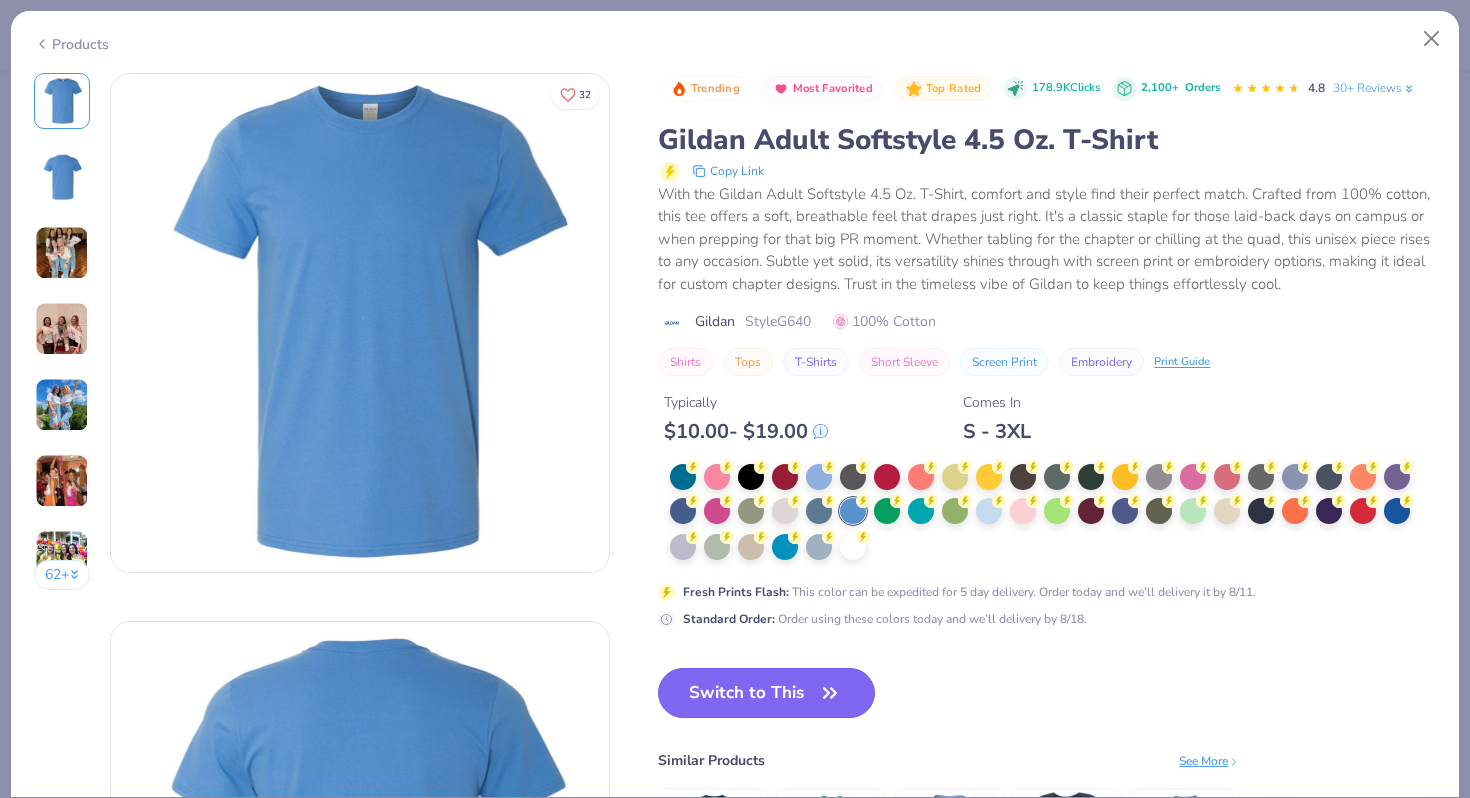click on "Switch to This" at bounding box center [766, 693] 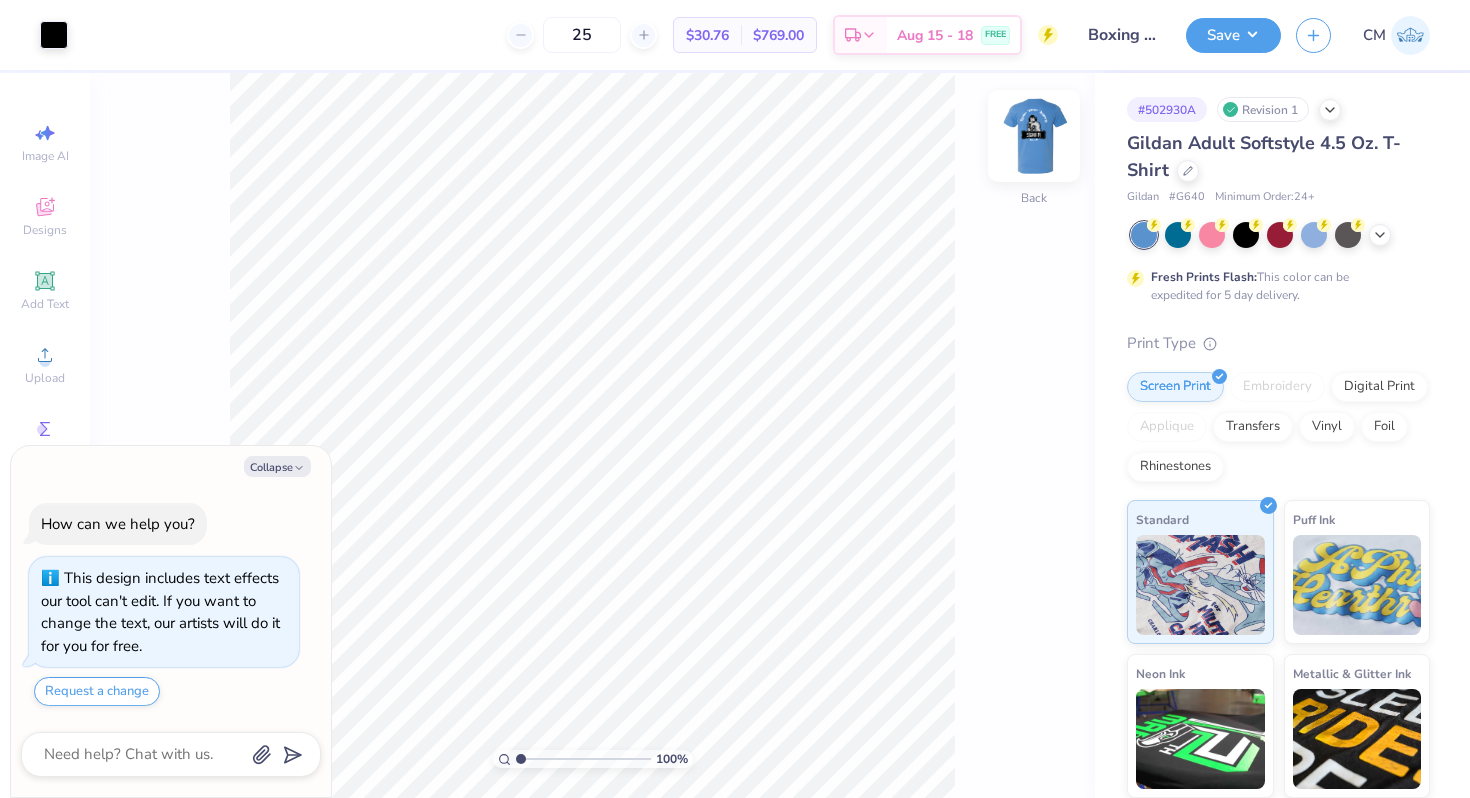 click at bounding box center (1034, 136) 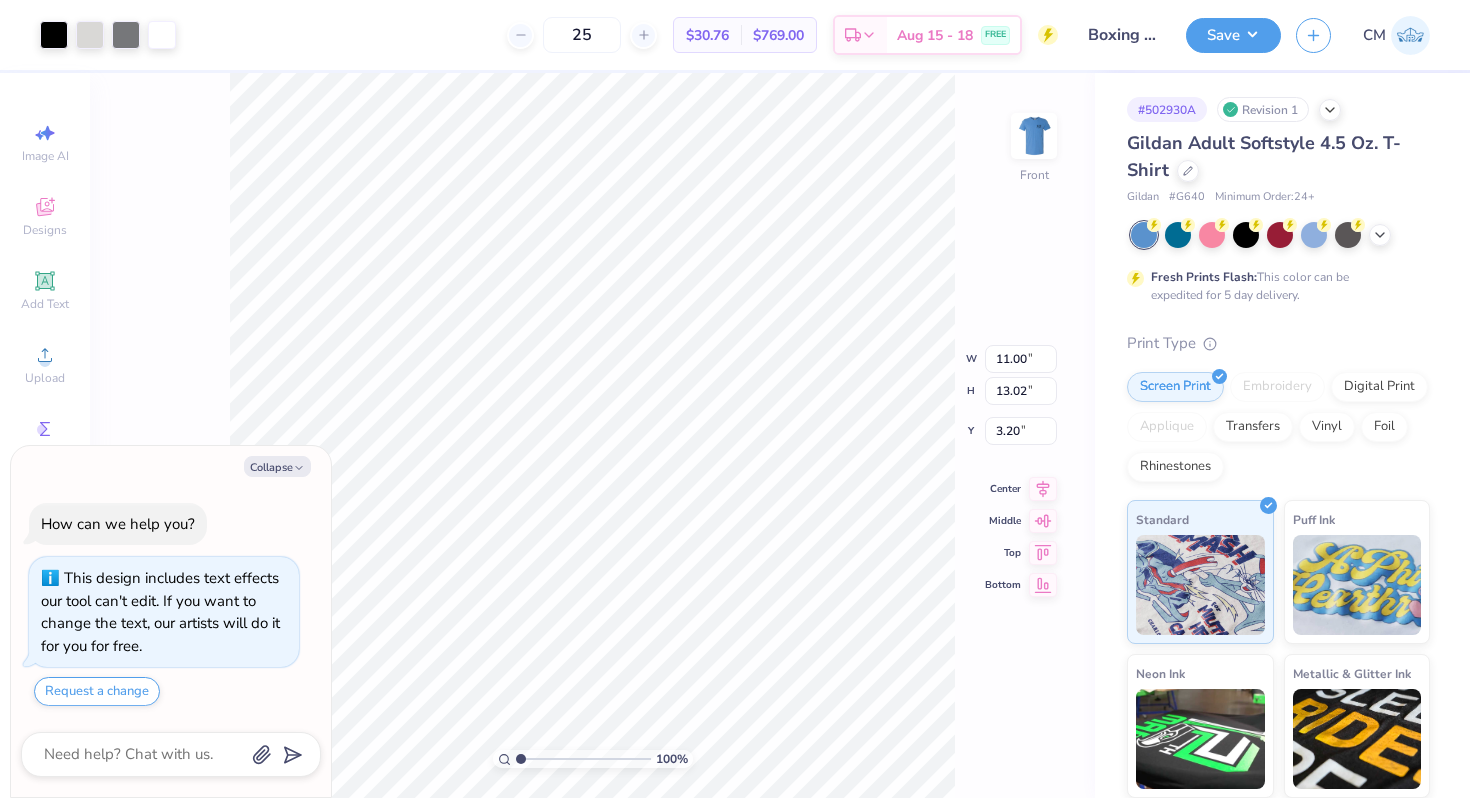 type on "x" 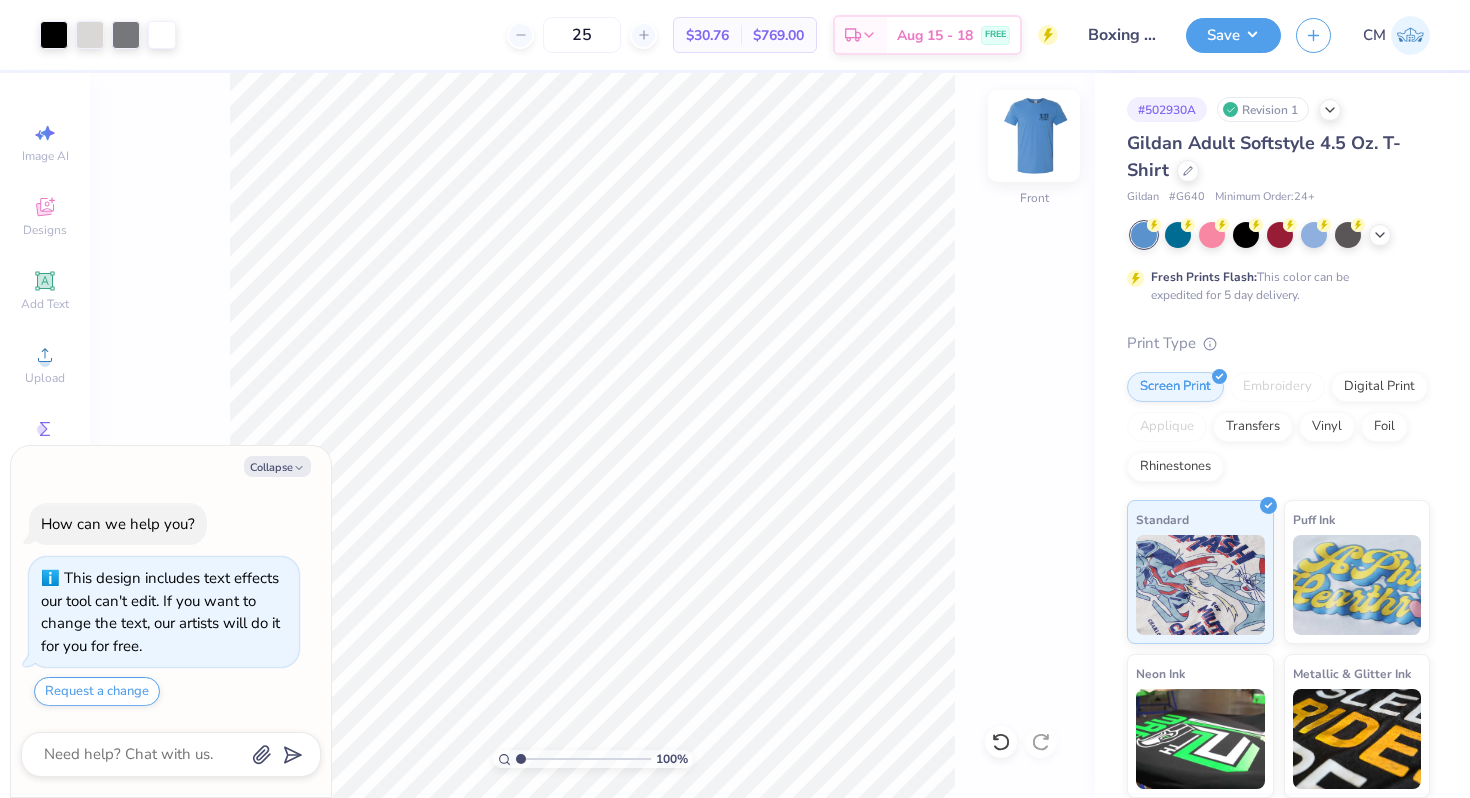 click at bounding box center [1034, 136] 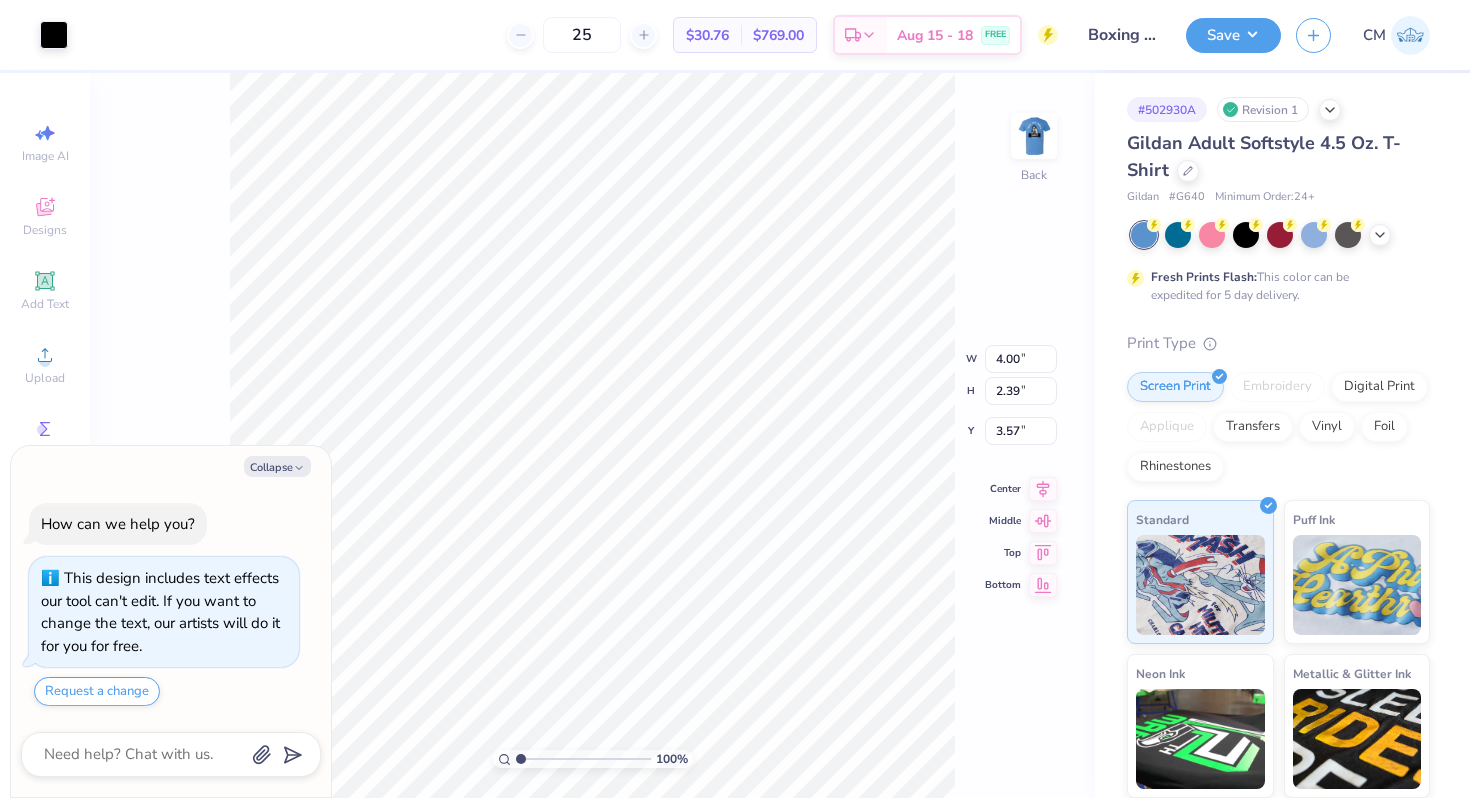 type on "x" 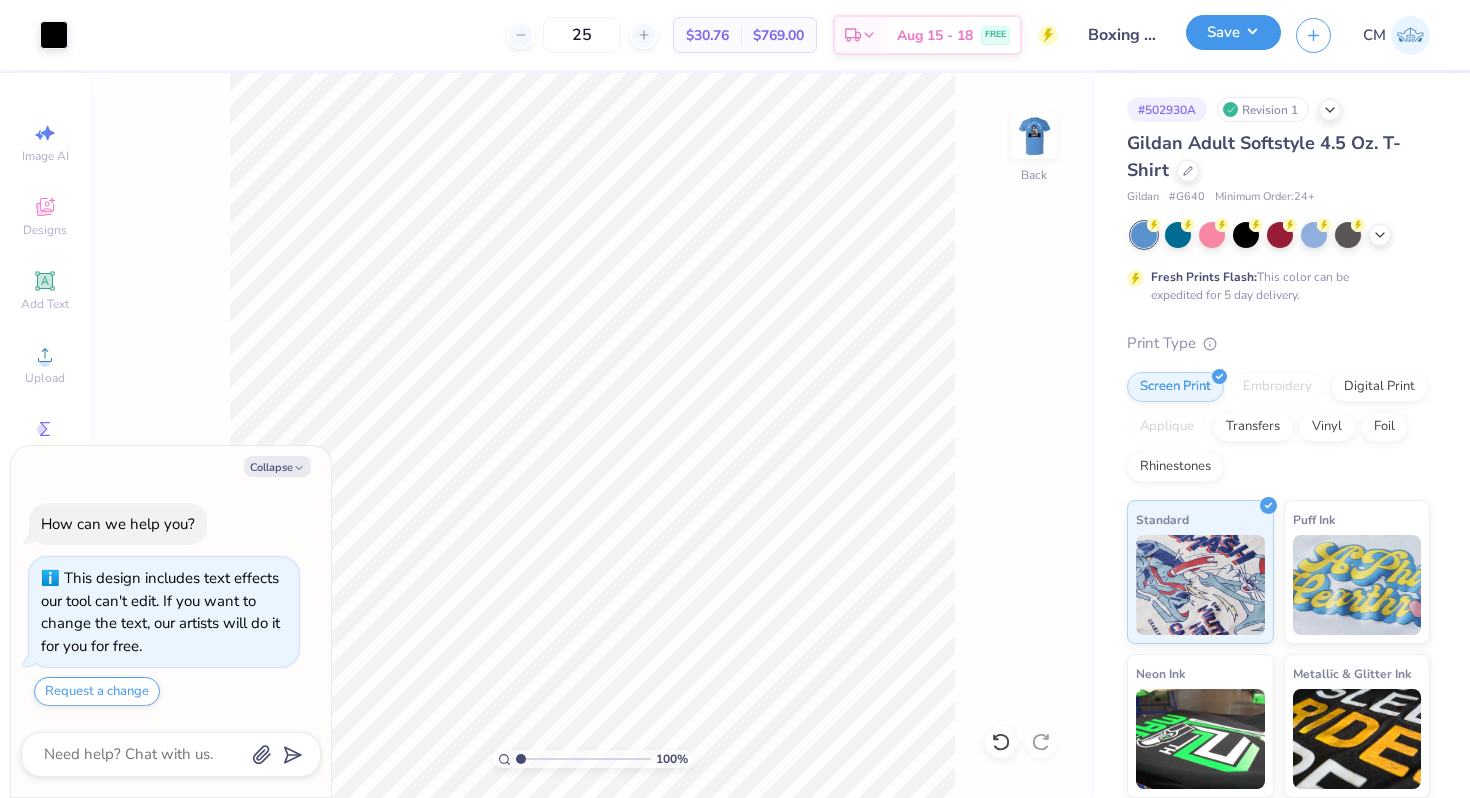 click on "Save" at bounding box center (1233, 32) 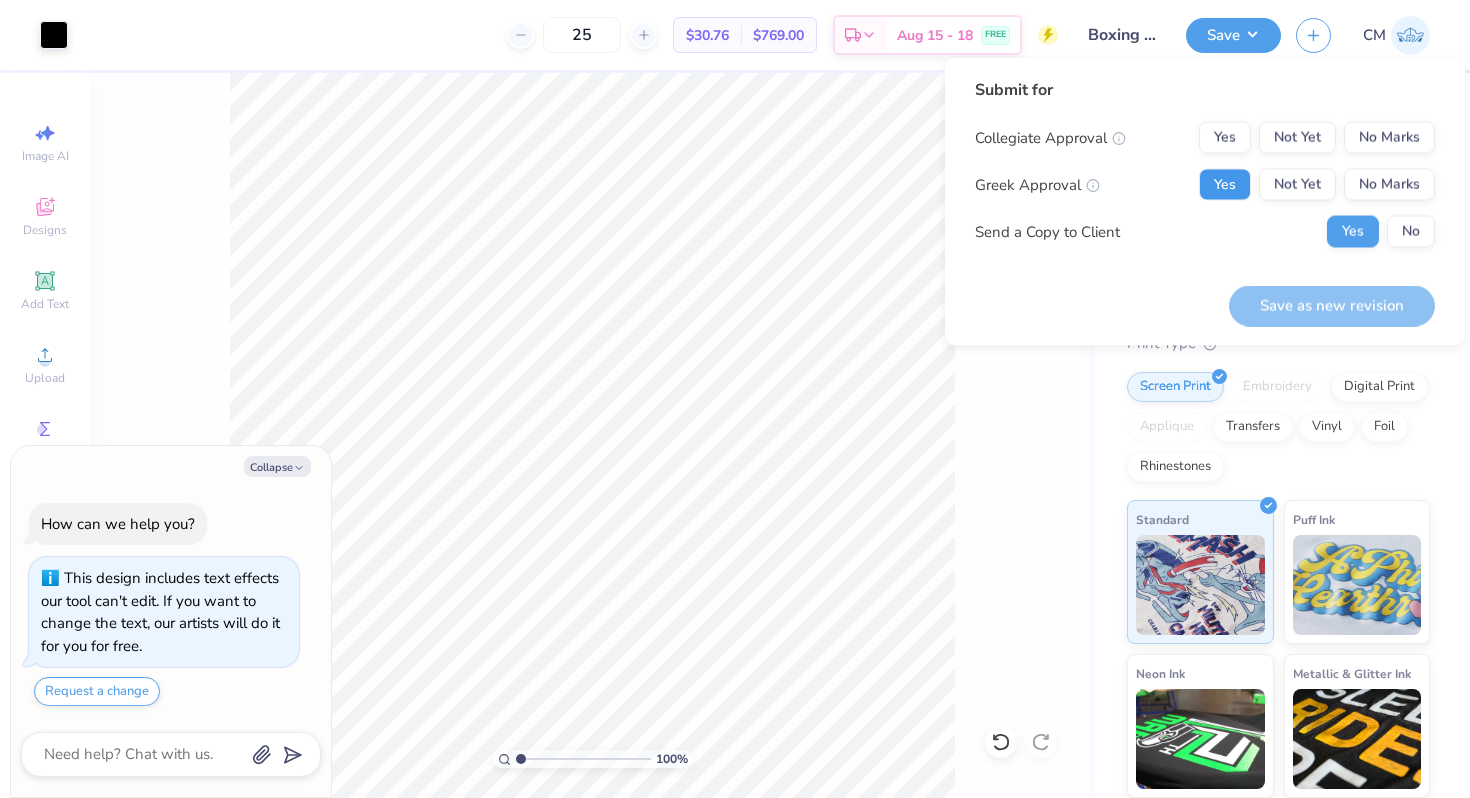 click on "Yes" at bounding box center (1225, 185) 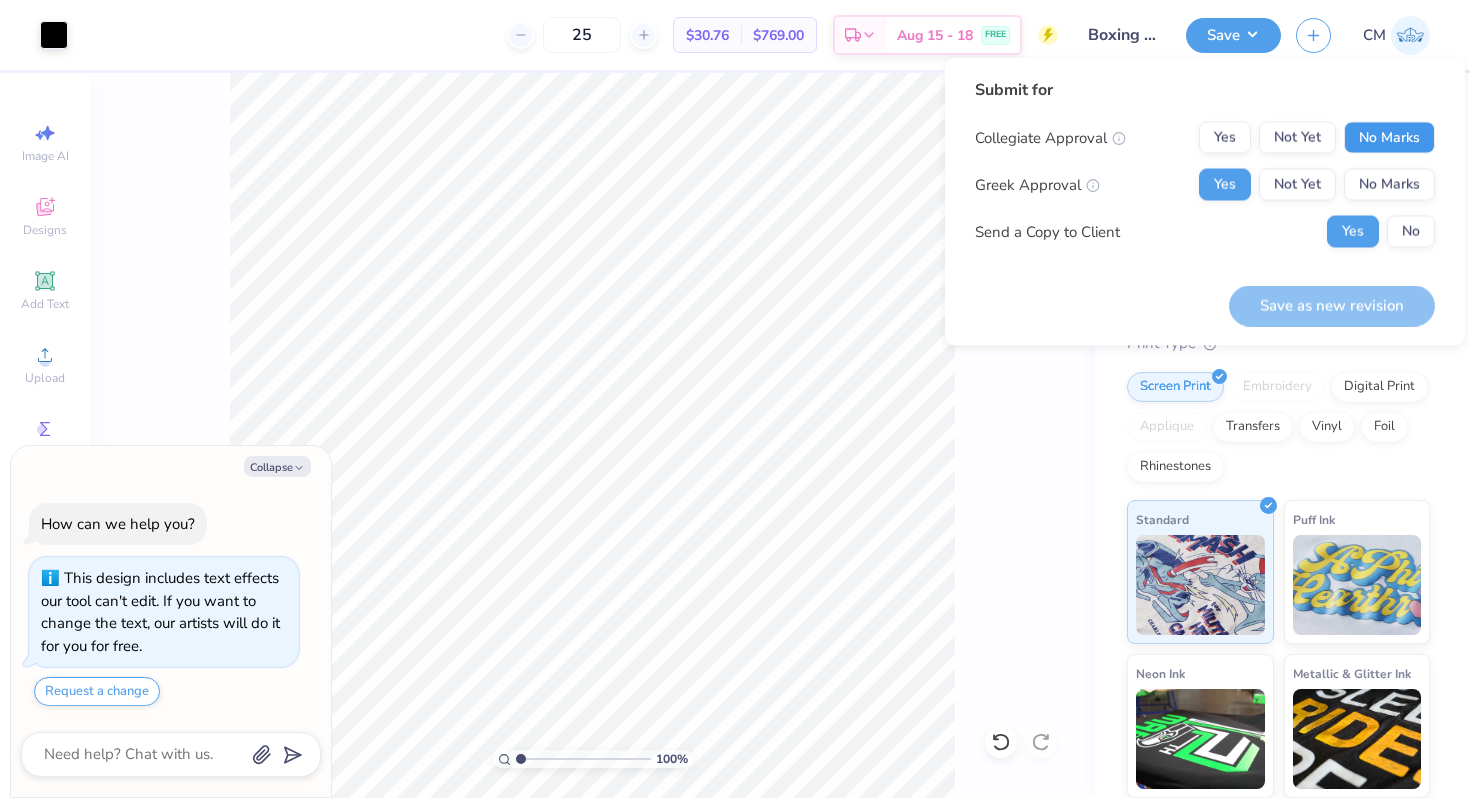 click on "No Marks" at bounding box center (1389, 138) 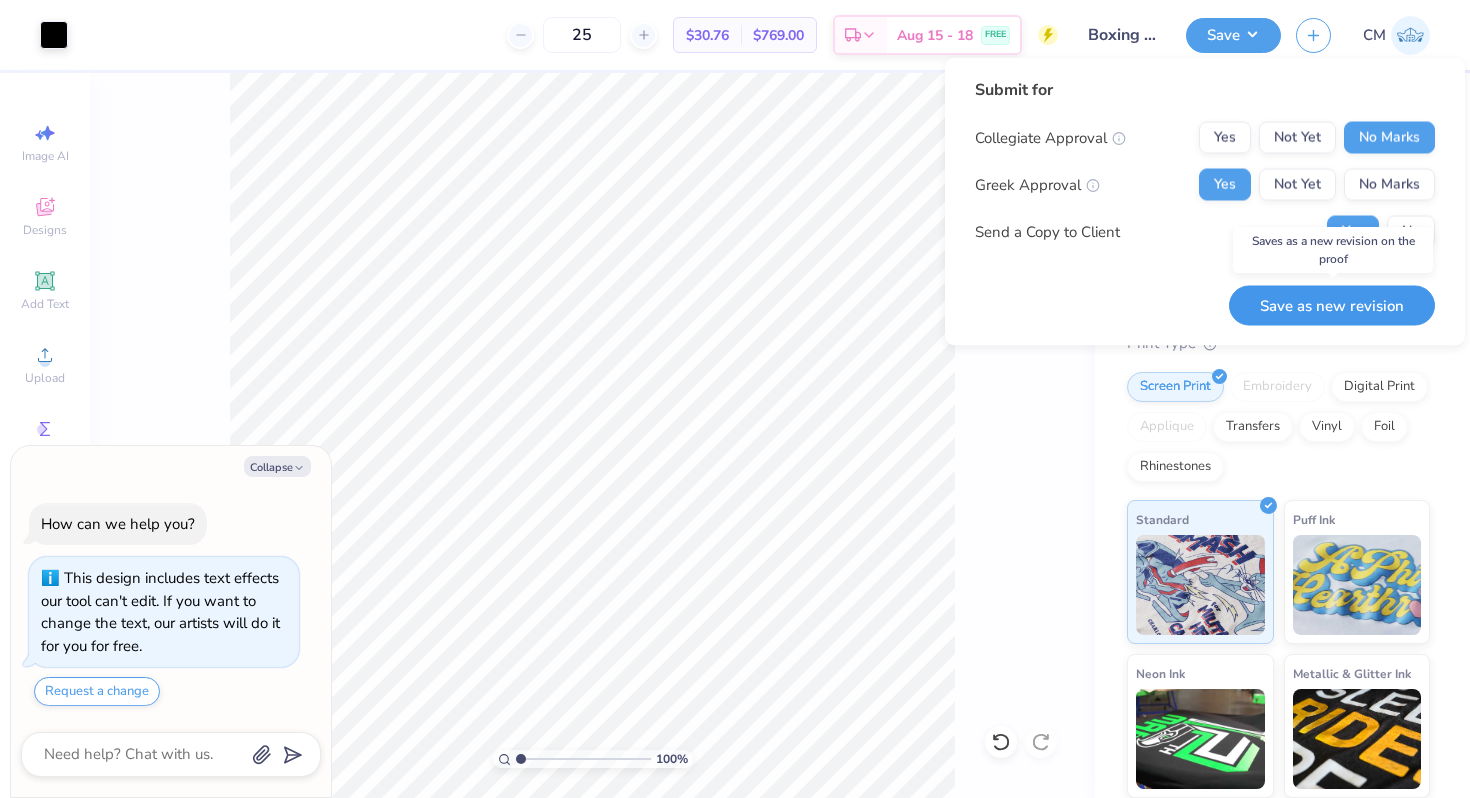 click on "Save as new revision" at bounding box center (1332, 305) 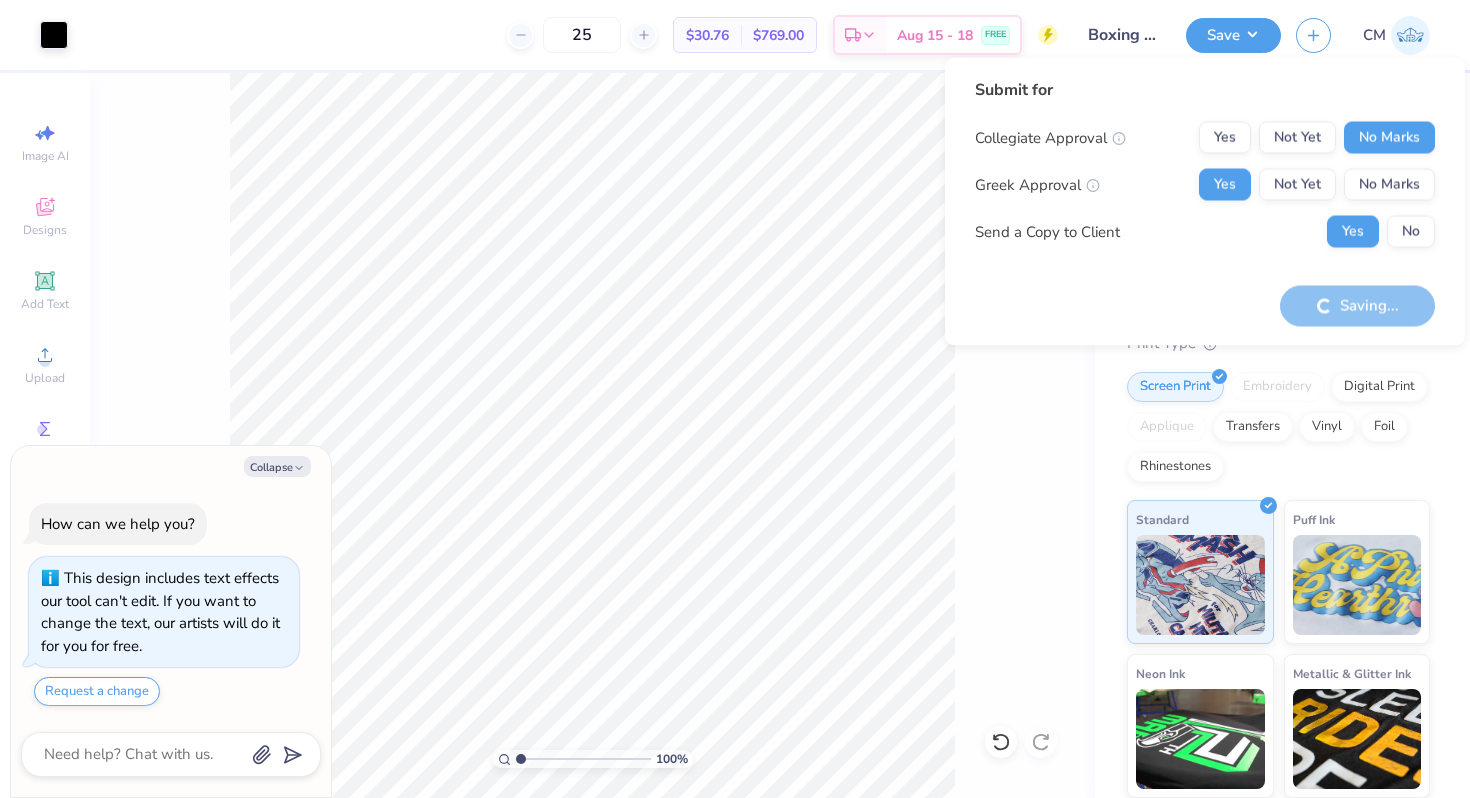 type on "x" 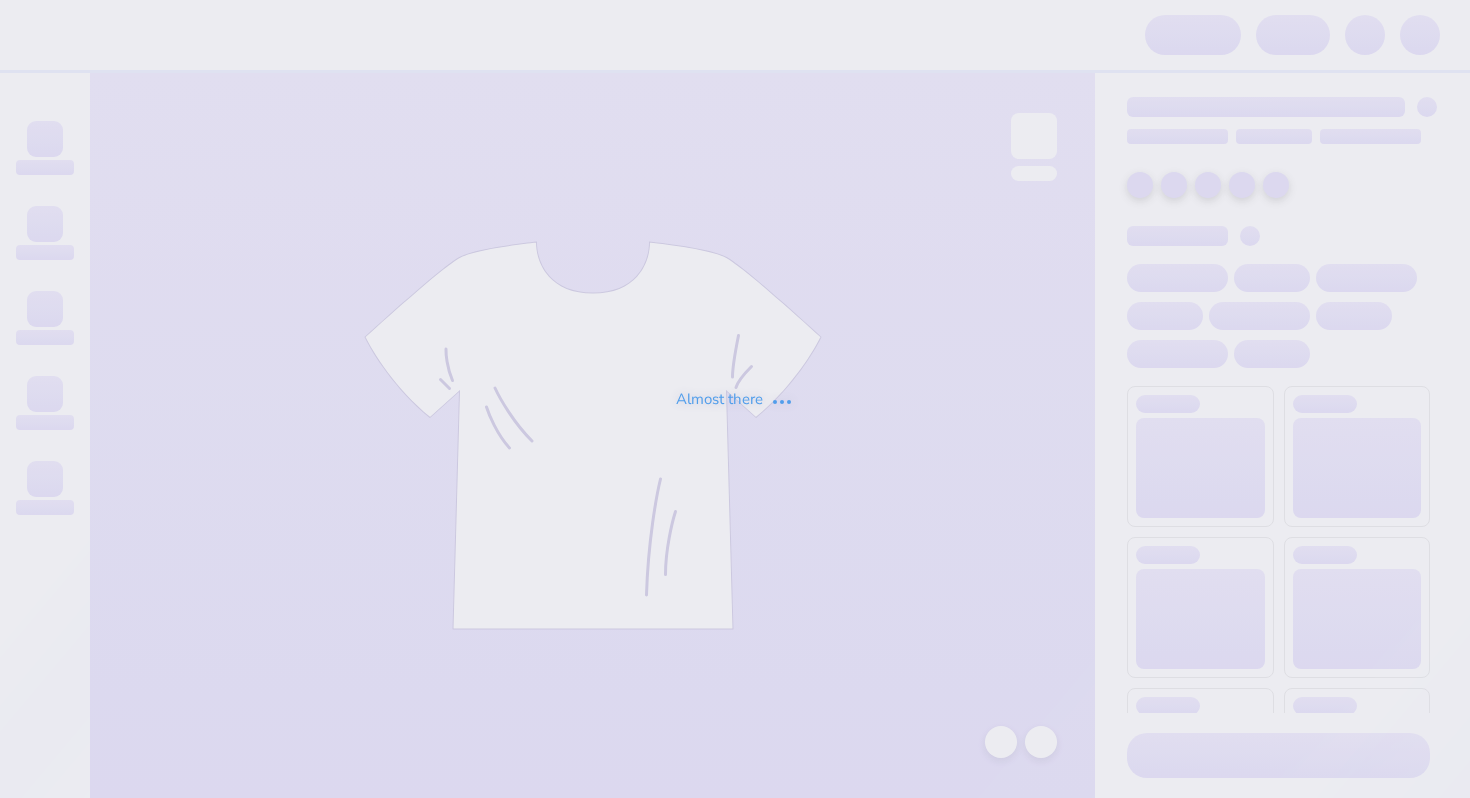 scroll, scrollTop: 0, scrollLeft: 0, axis: both 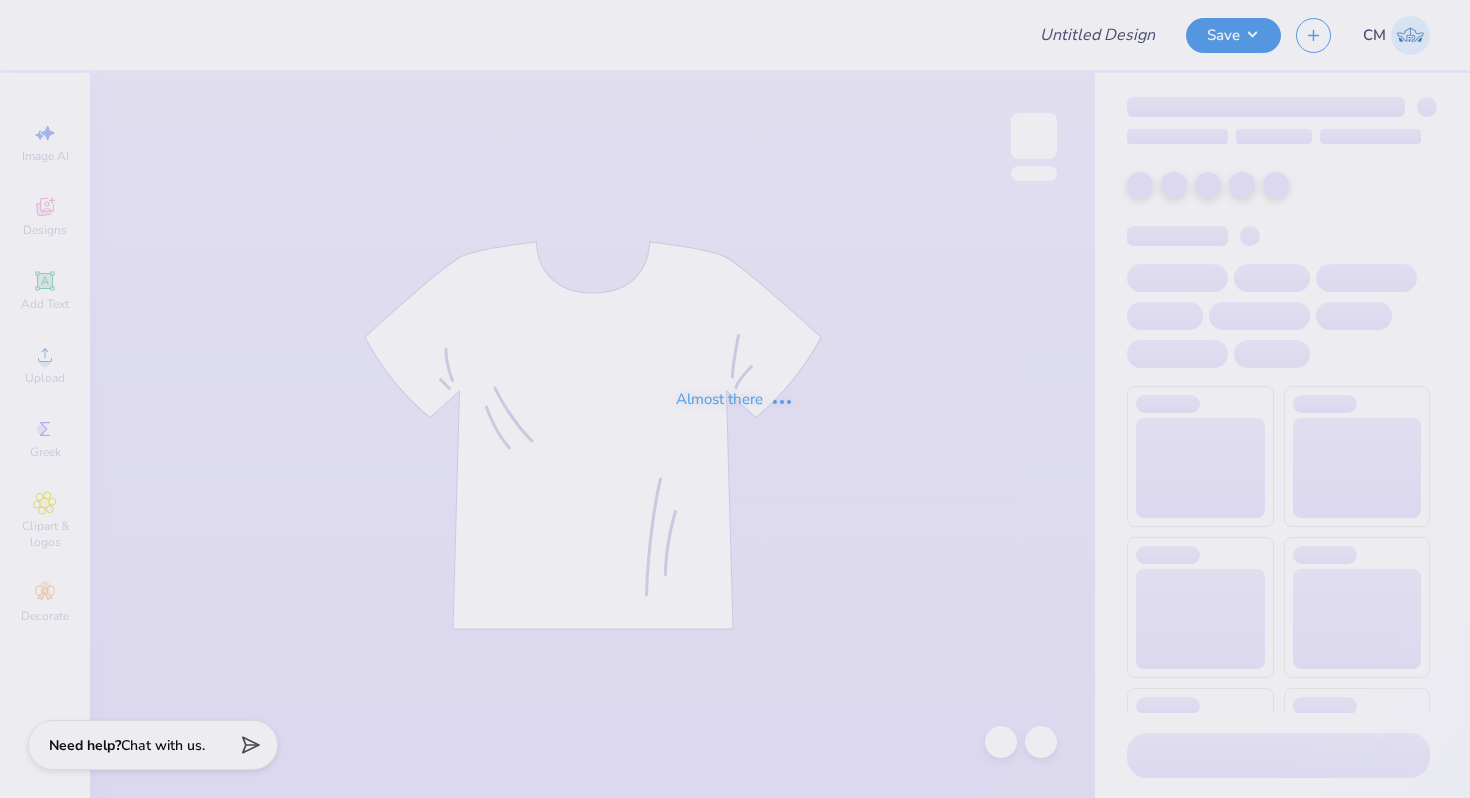 type on "Bentley University : [FIRST] [LAST]" 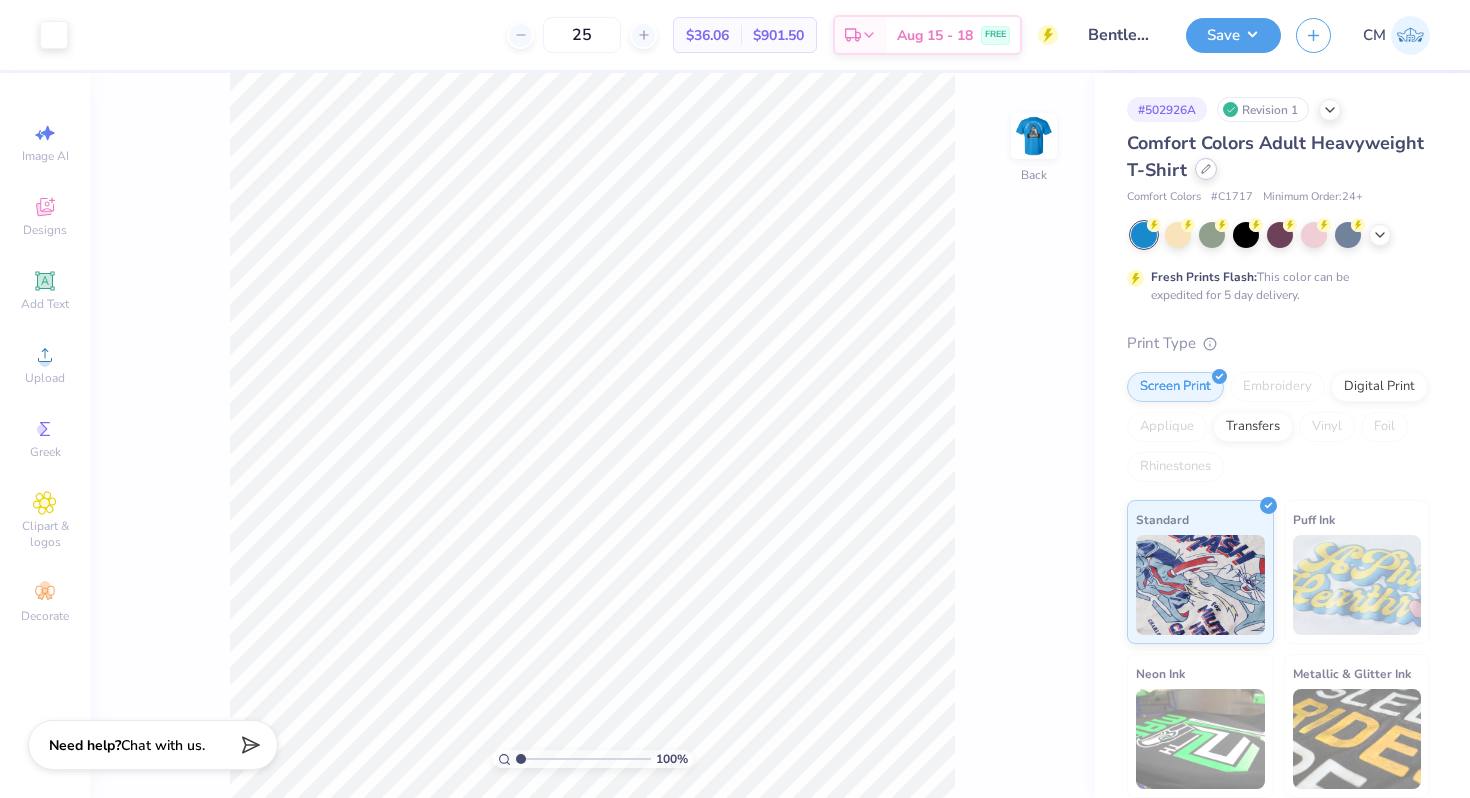 click 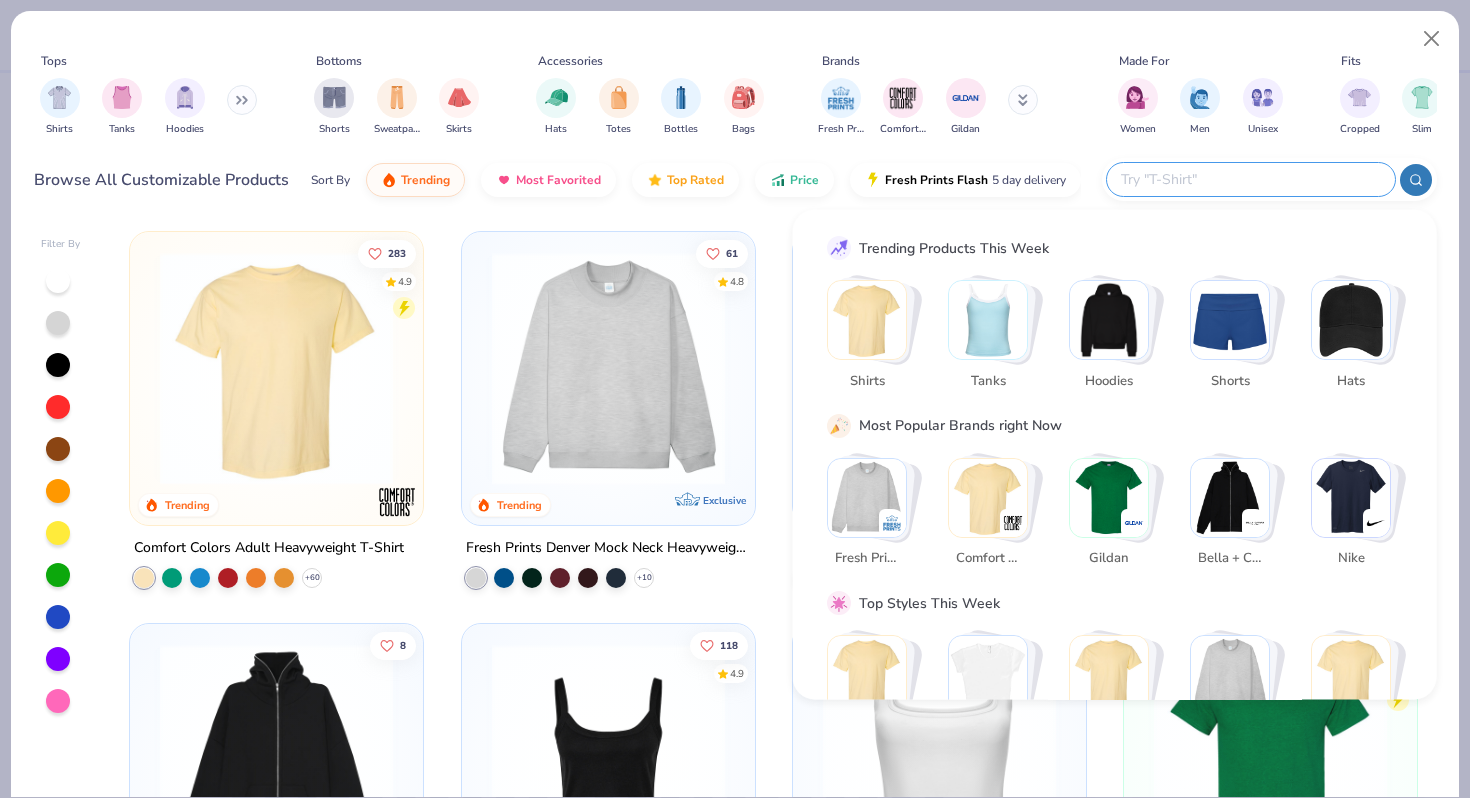 click at bounding box center [1250, 179] 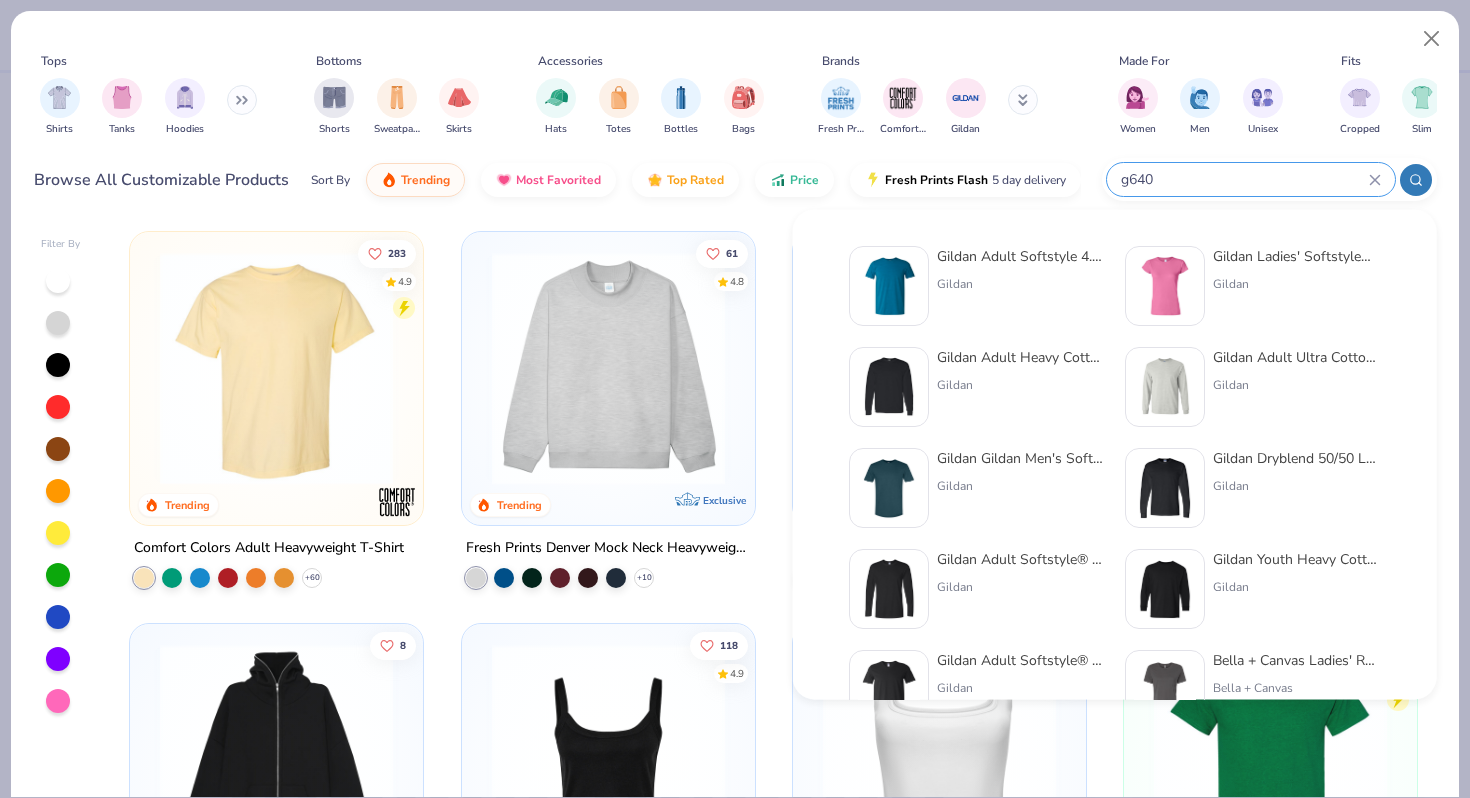 type on "g640" 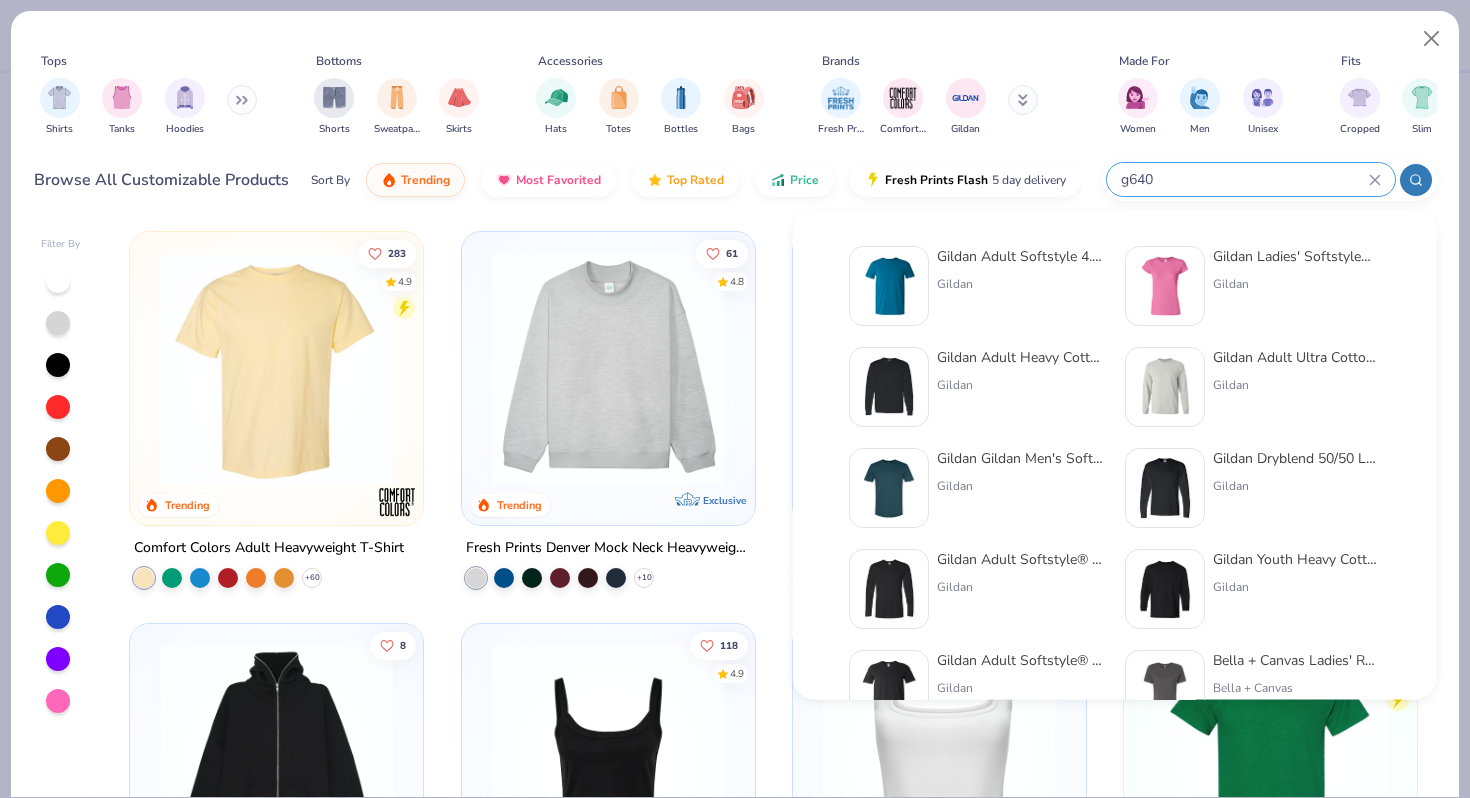 click on "Gildan Adult Softstyle 4.5 Oz. T-Shirt Gildan" at bounding box center [1021, 286] 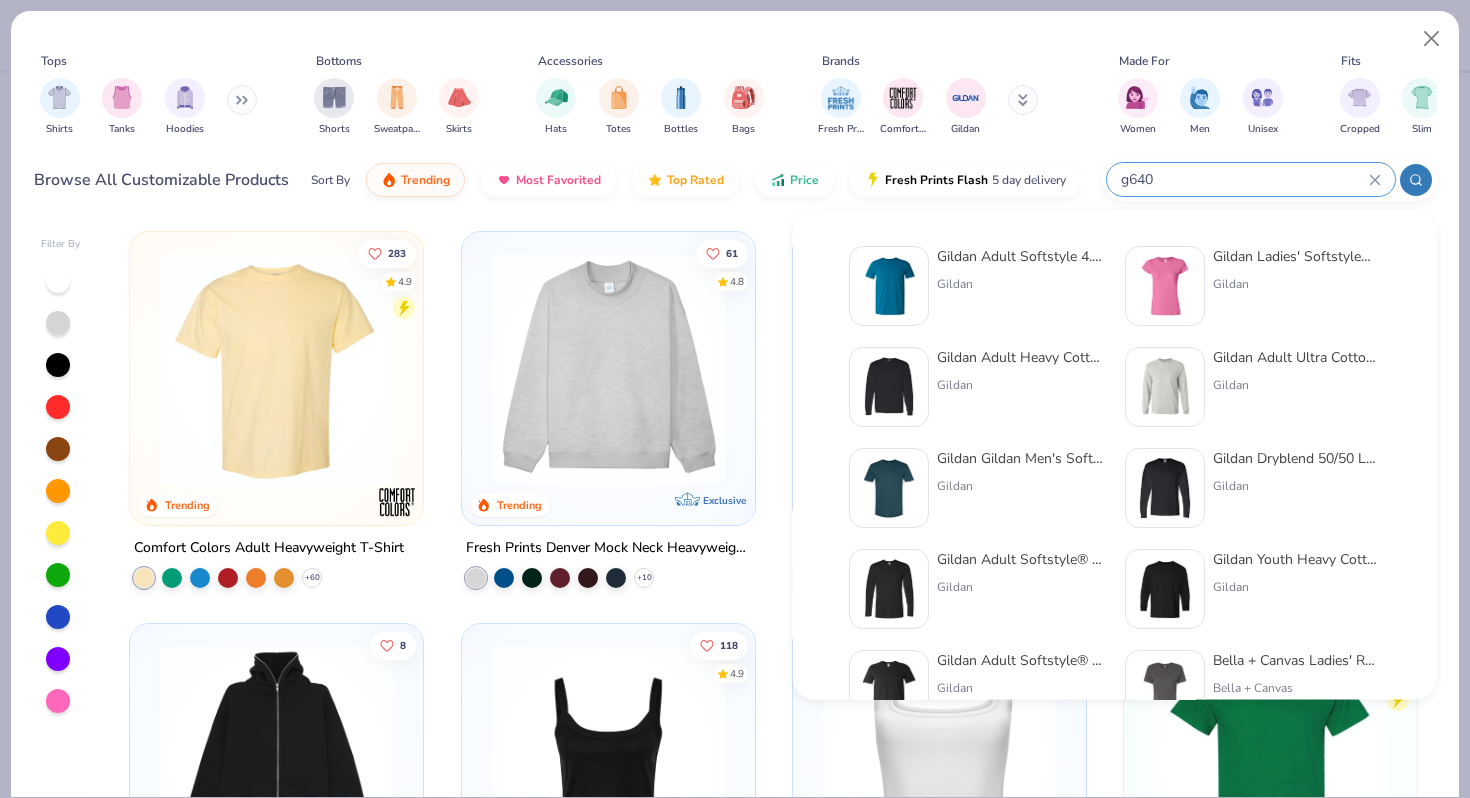type 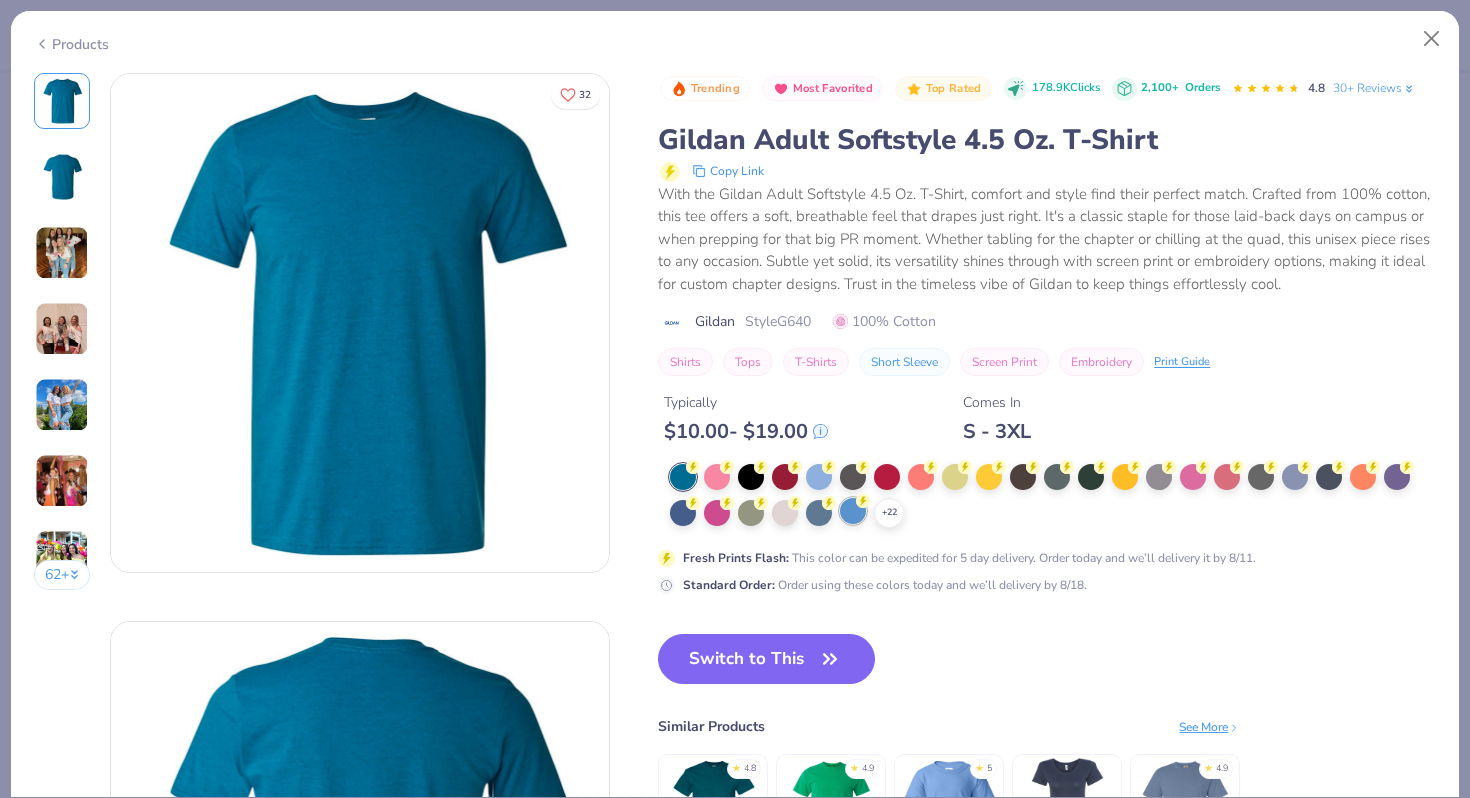 click at bounding box center [853, 511] 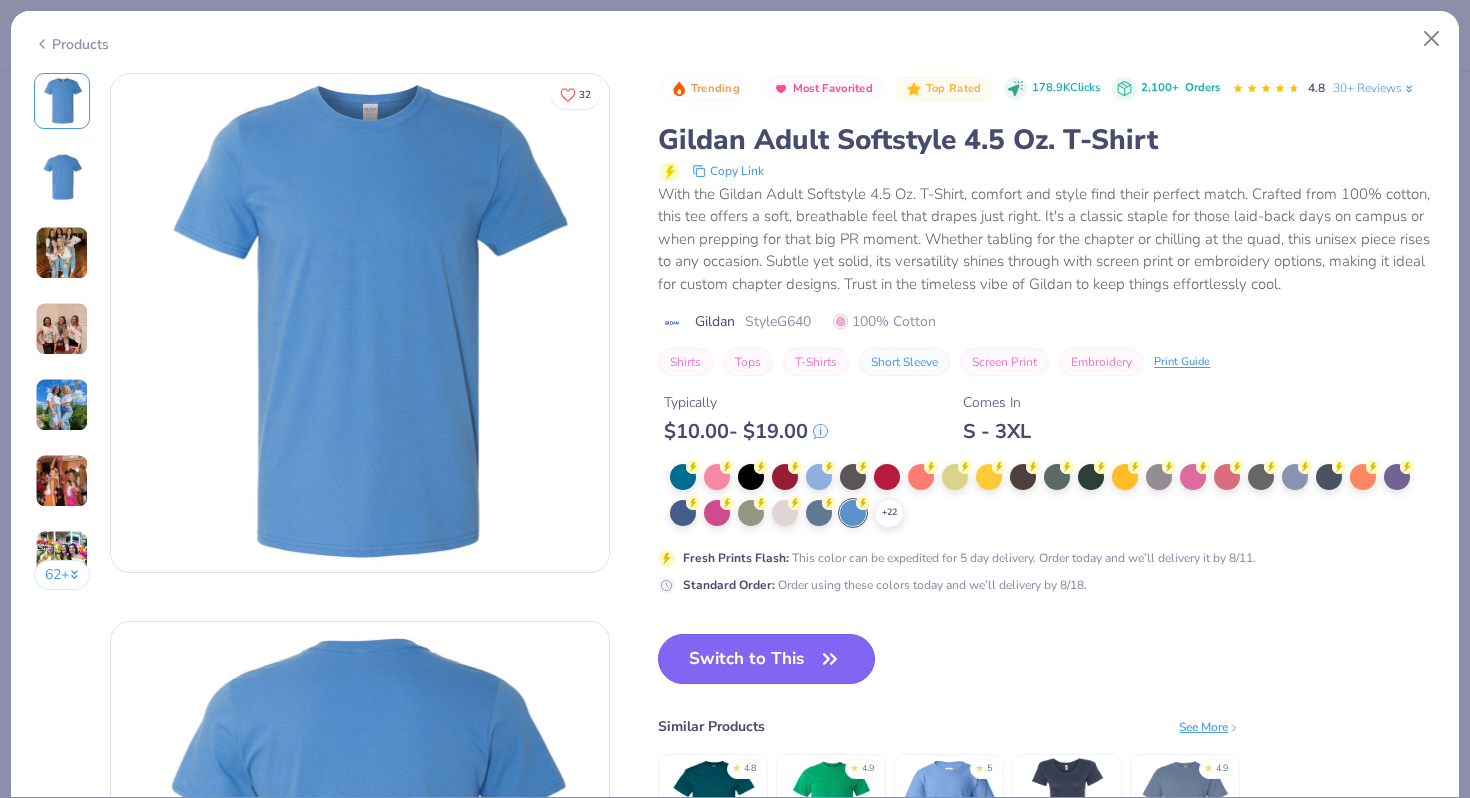 click on "Switch to This" at bounding box center (766, 659) 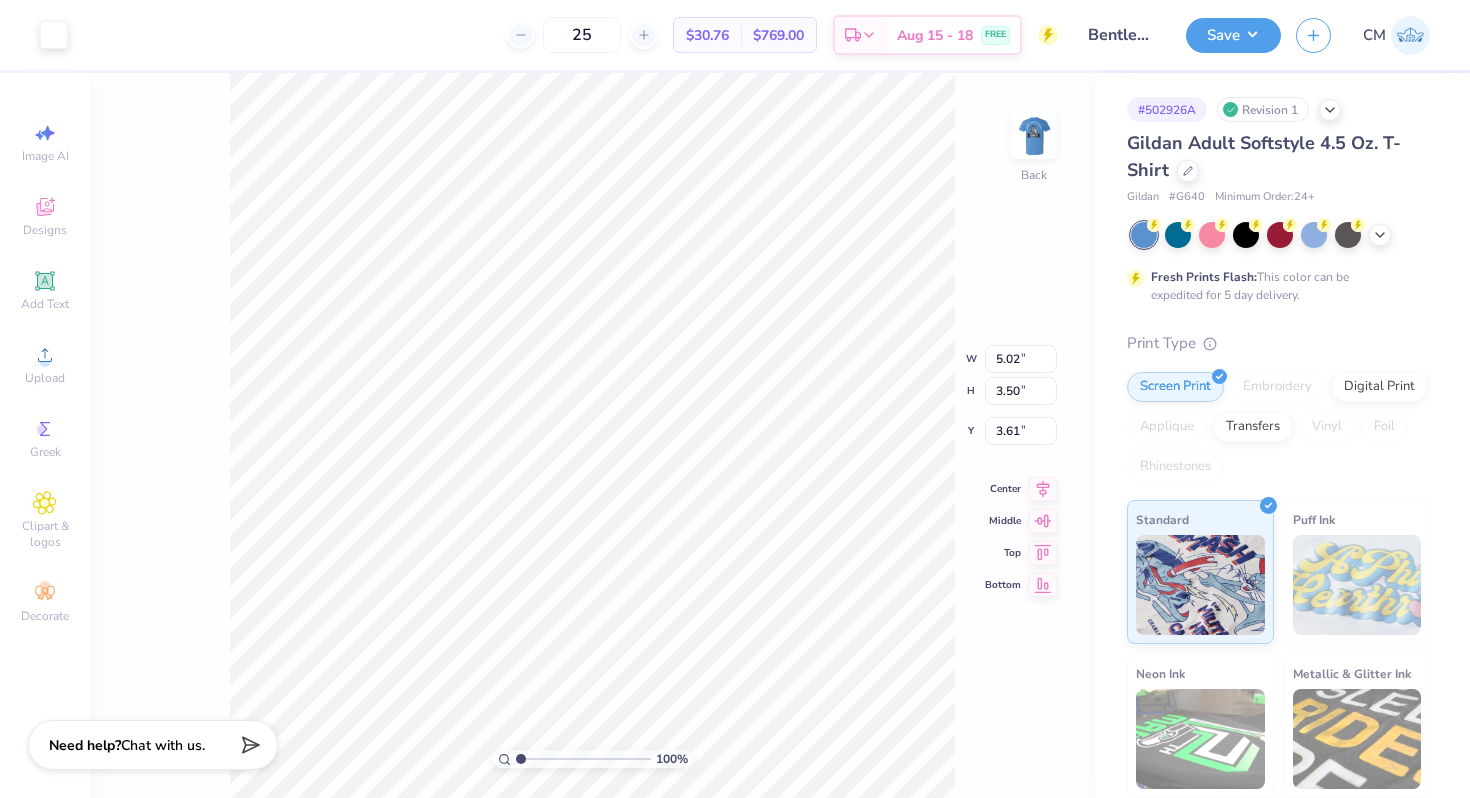 type on "3.83" 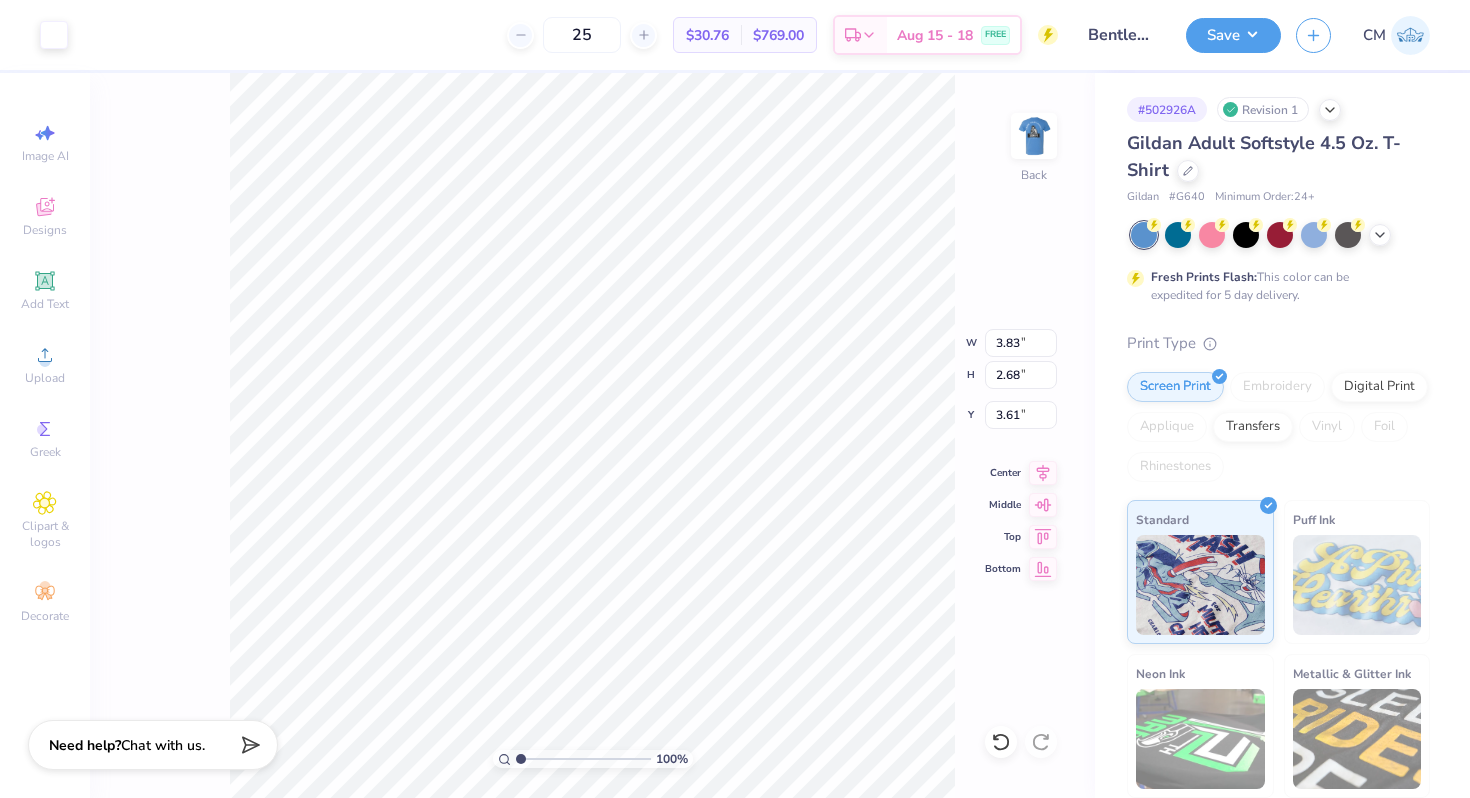 type on "3.29" 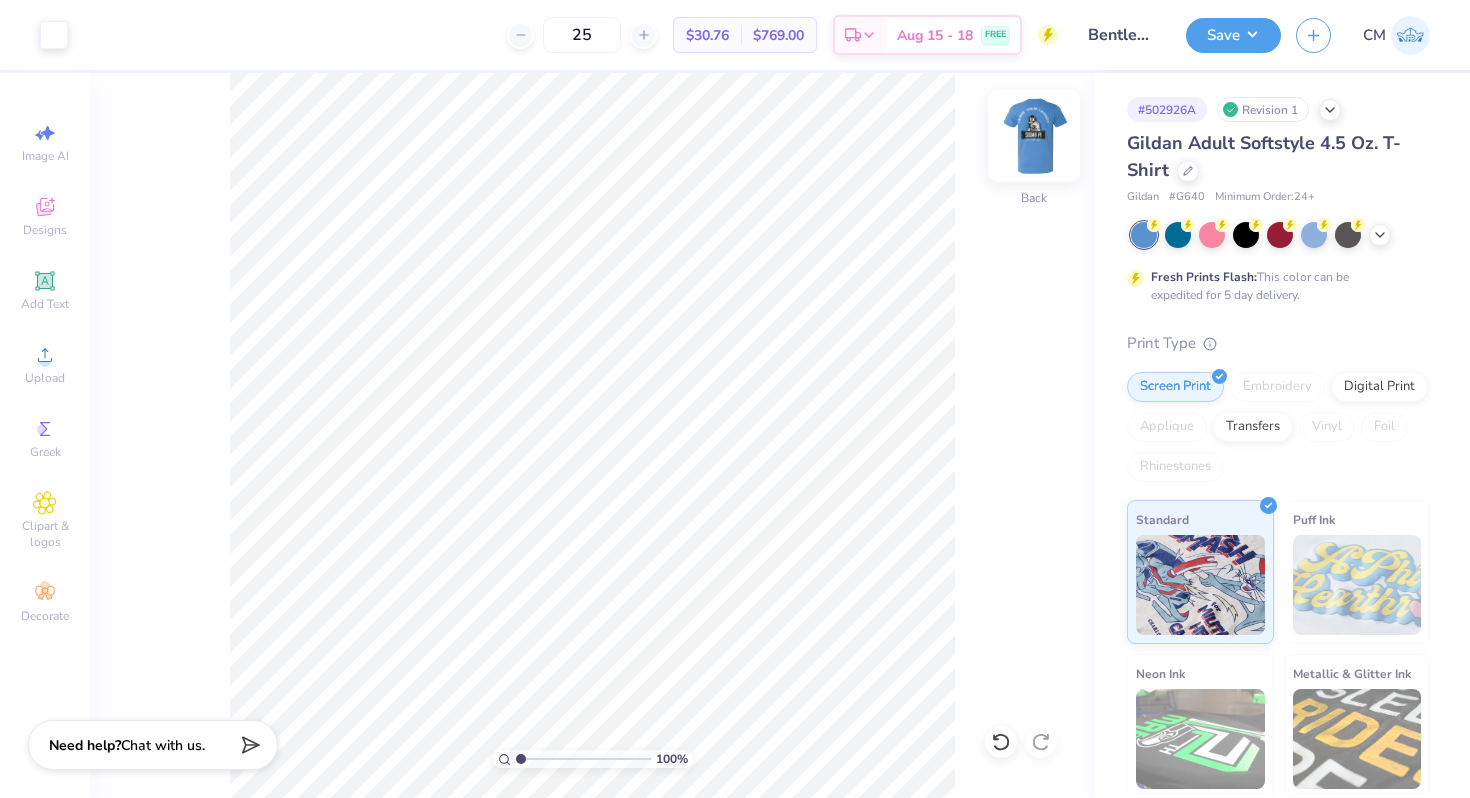 click at bounding box center (1034, 136) 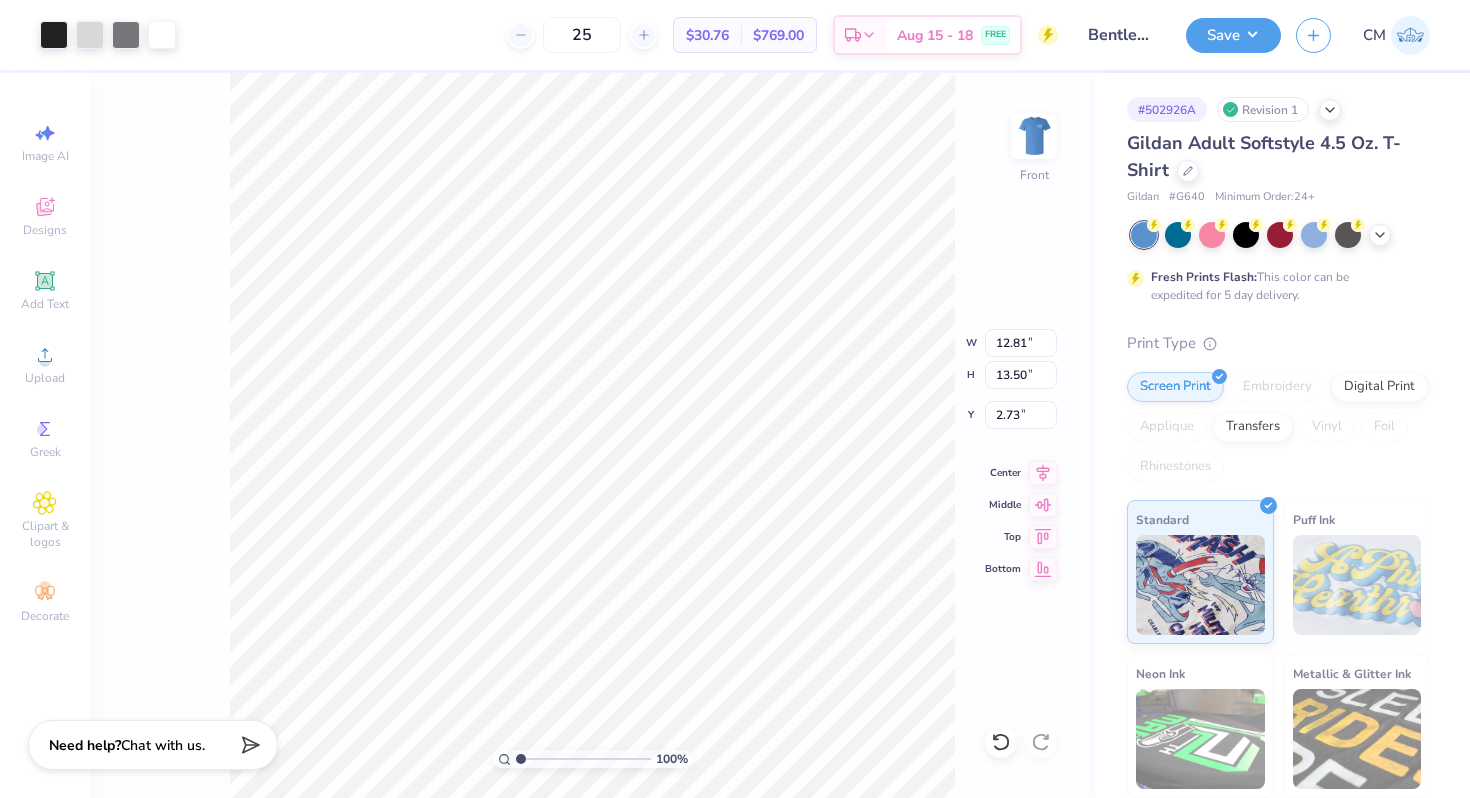 type on "3.00" 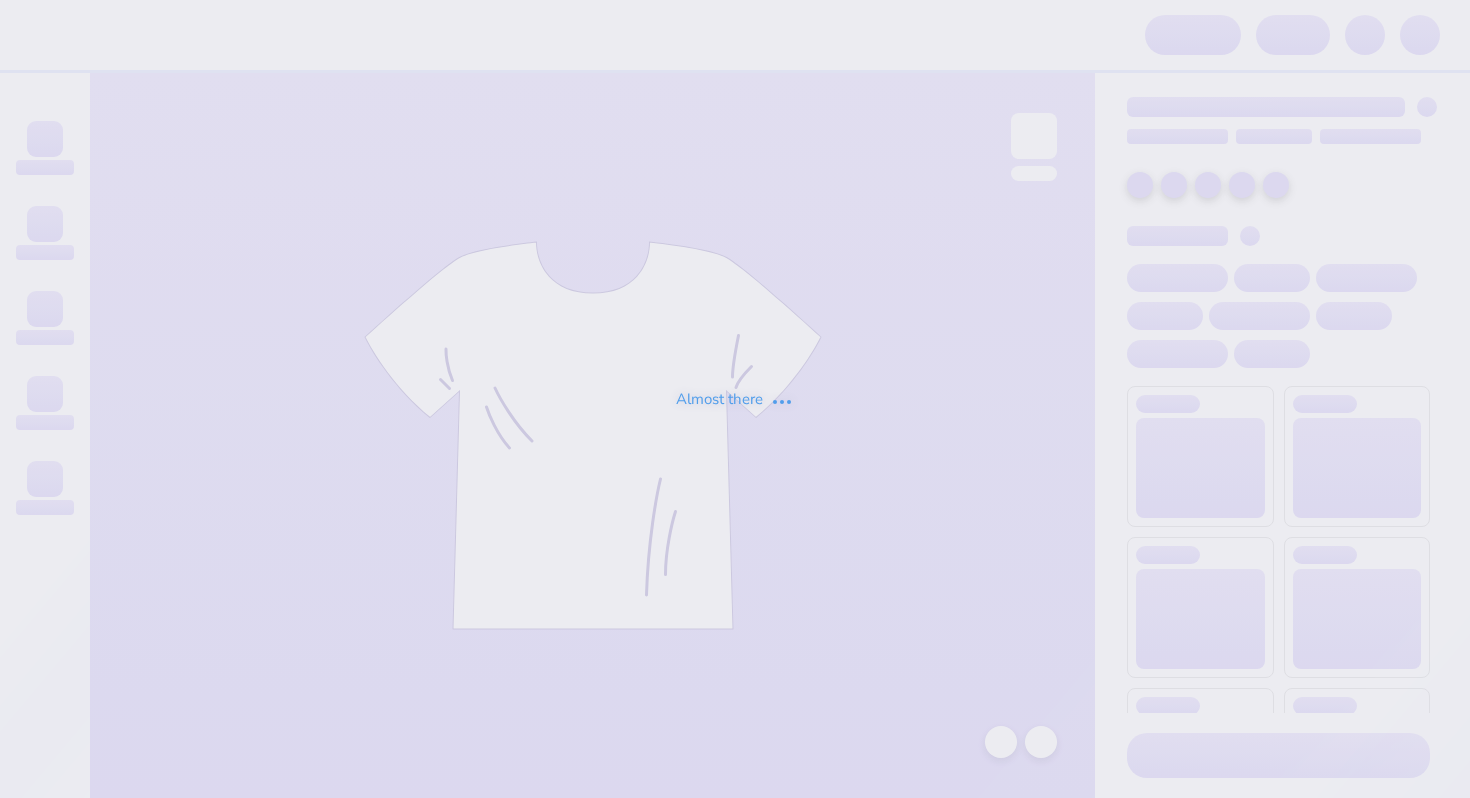 scroll, scrollTop: 0, scrollLeft: 0, axis: both 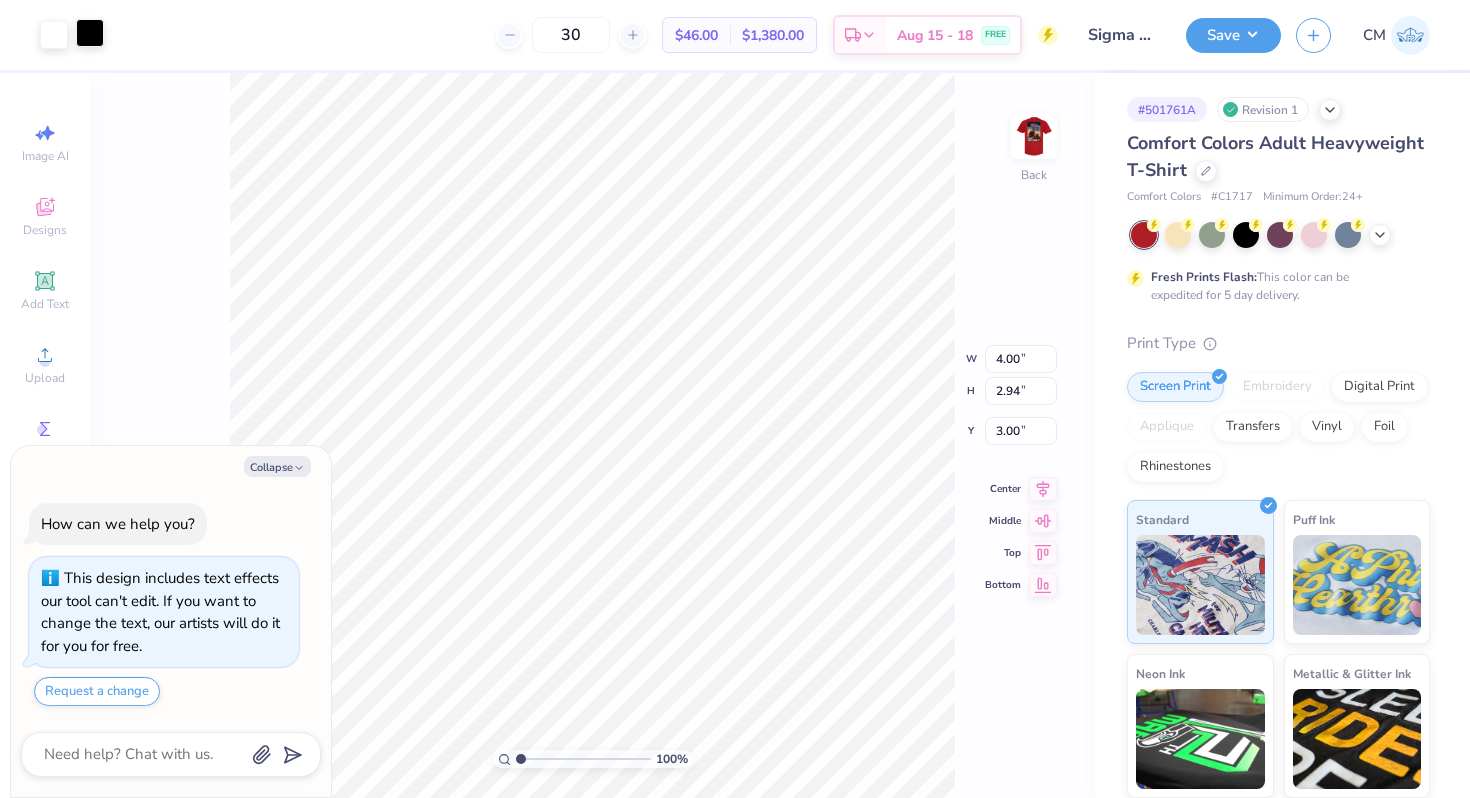 click at bounding box center (90, 33) 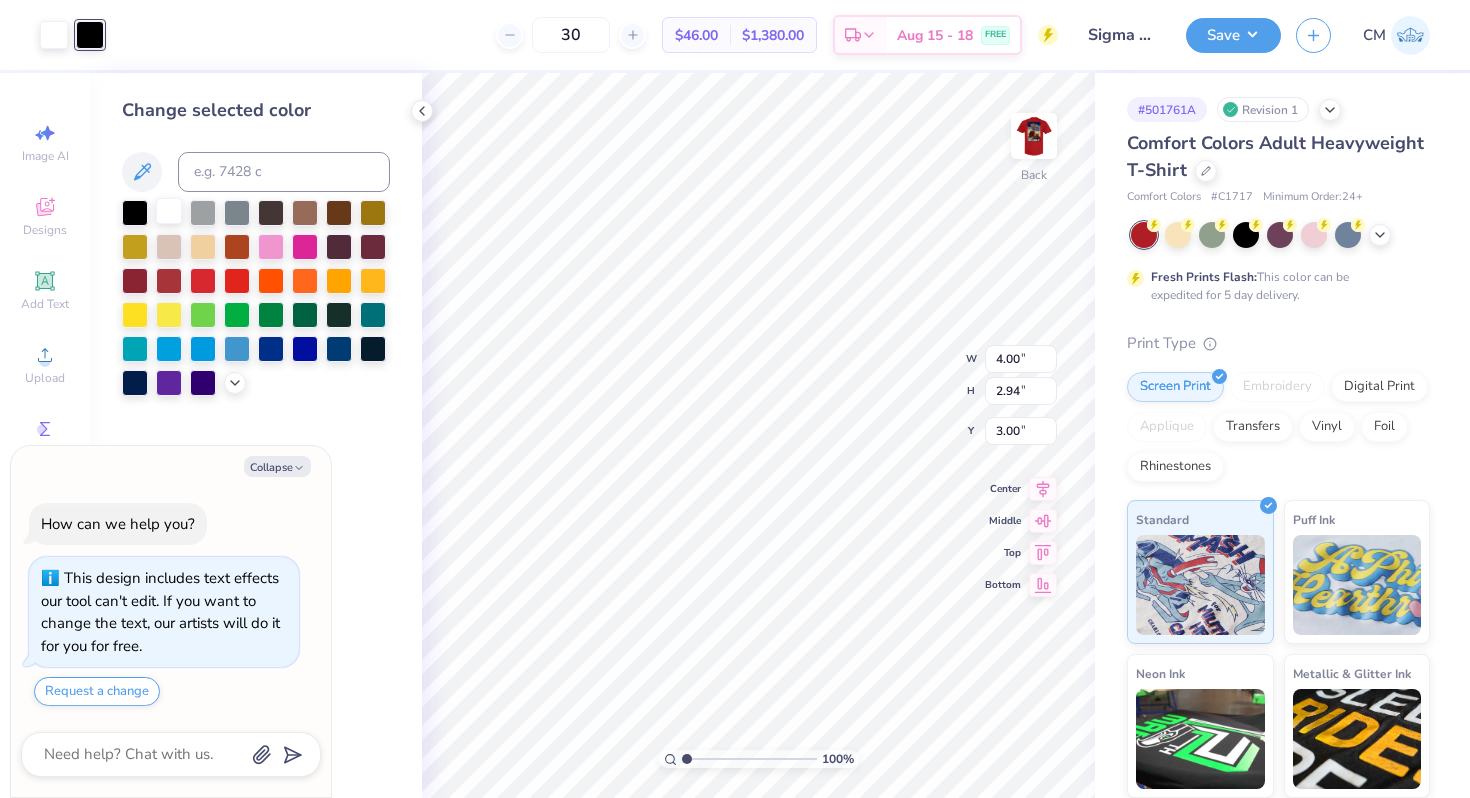 click at bounding box center [169, 211] 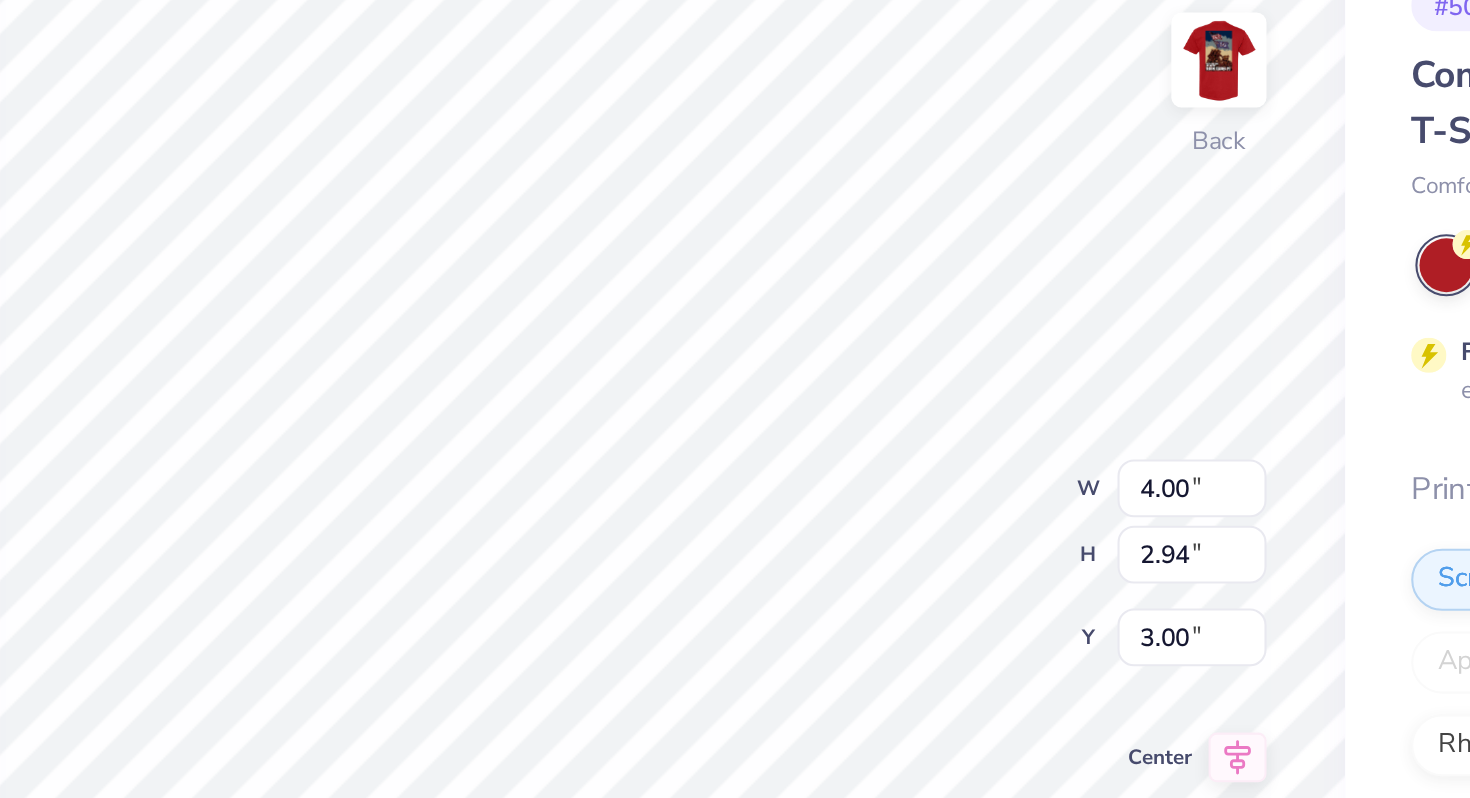 type on "x" 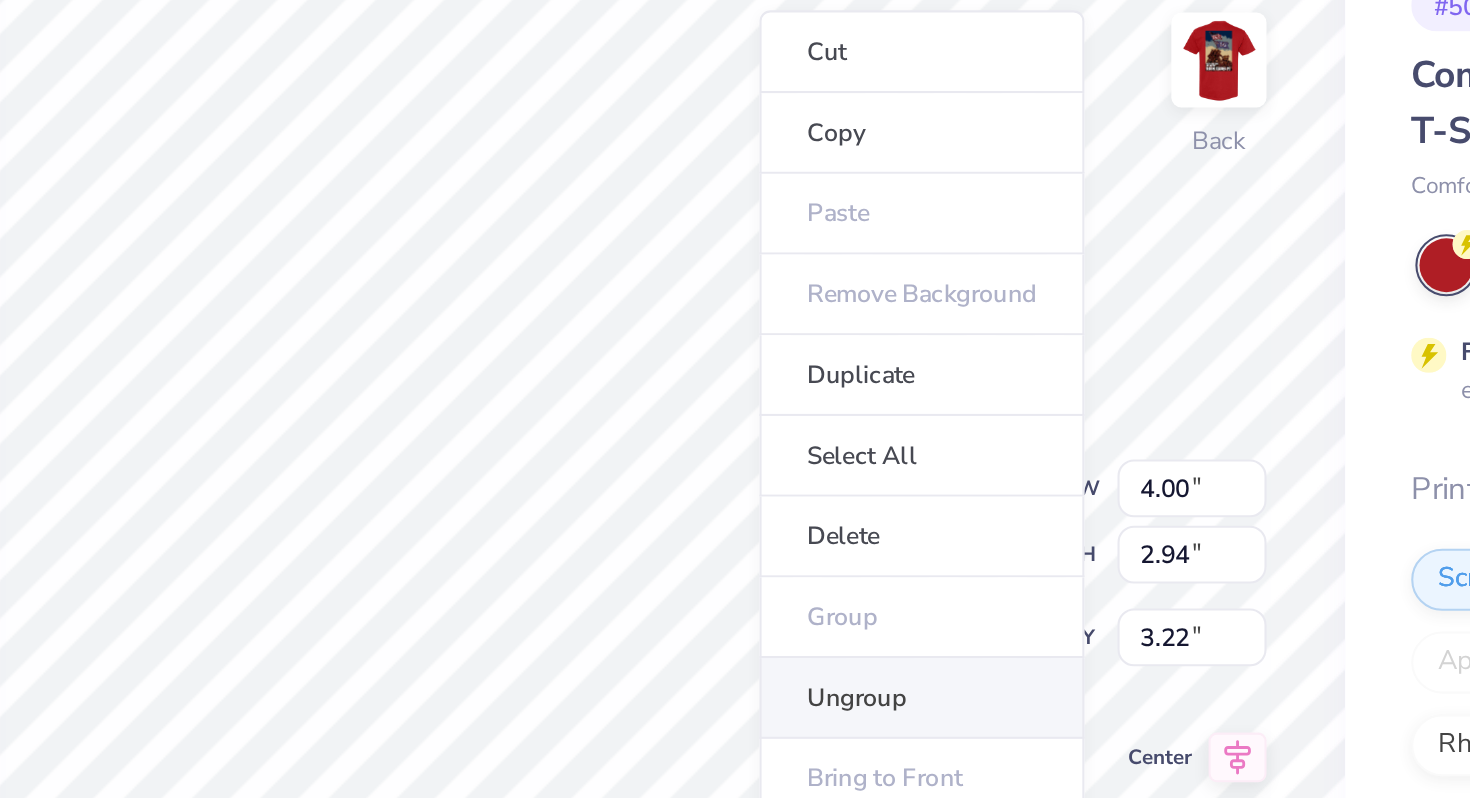 click on "Ungroup" at bounding box center (890, 444) 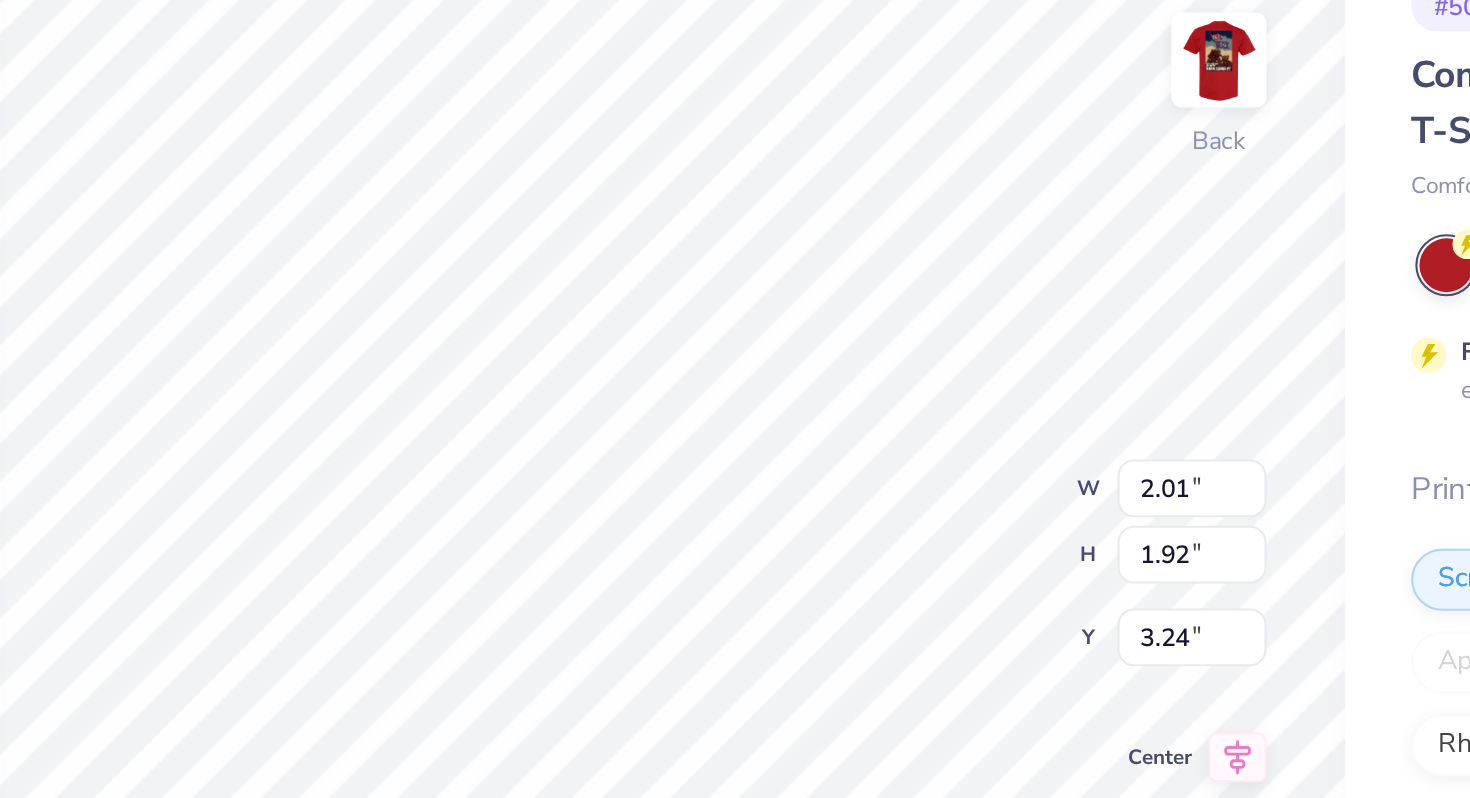 type on "x" 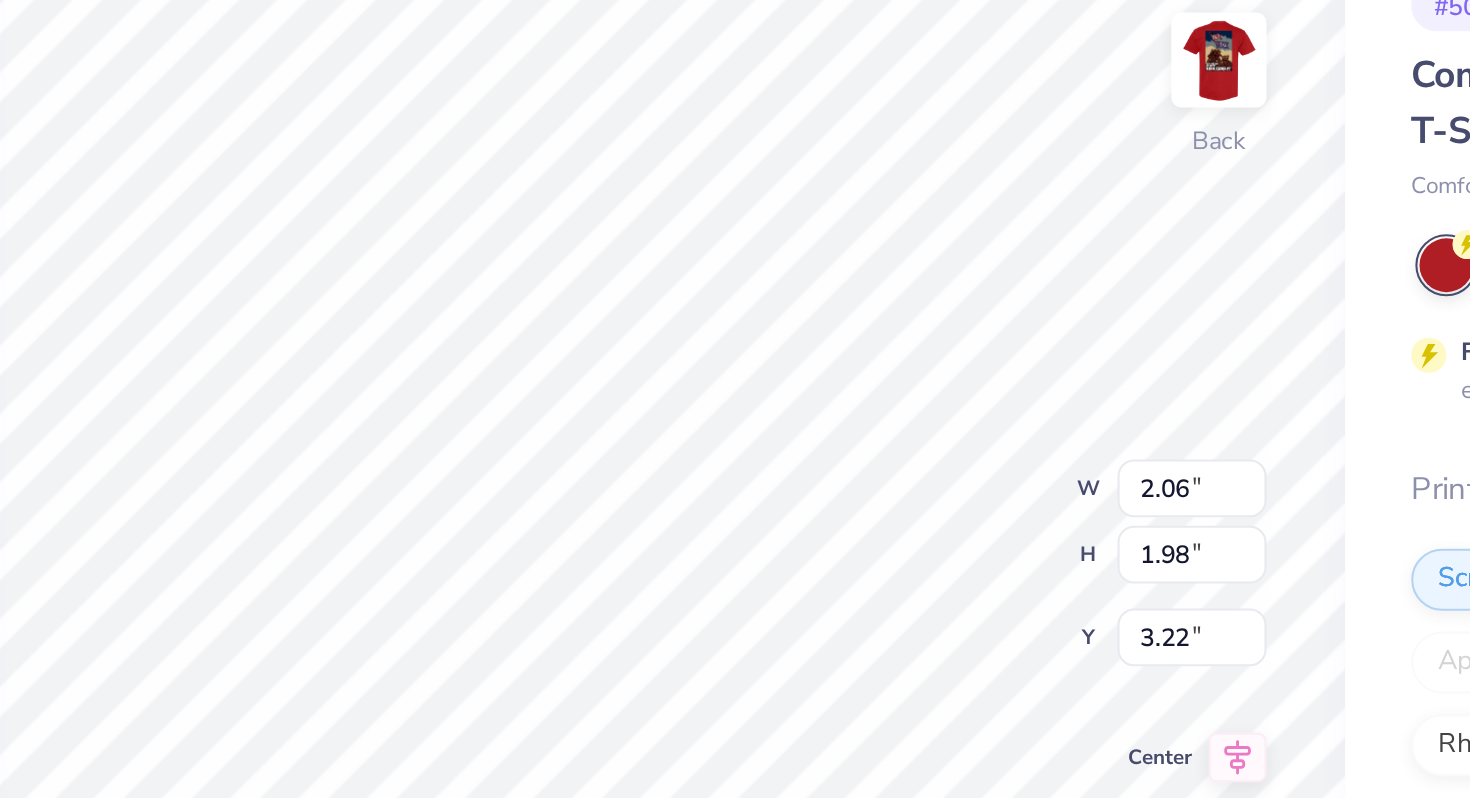 type on "x" 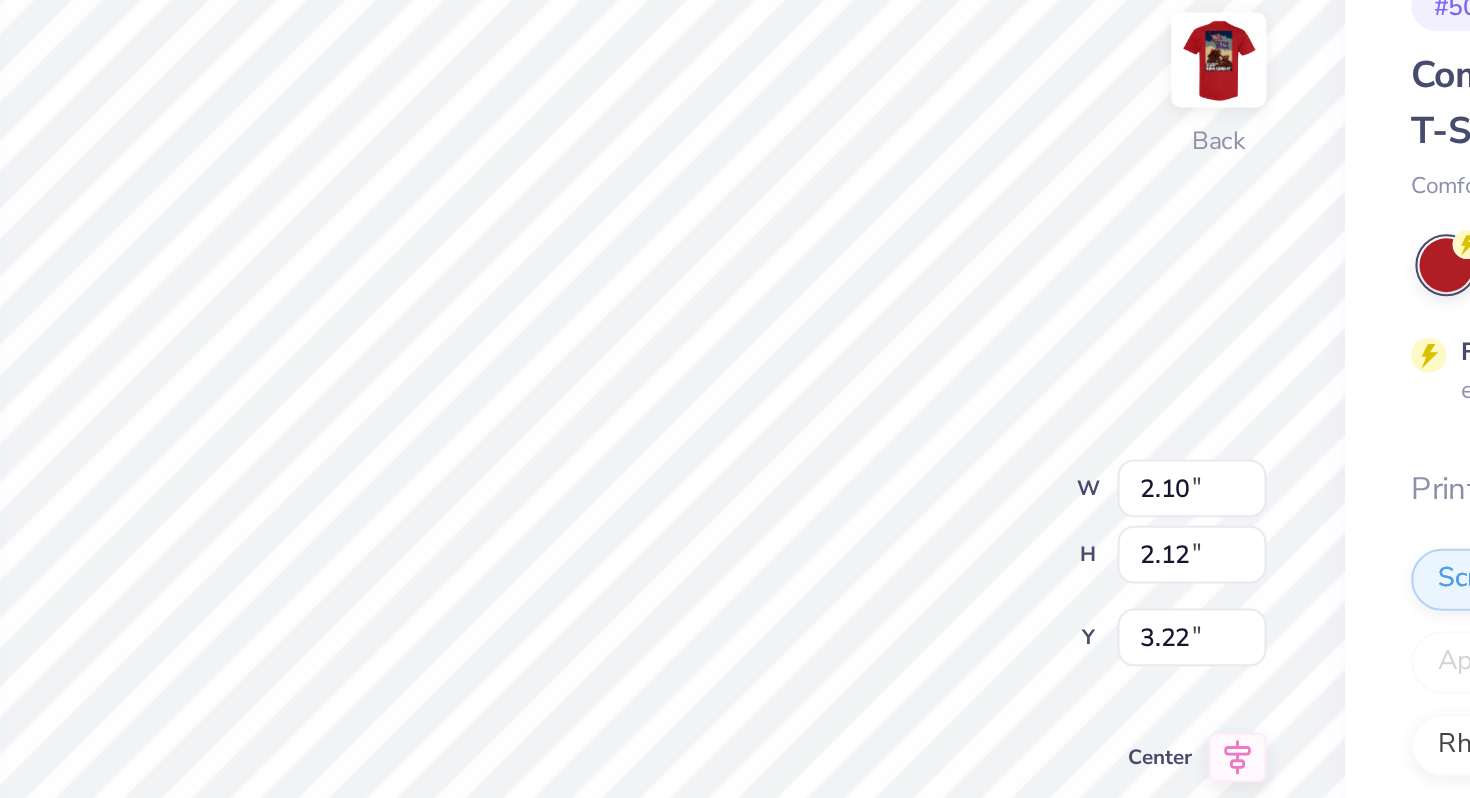 type on "x" 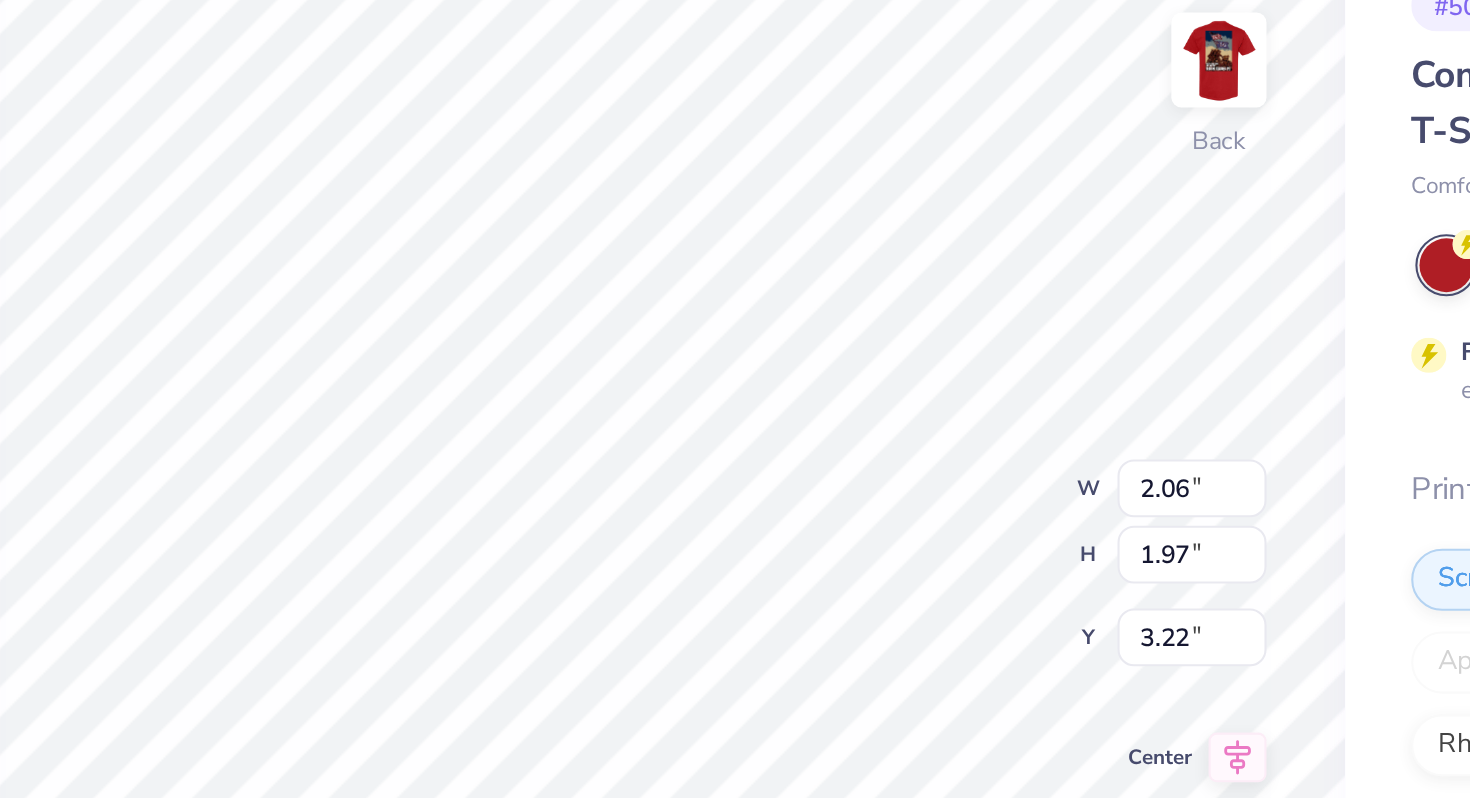 type on "x" 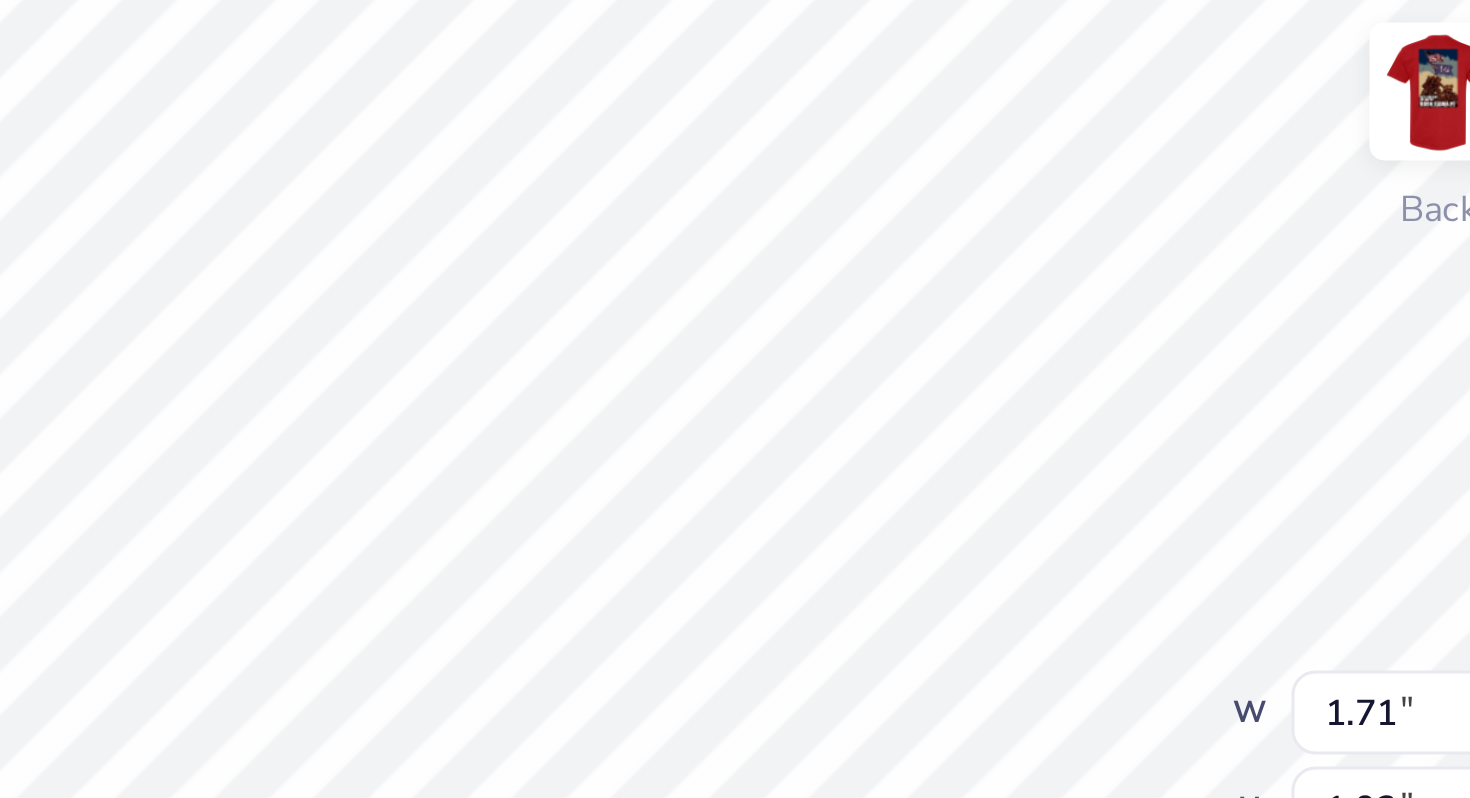 type on "x" 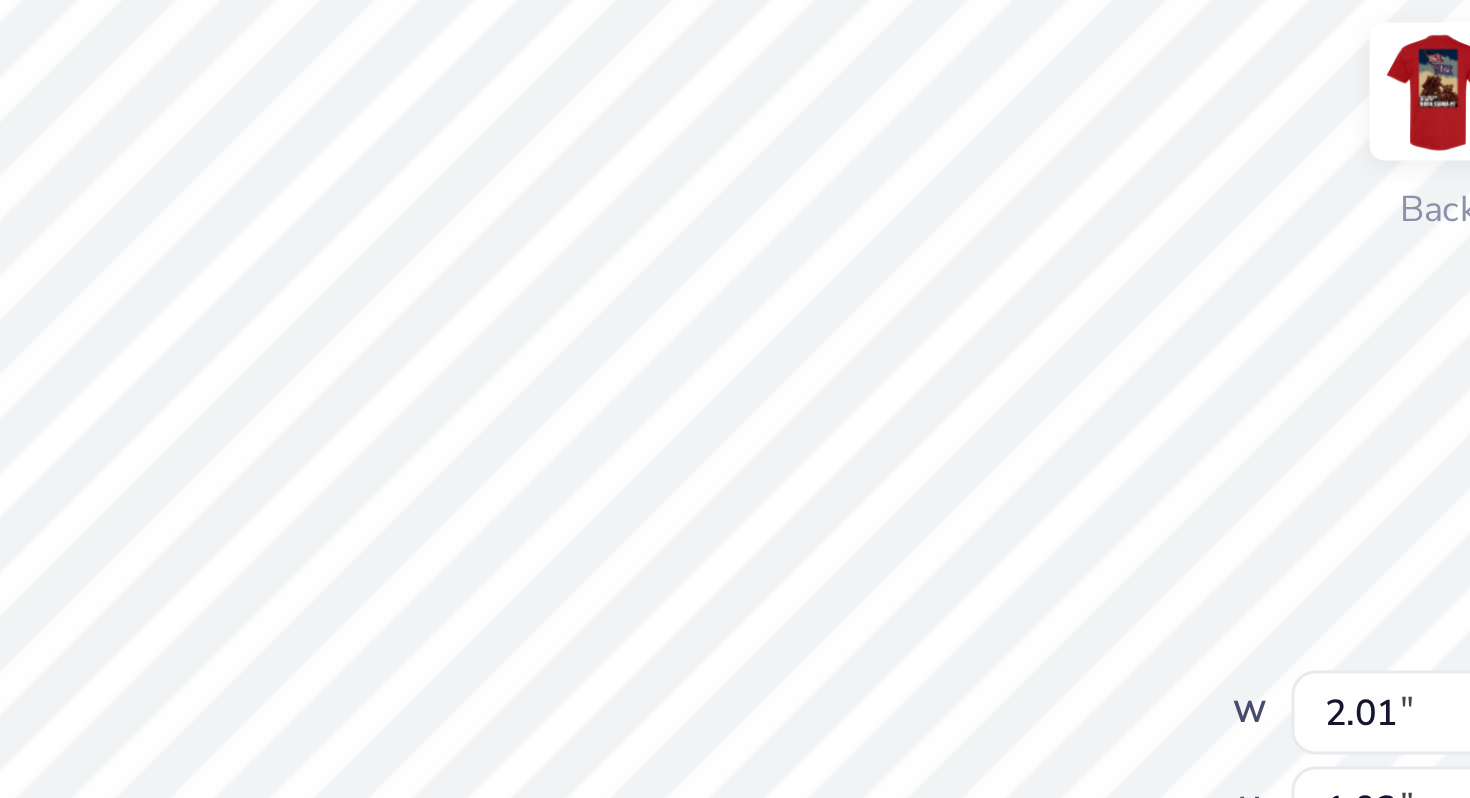 type on "x" 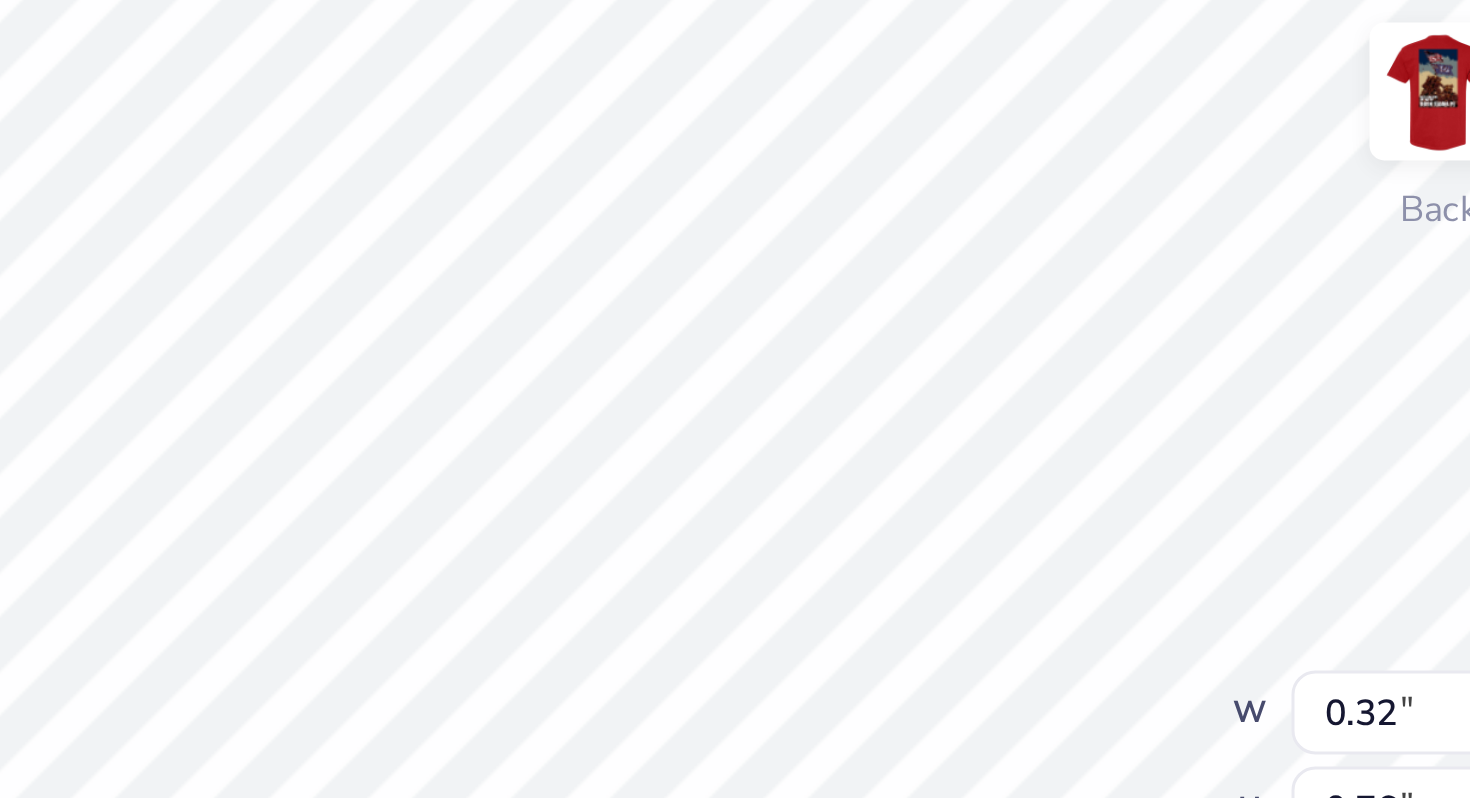 type on "x" 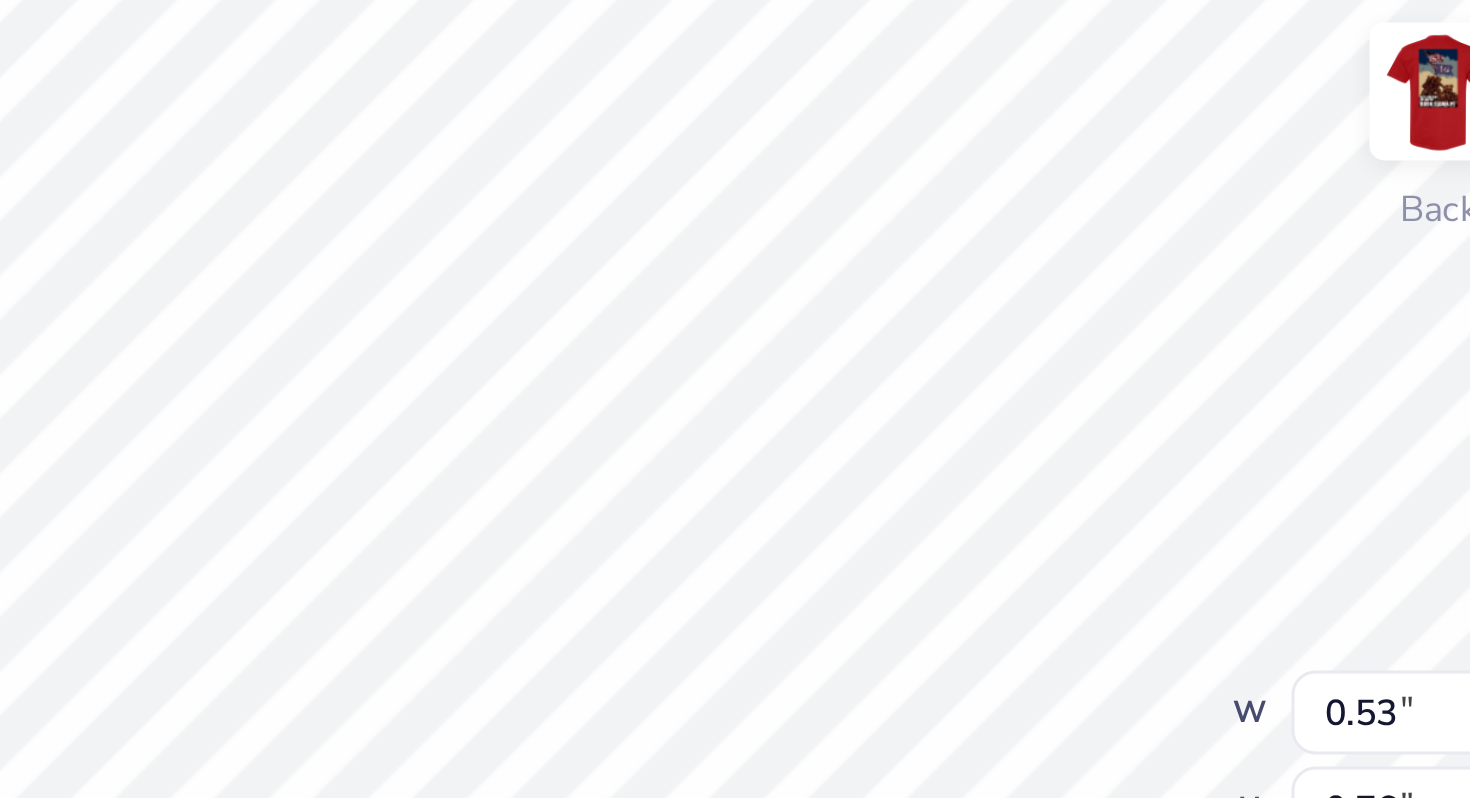 type on "x" 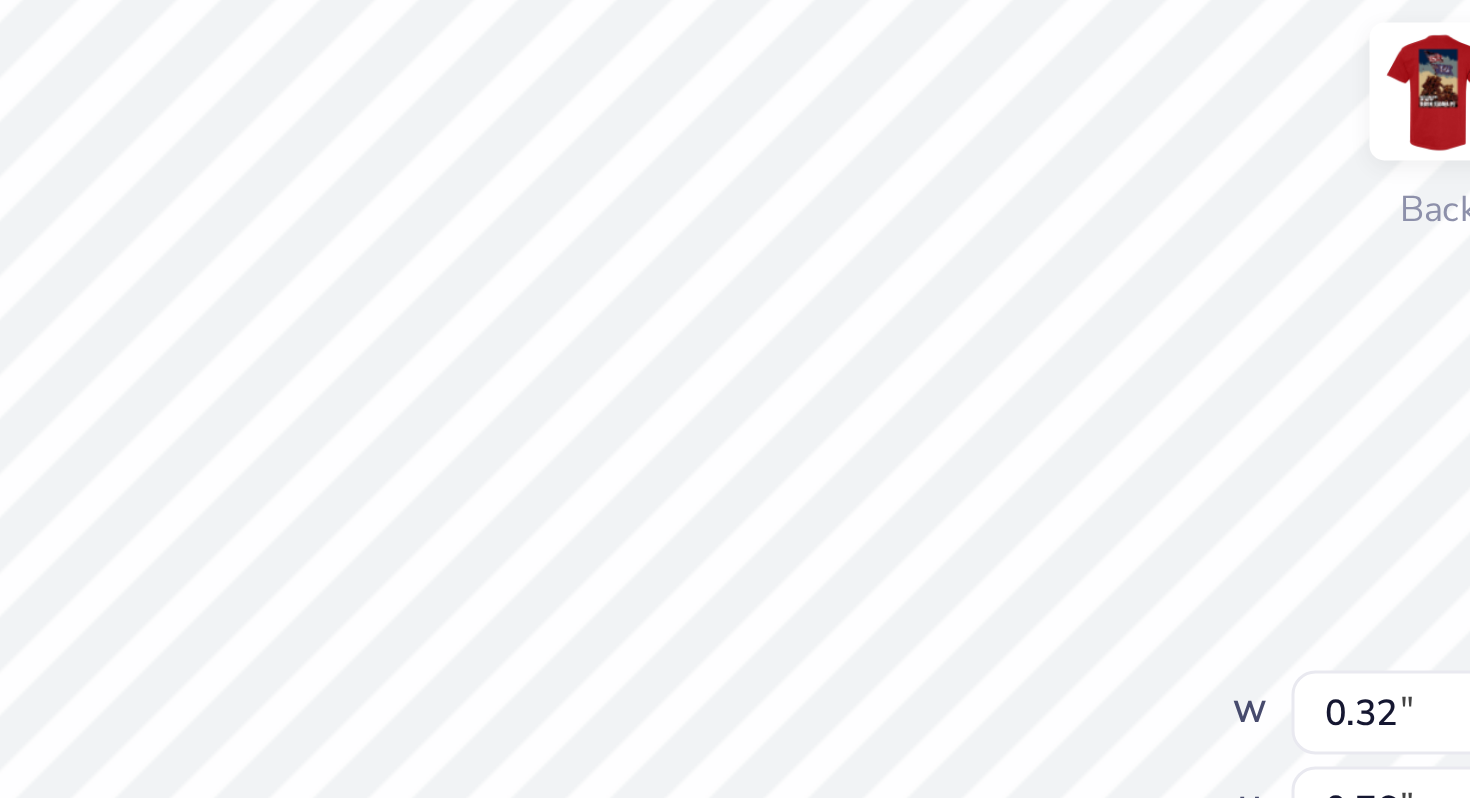type on "x" 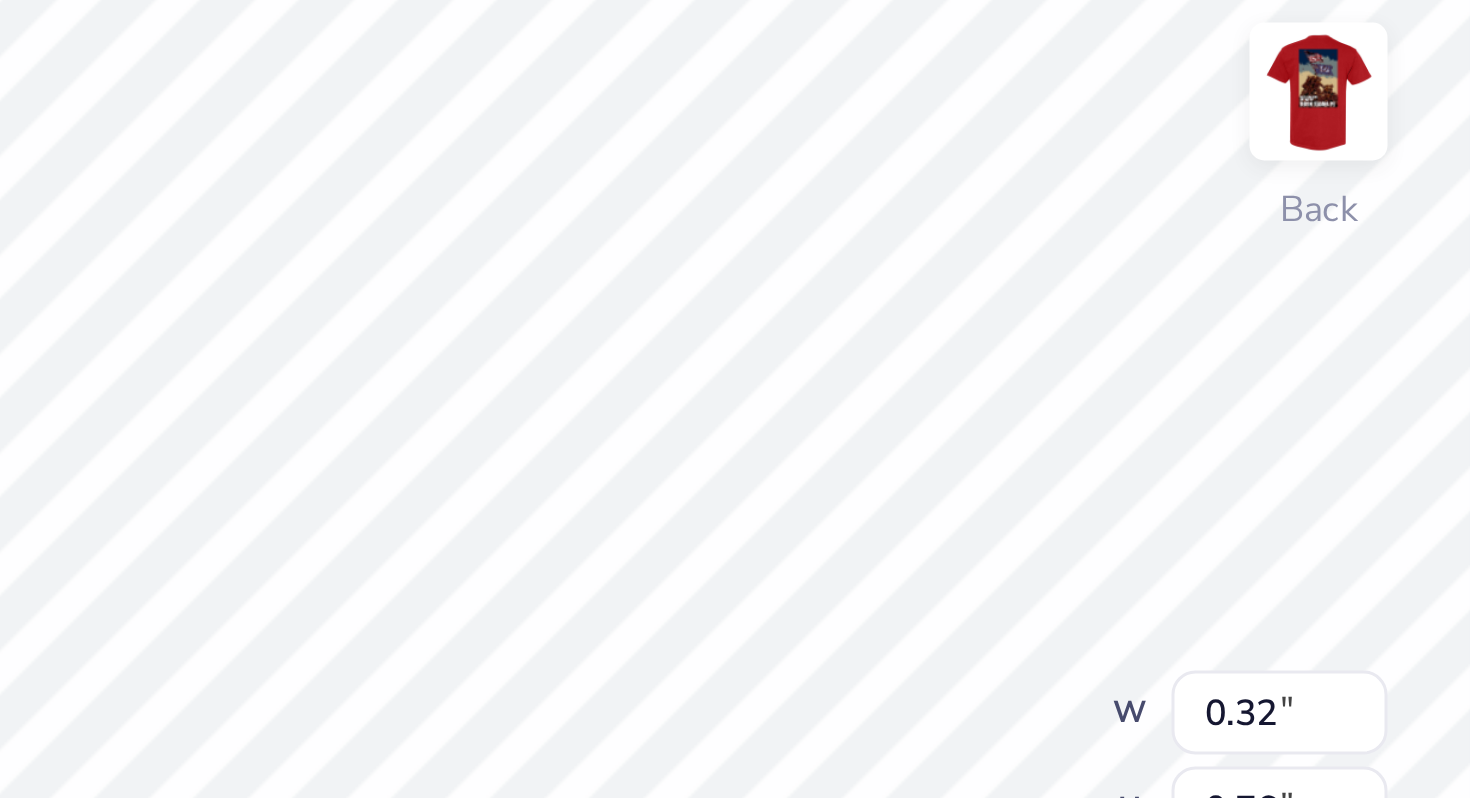 type on "x" 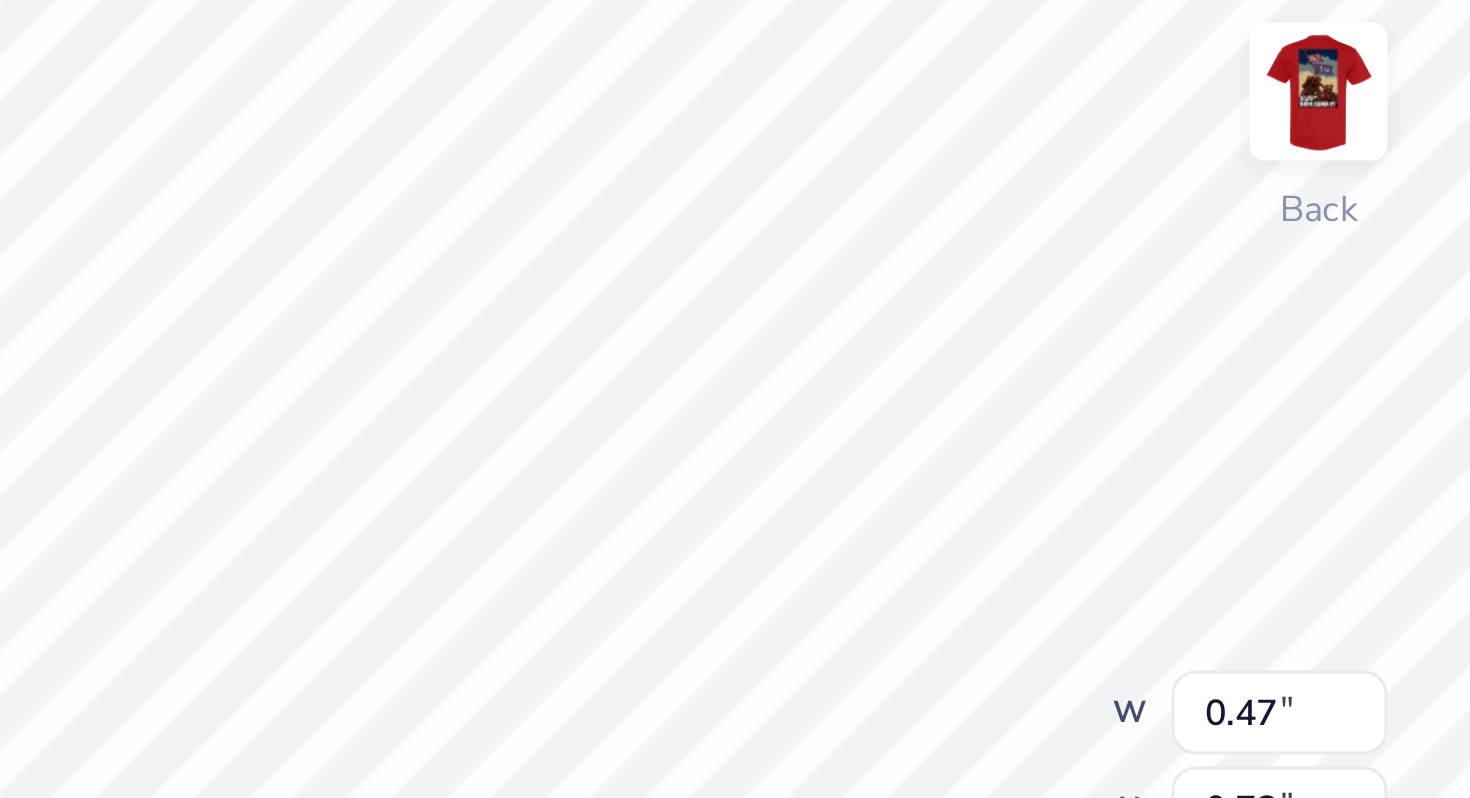 type on "x" 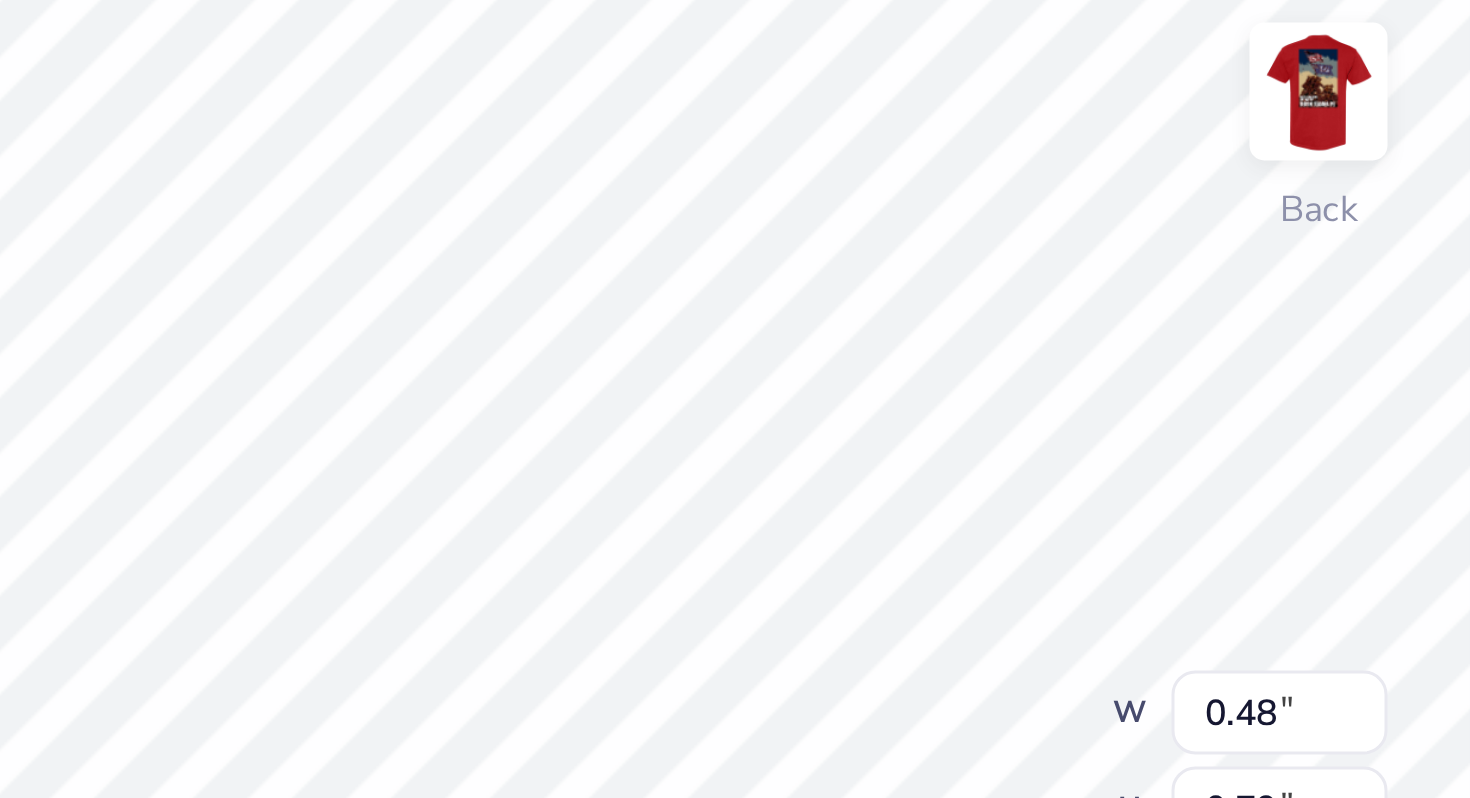 type on "x" 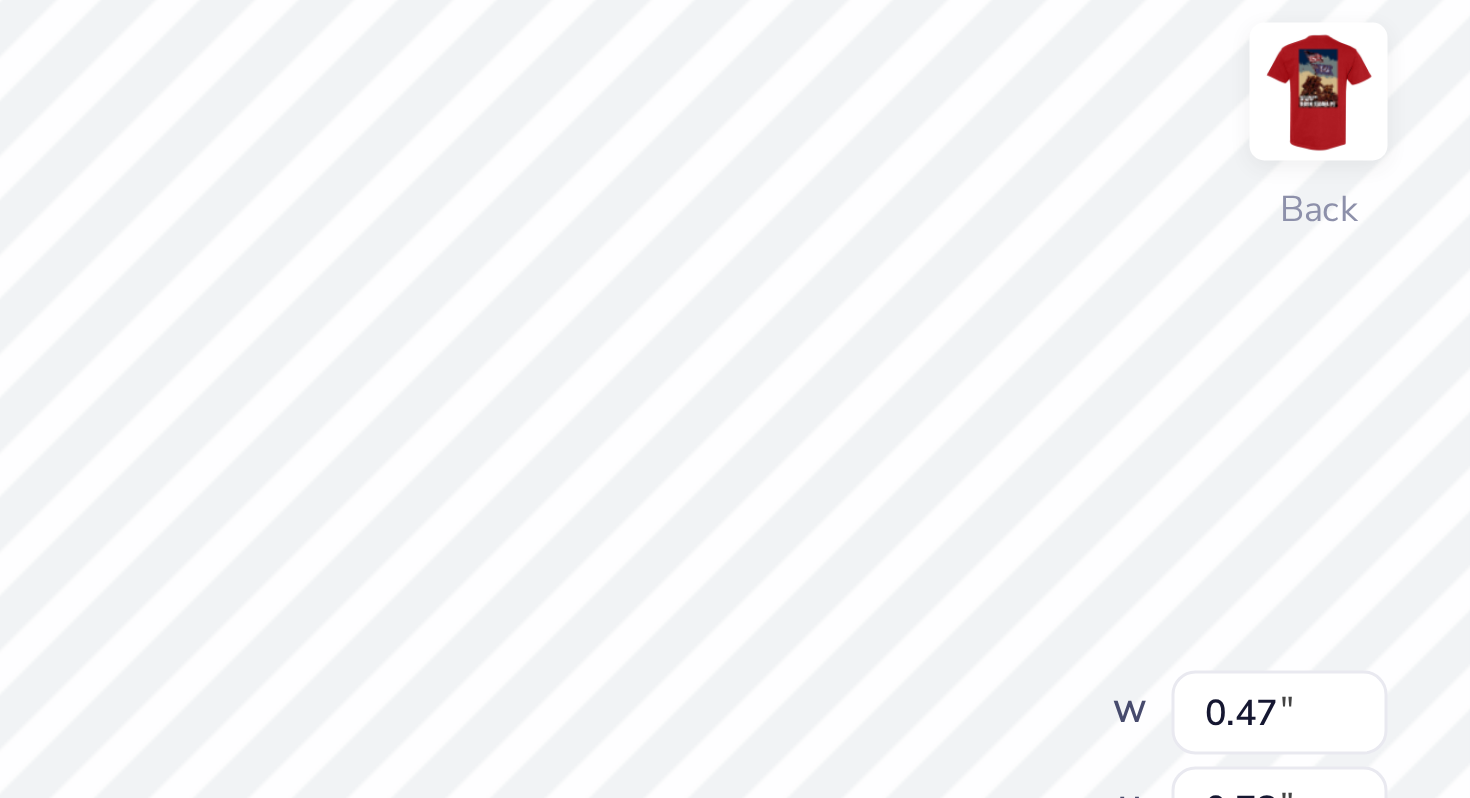type on "x" 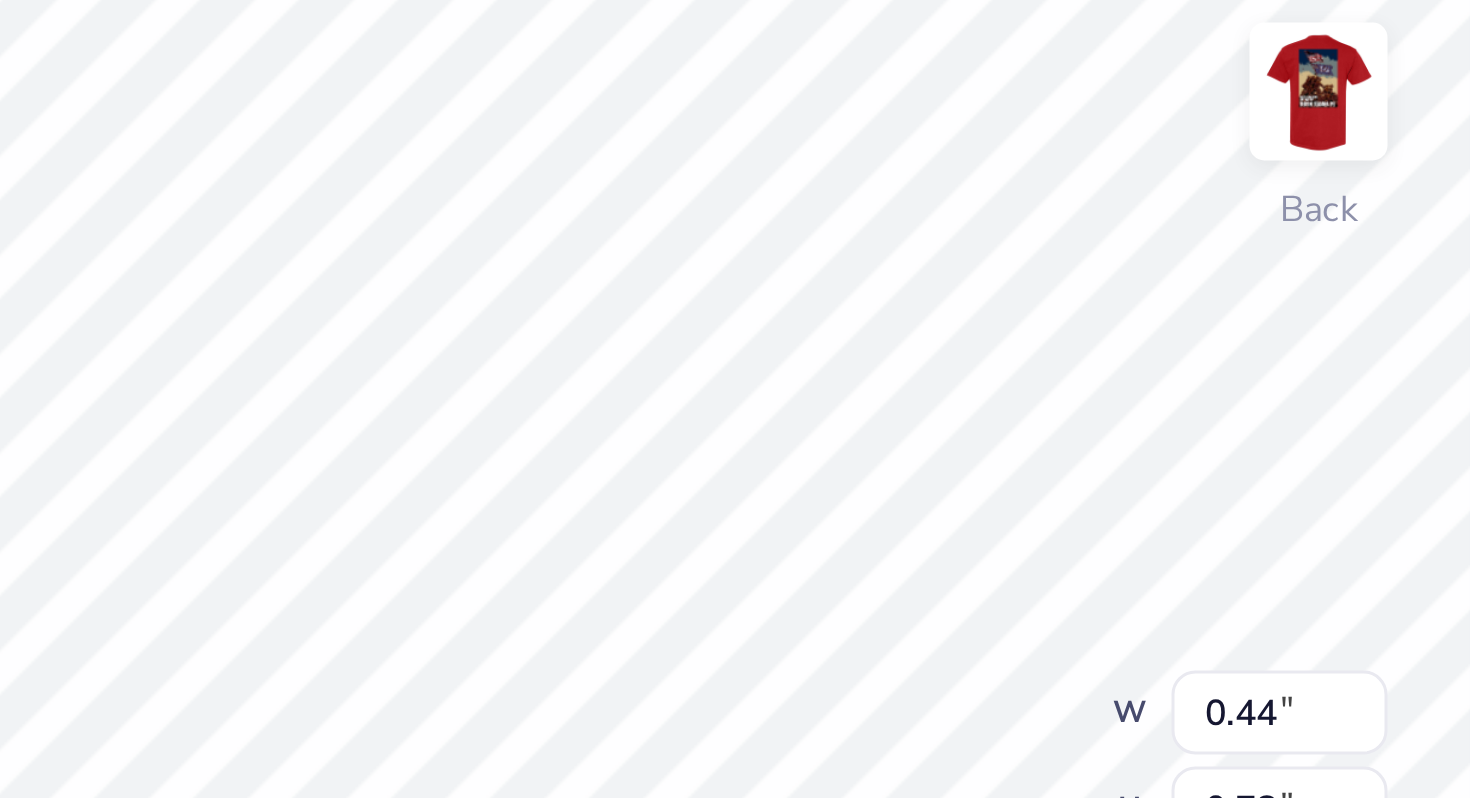 type on "x" 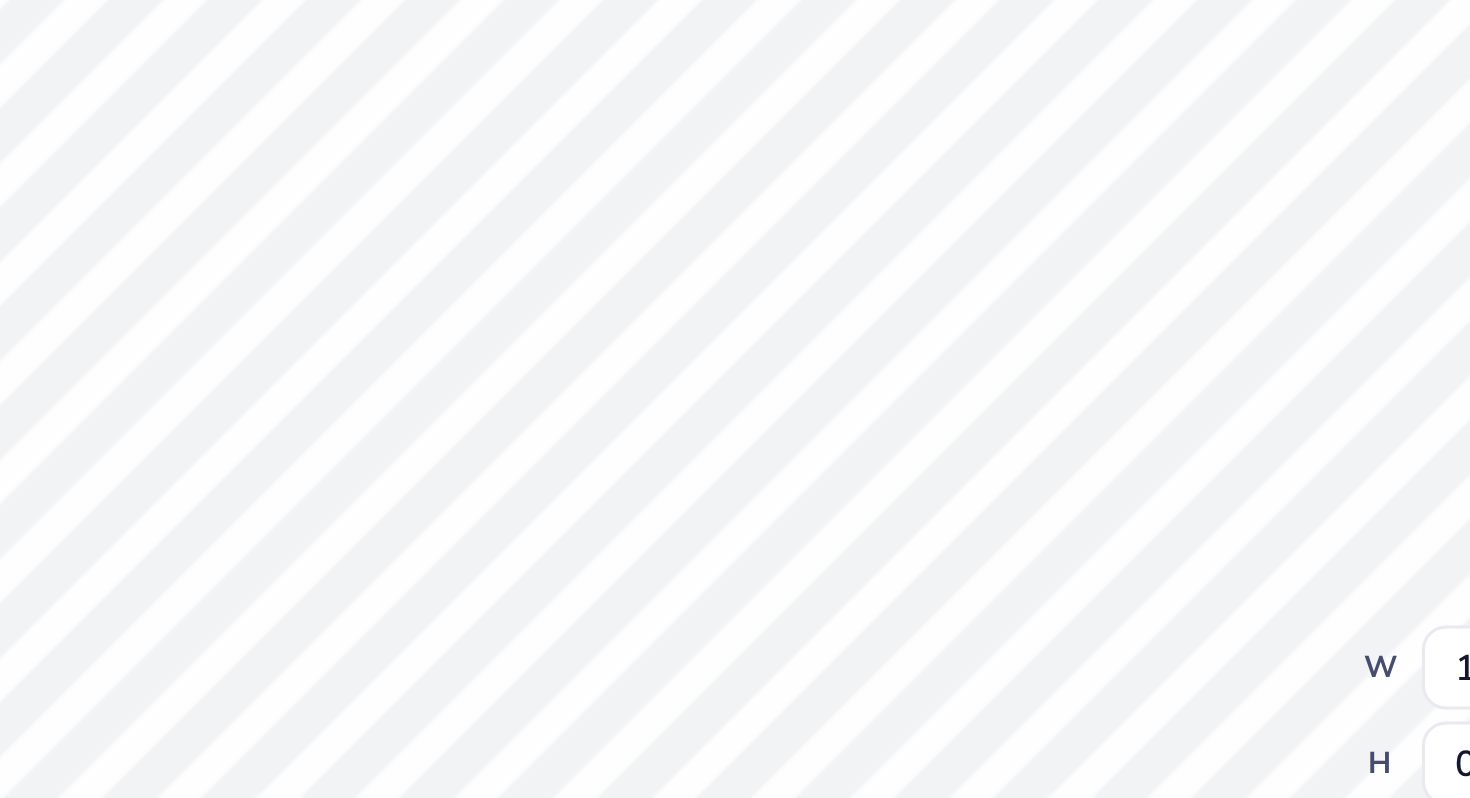 type on "x" 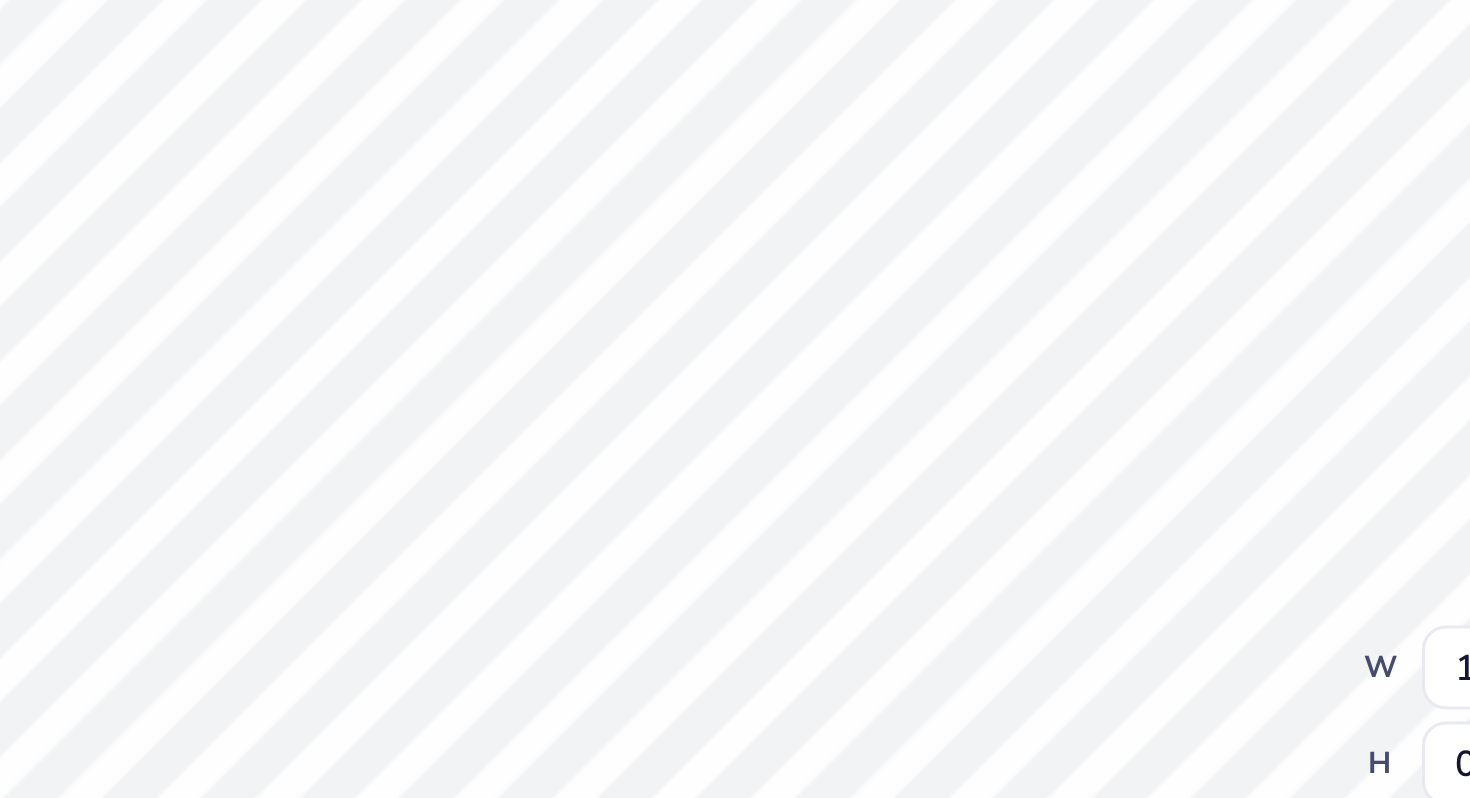 type on "x" 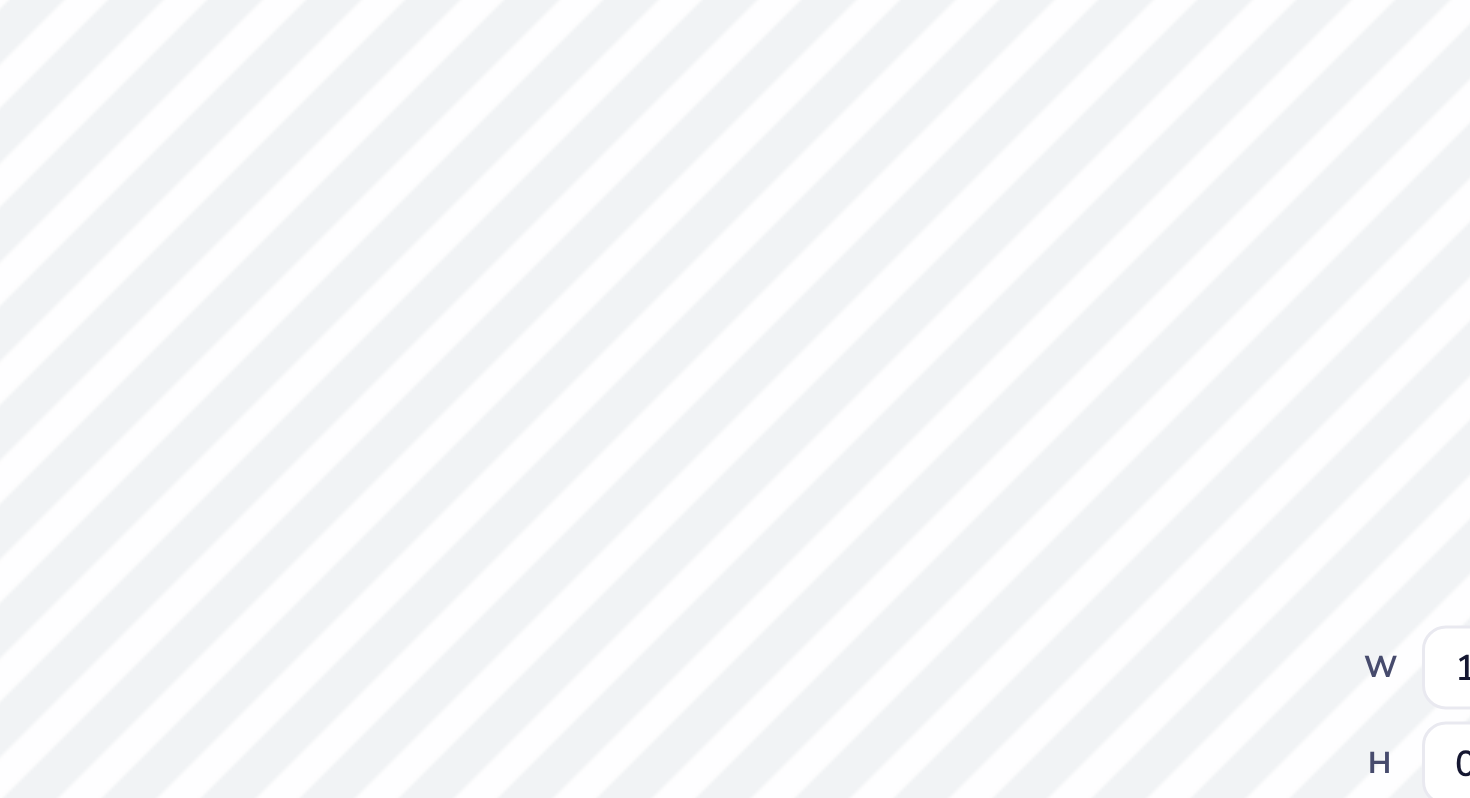 type on "x" 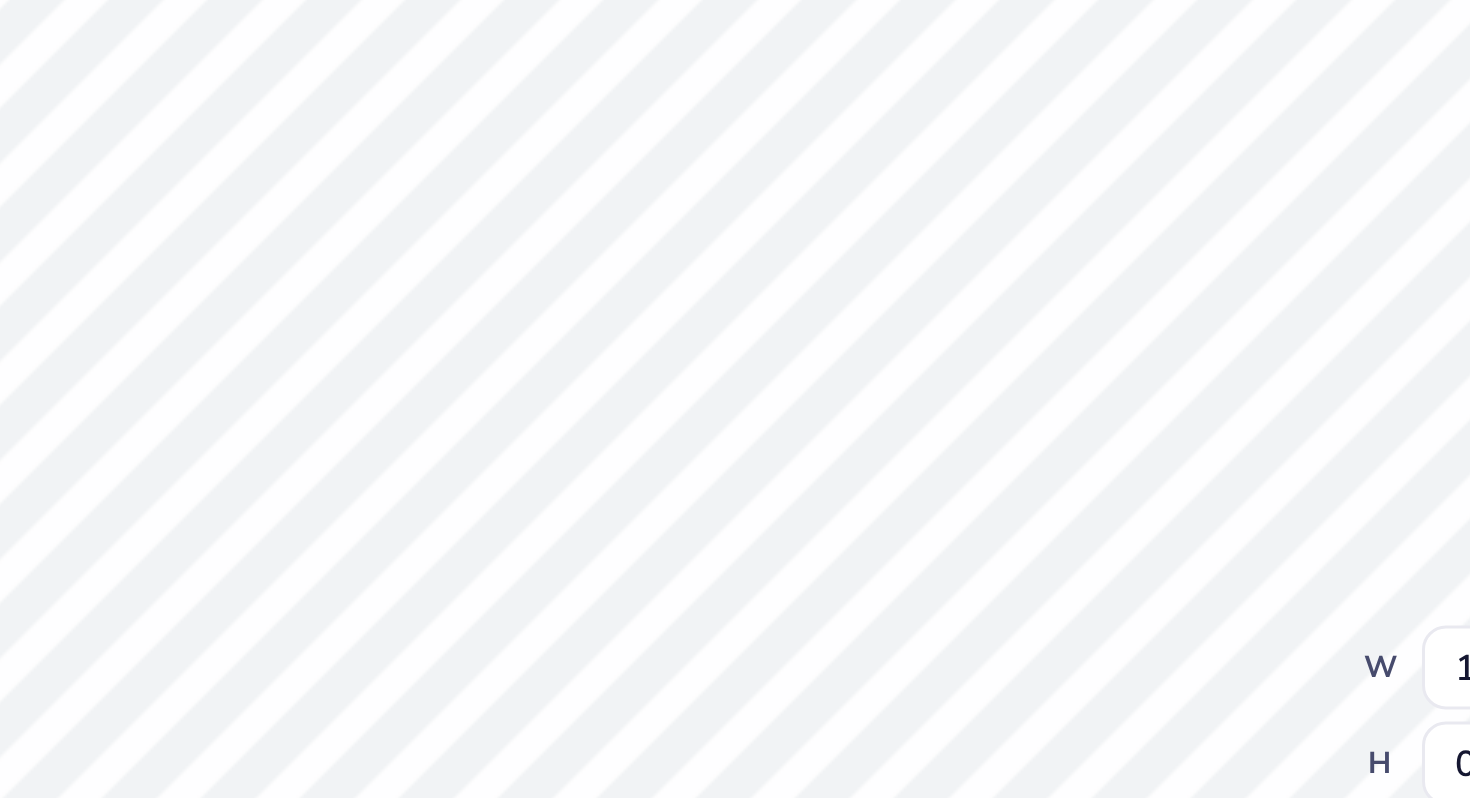 type on "x" 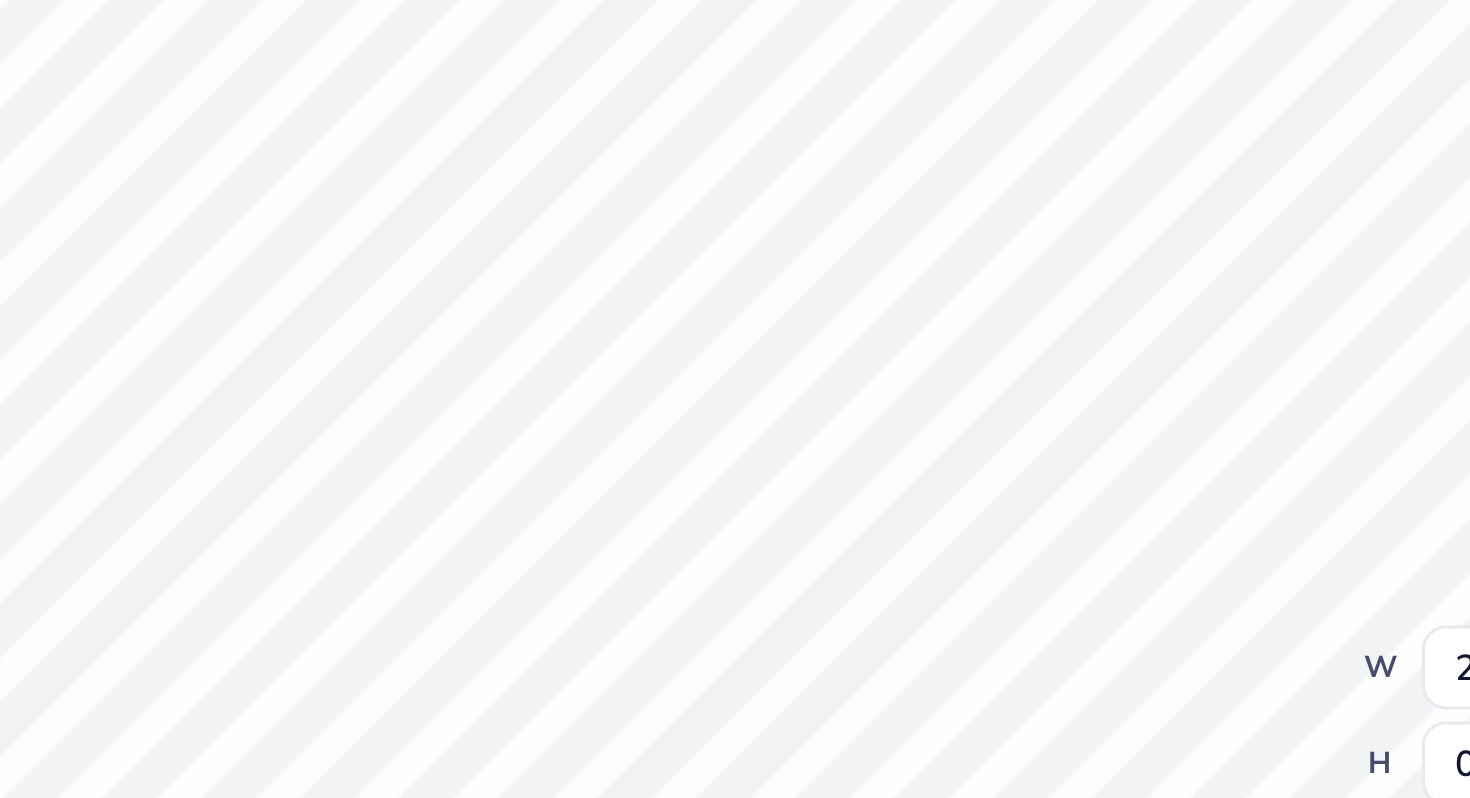 type on "x" 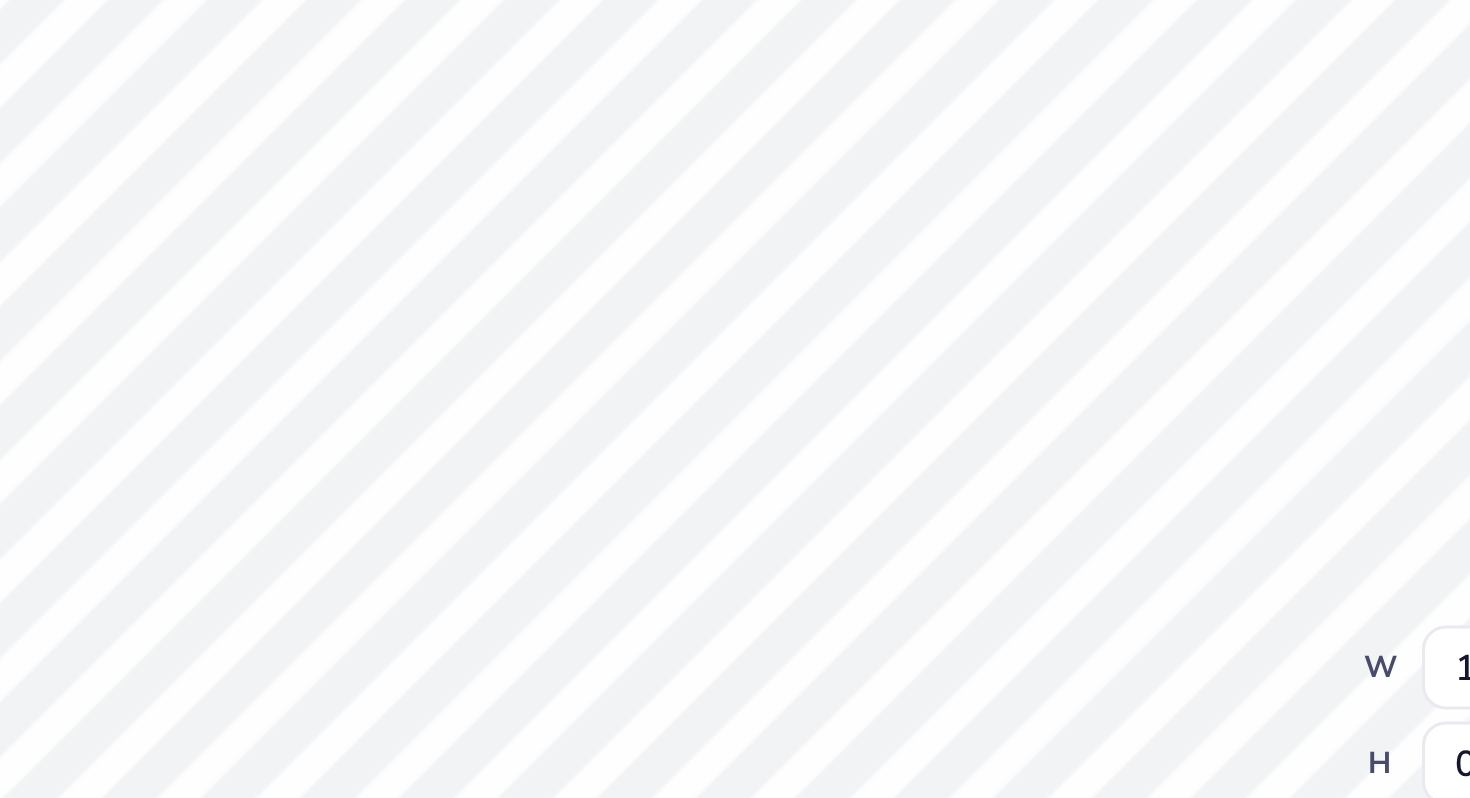 type on "x" 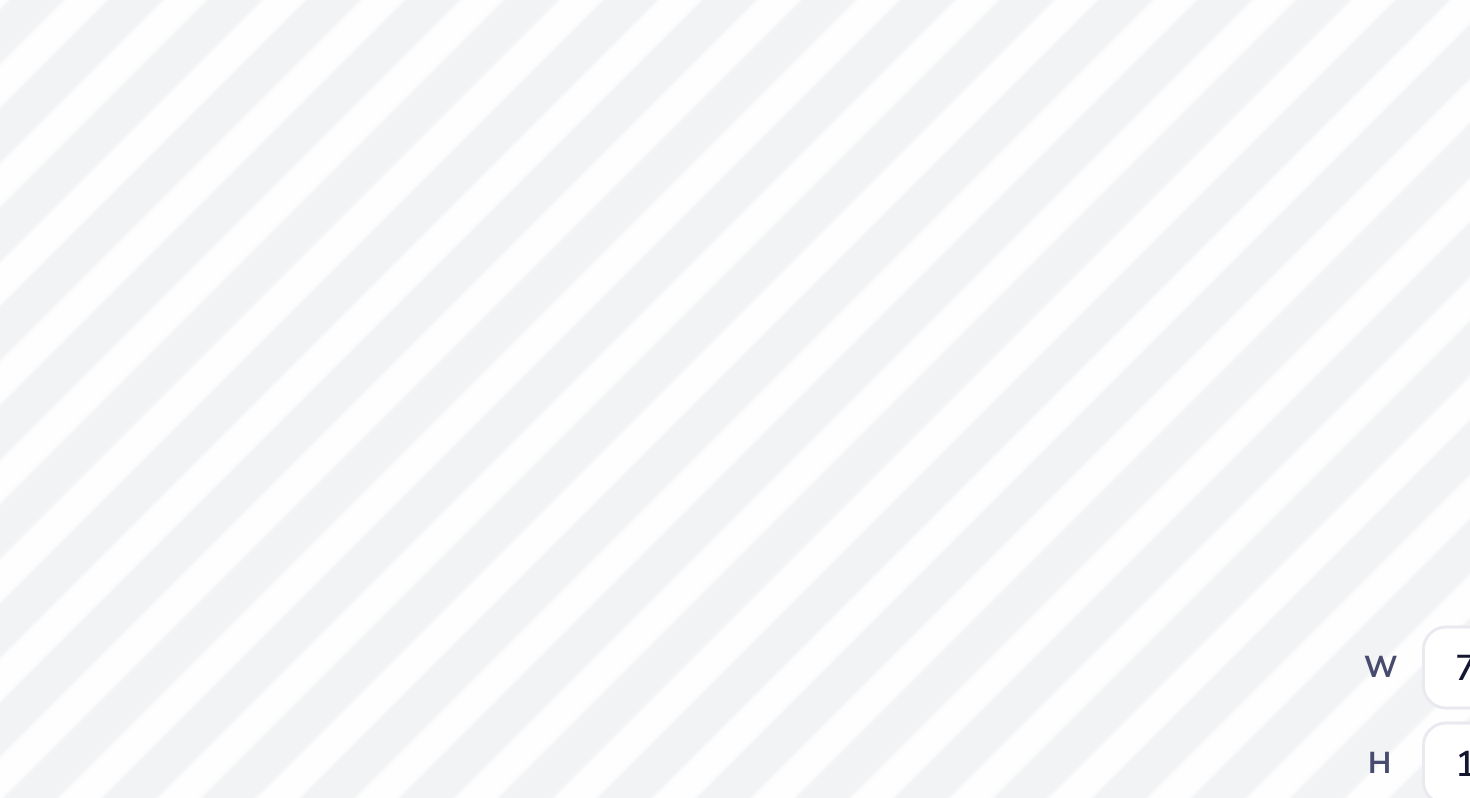 type on "x" 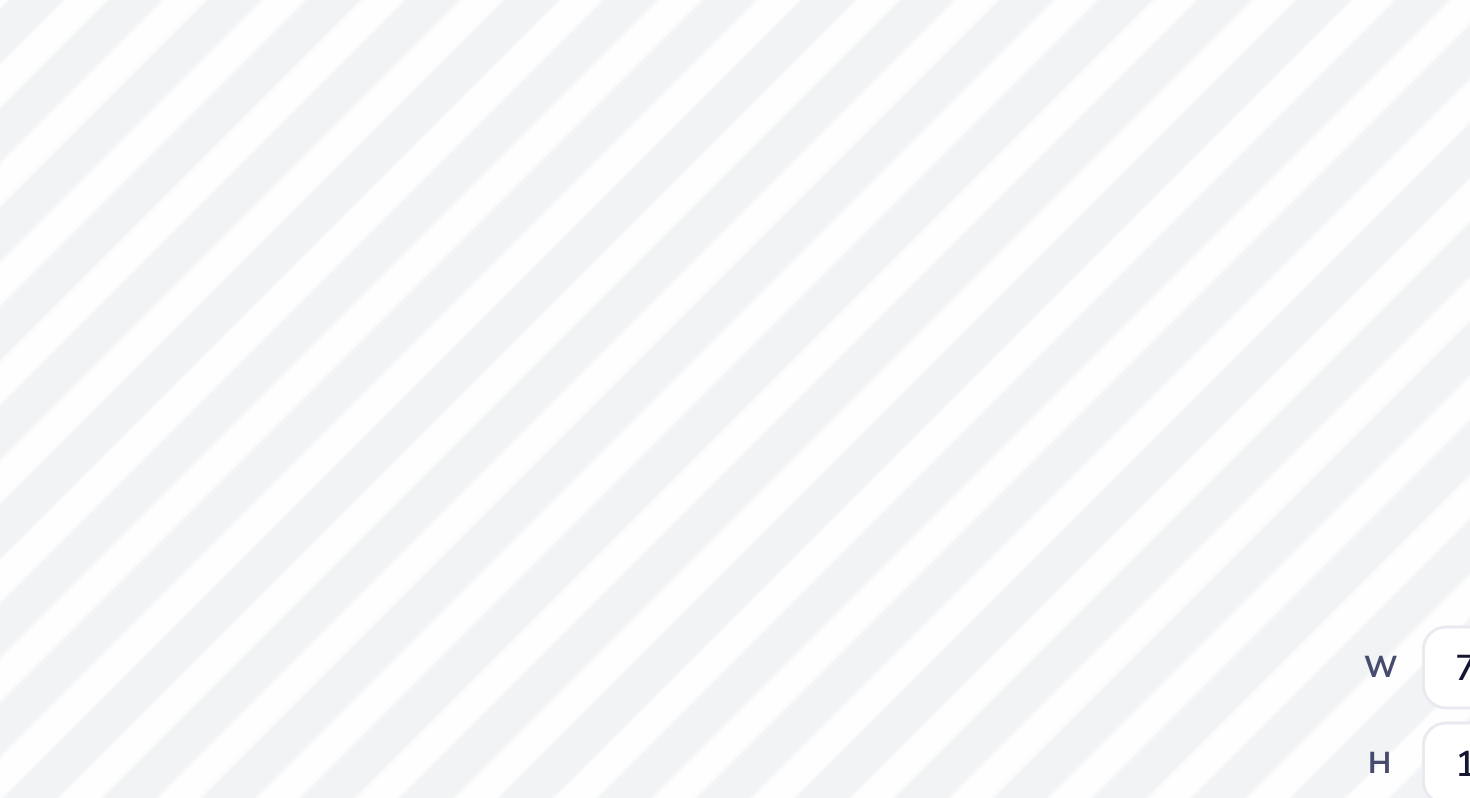 type on "x" 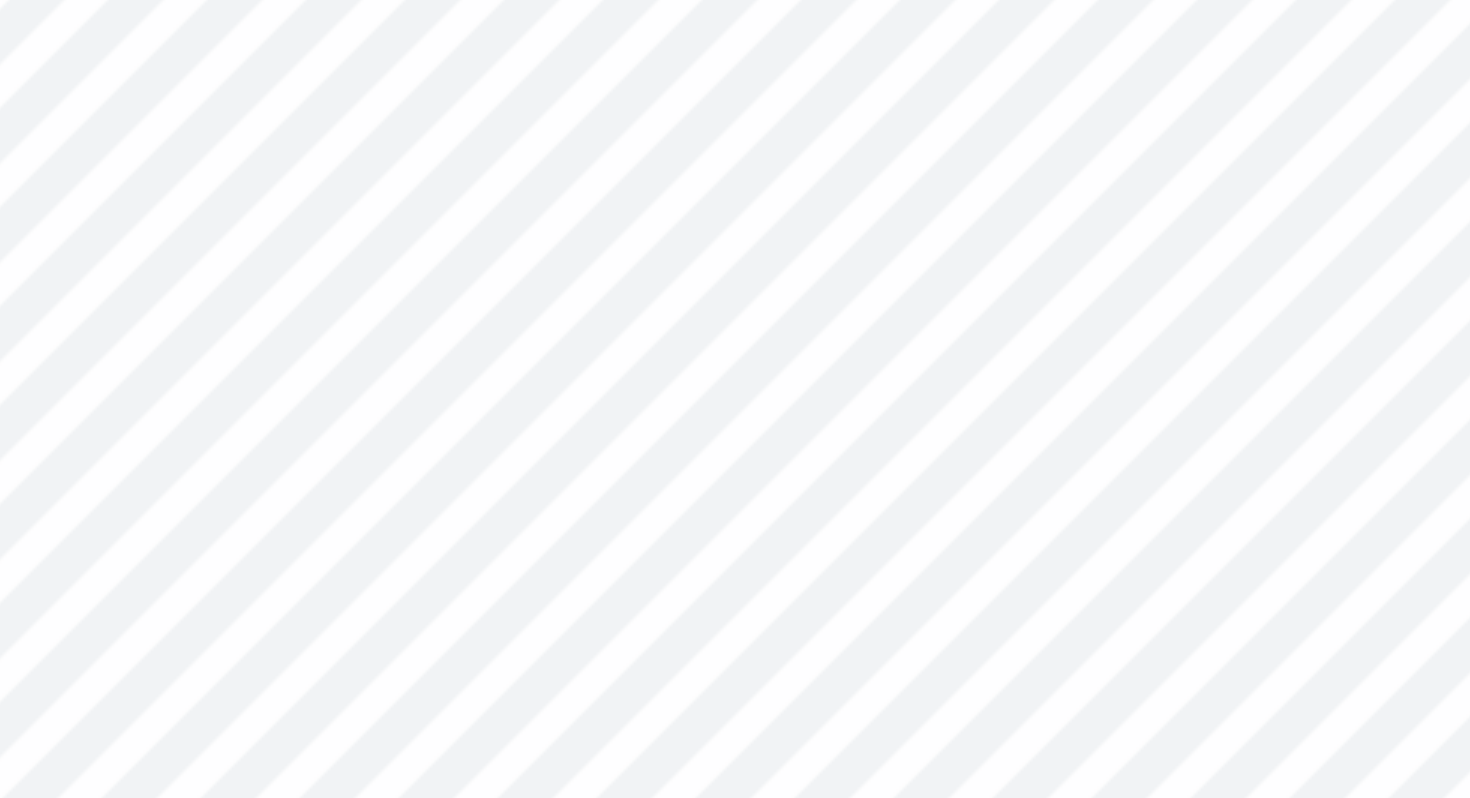 type on "x" 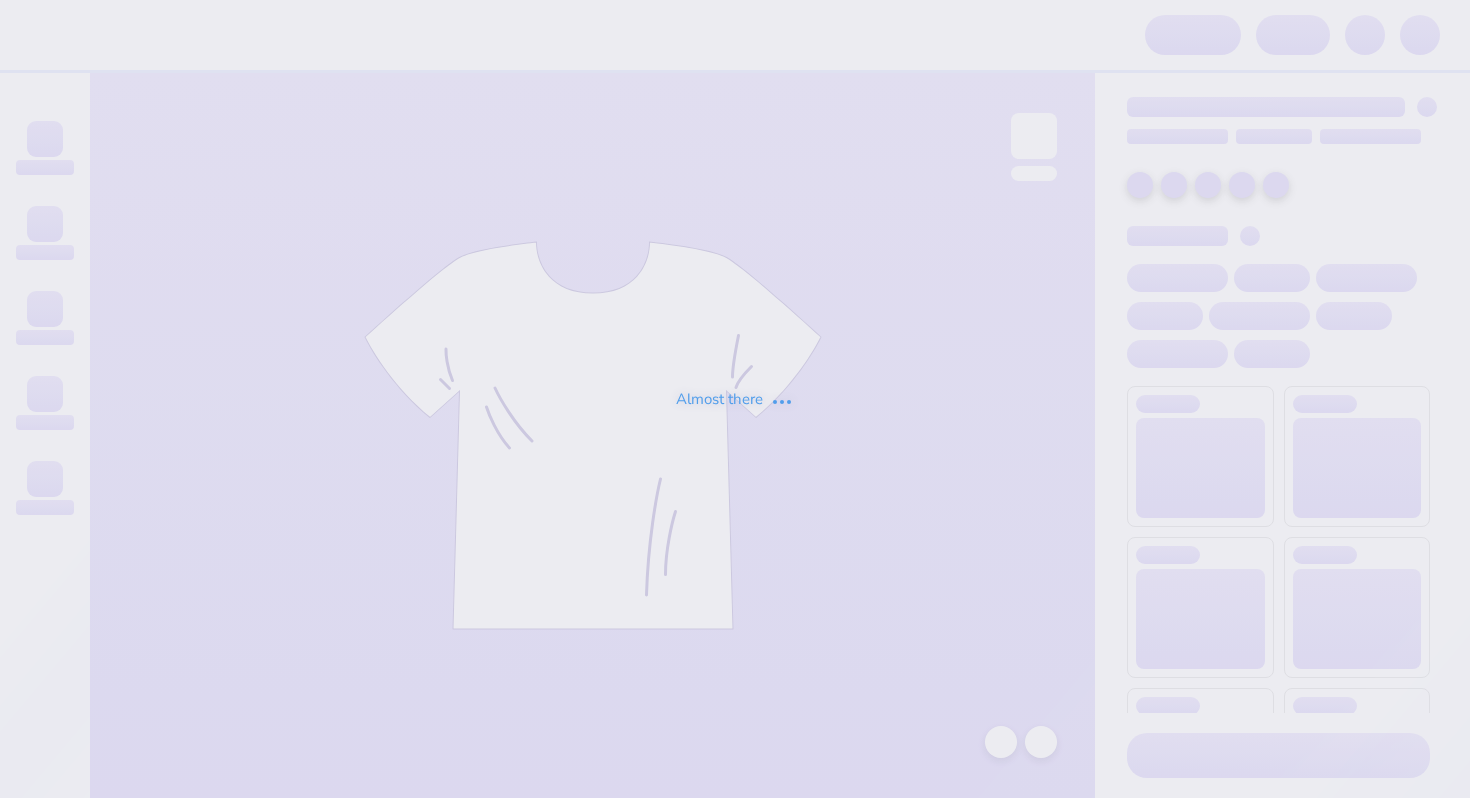 scroll, scrollTop: 0, scrollLeft: 0, axis: both 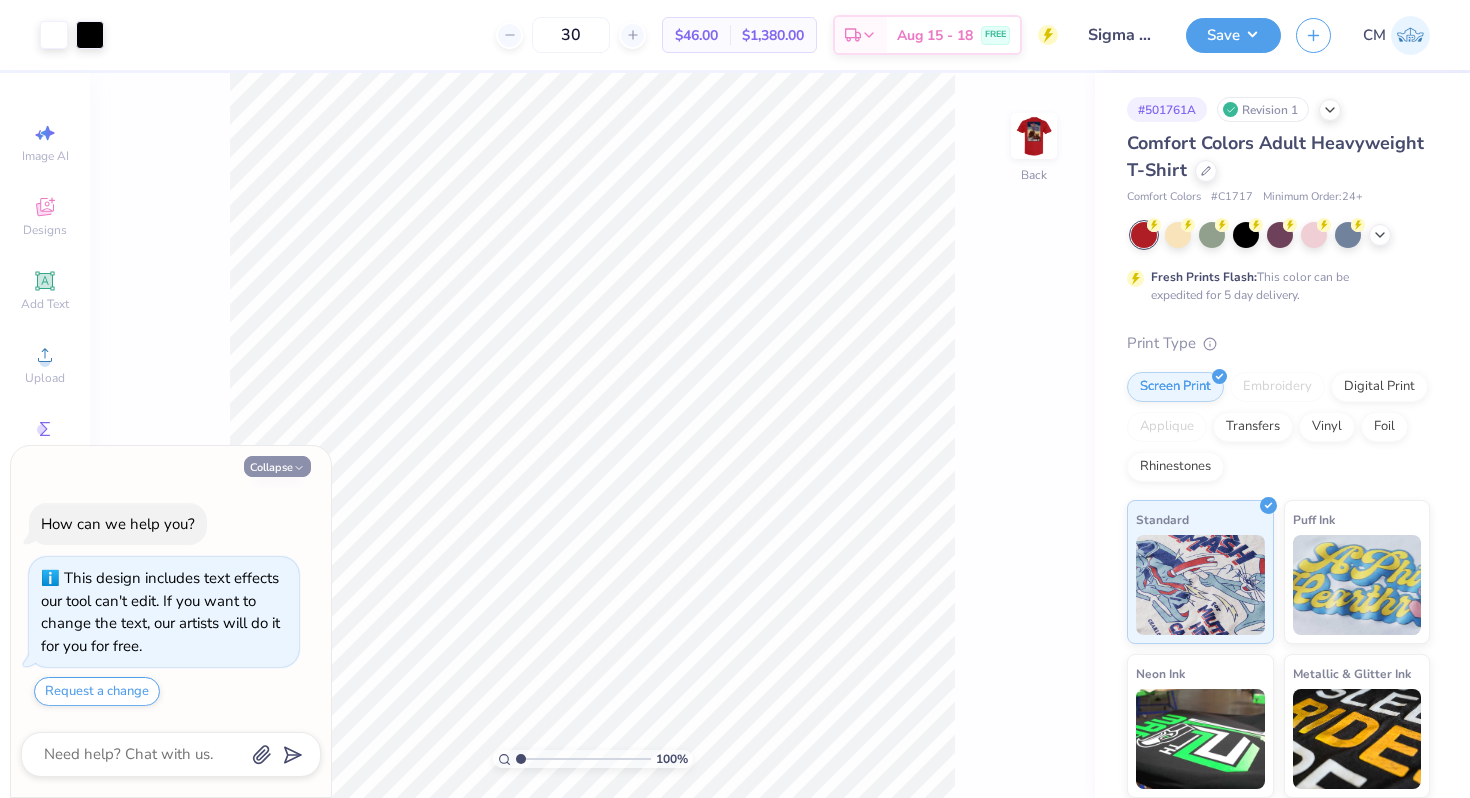 click 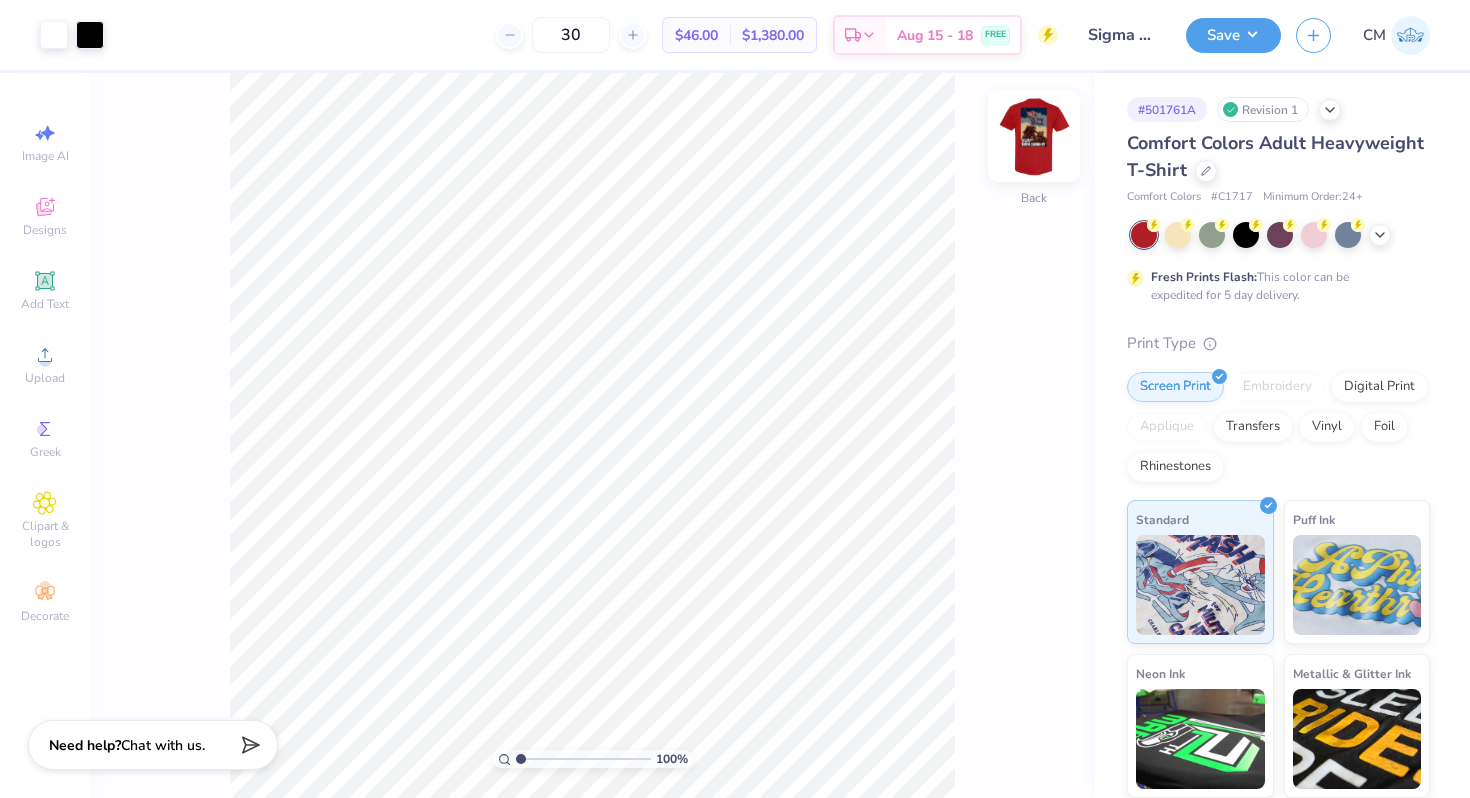 click at bounding box center [1034, 136] 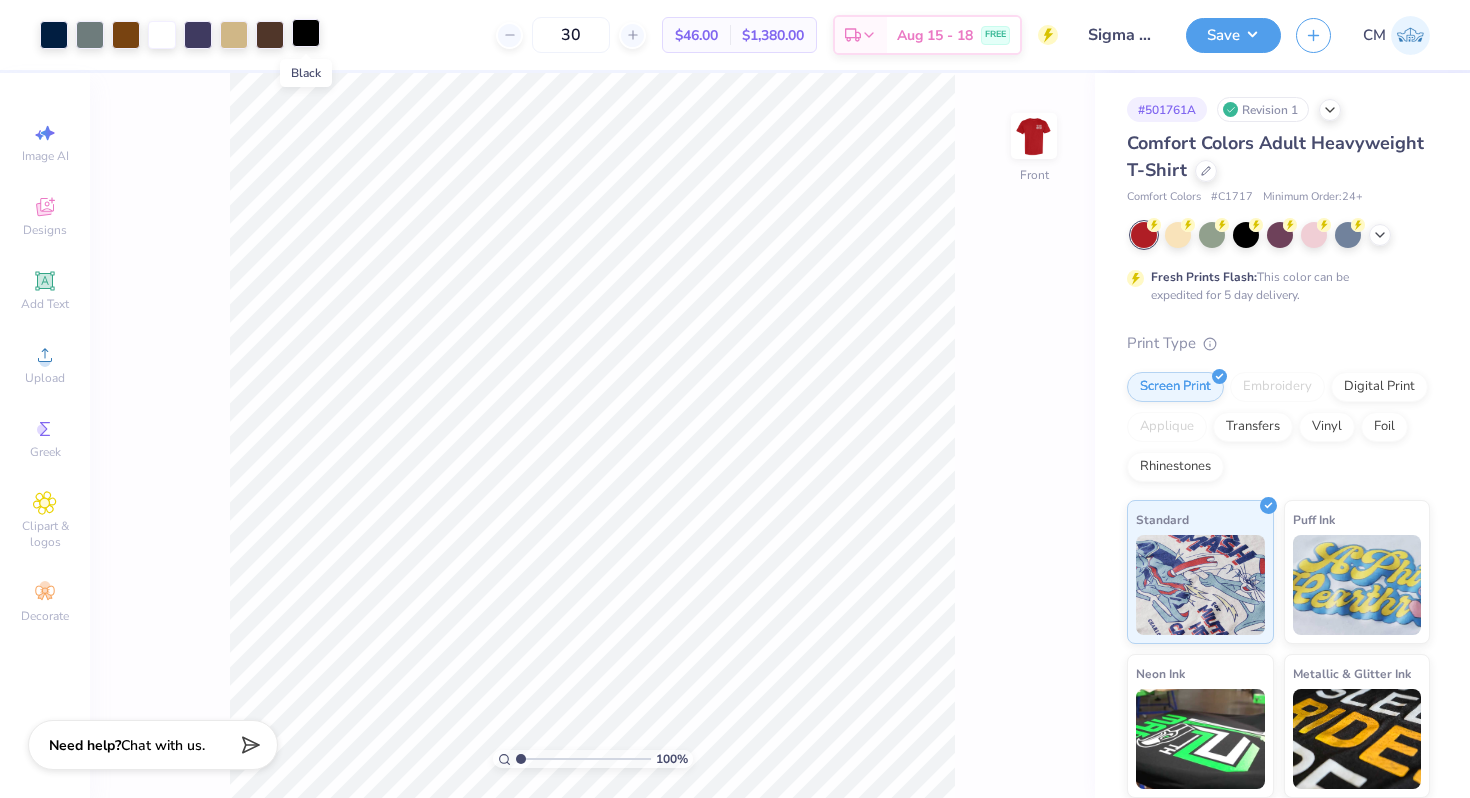 click at bounding box center [306, 33] 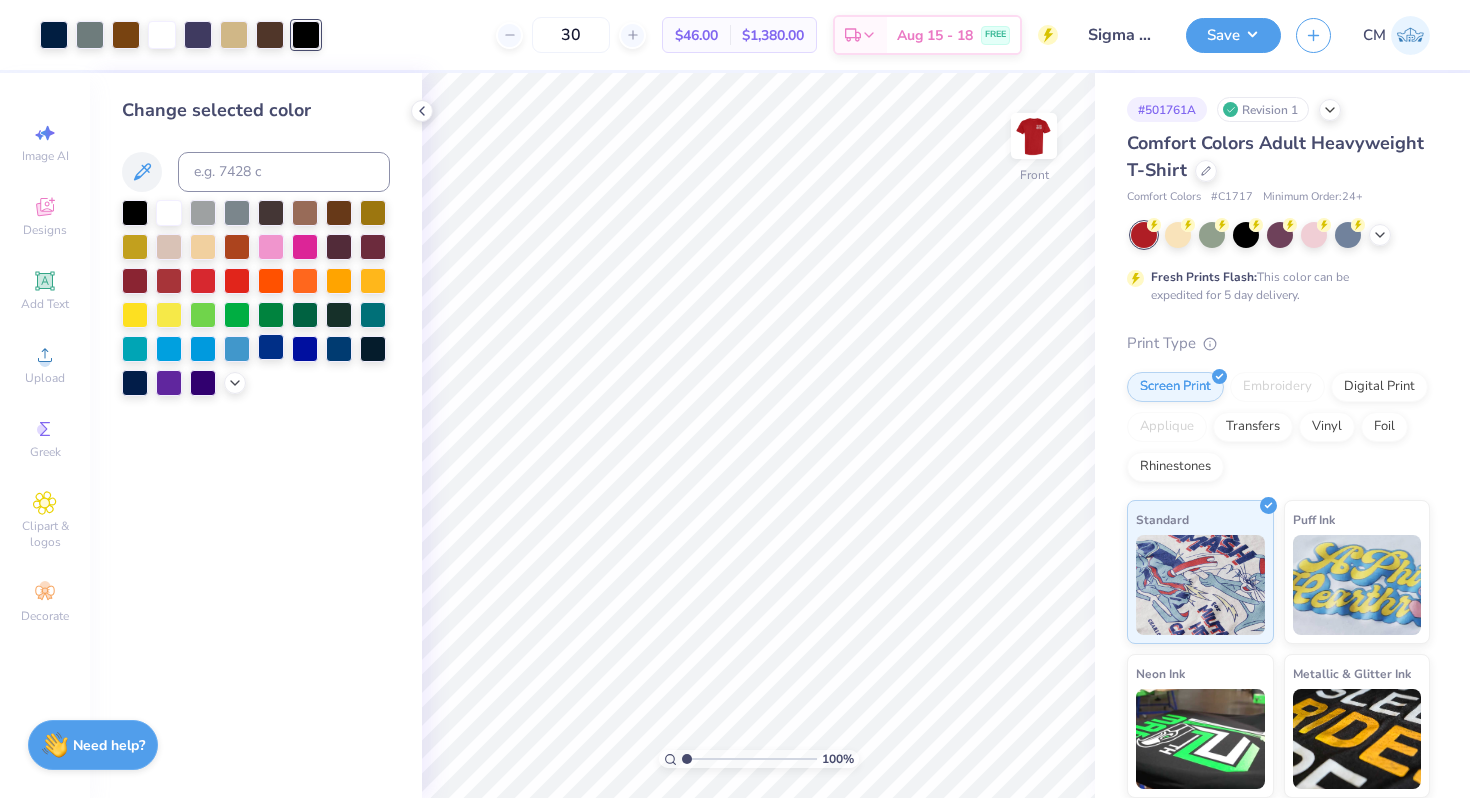 click at bounding box center (271, 347) 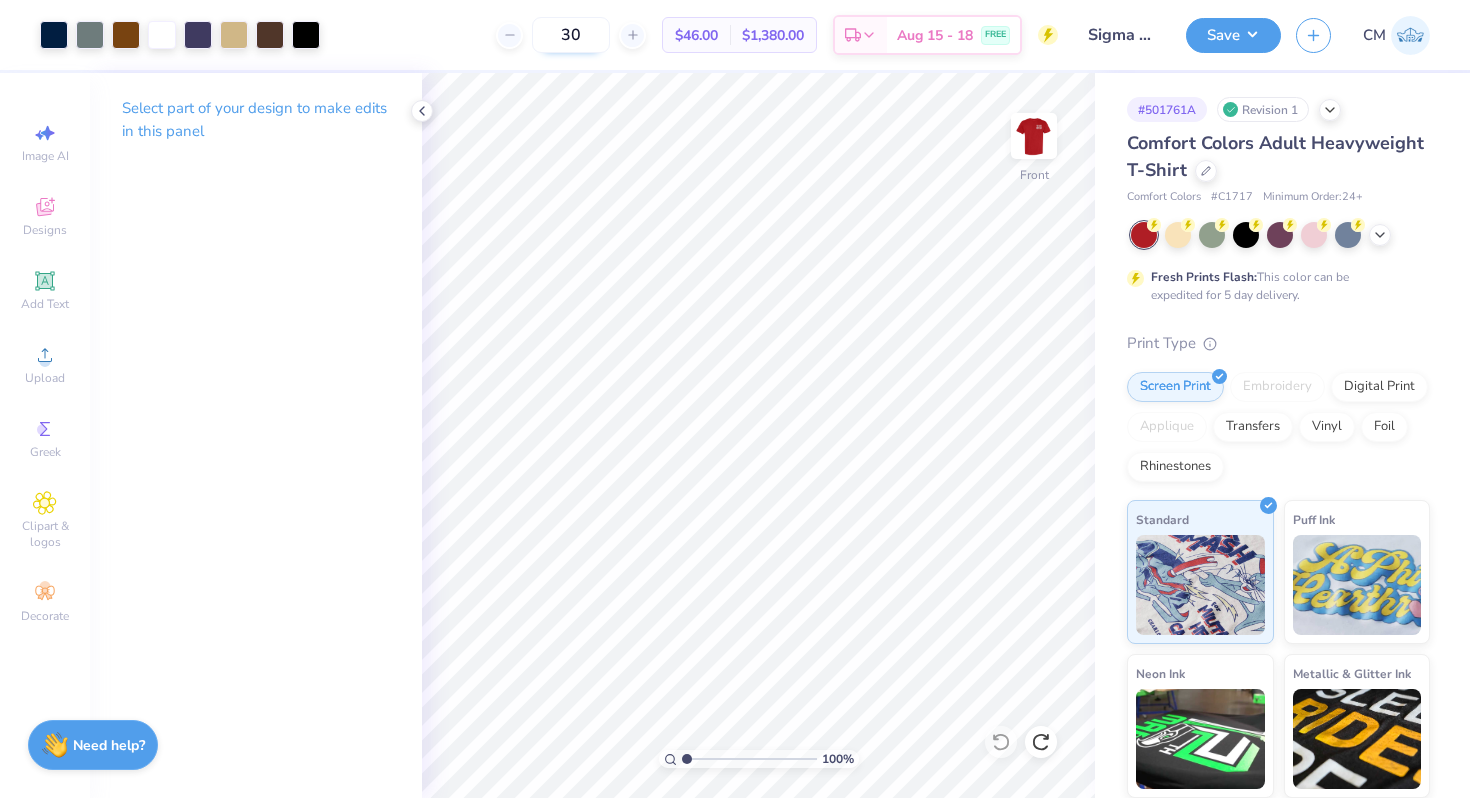 click on "30" at bounding box center (571, 35) 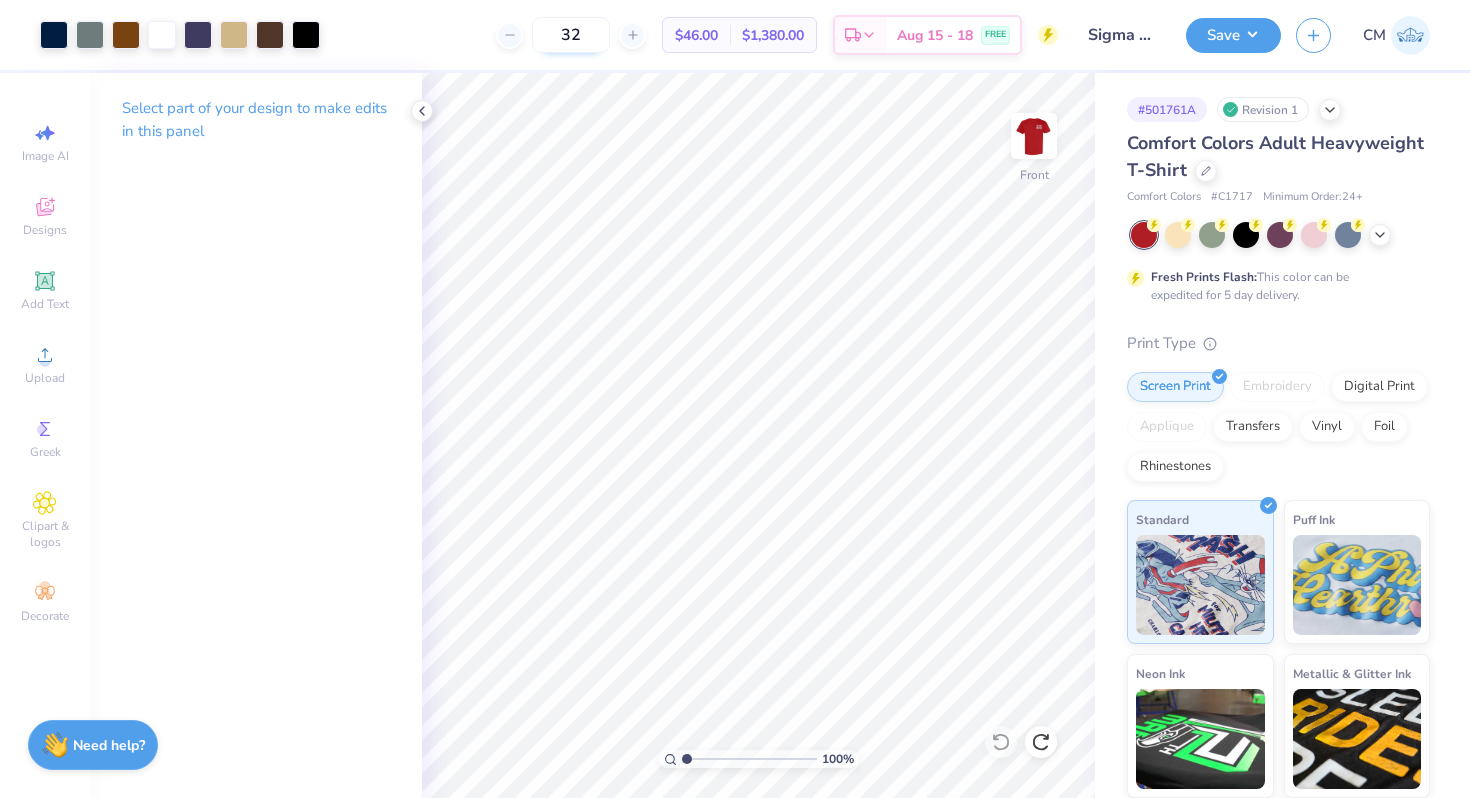 type on "3" 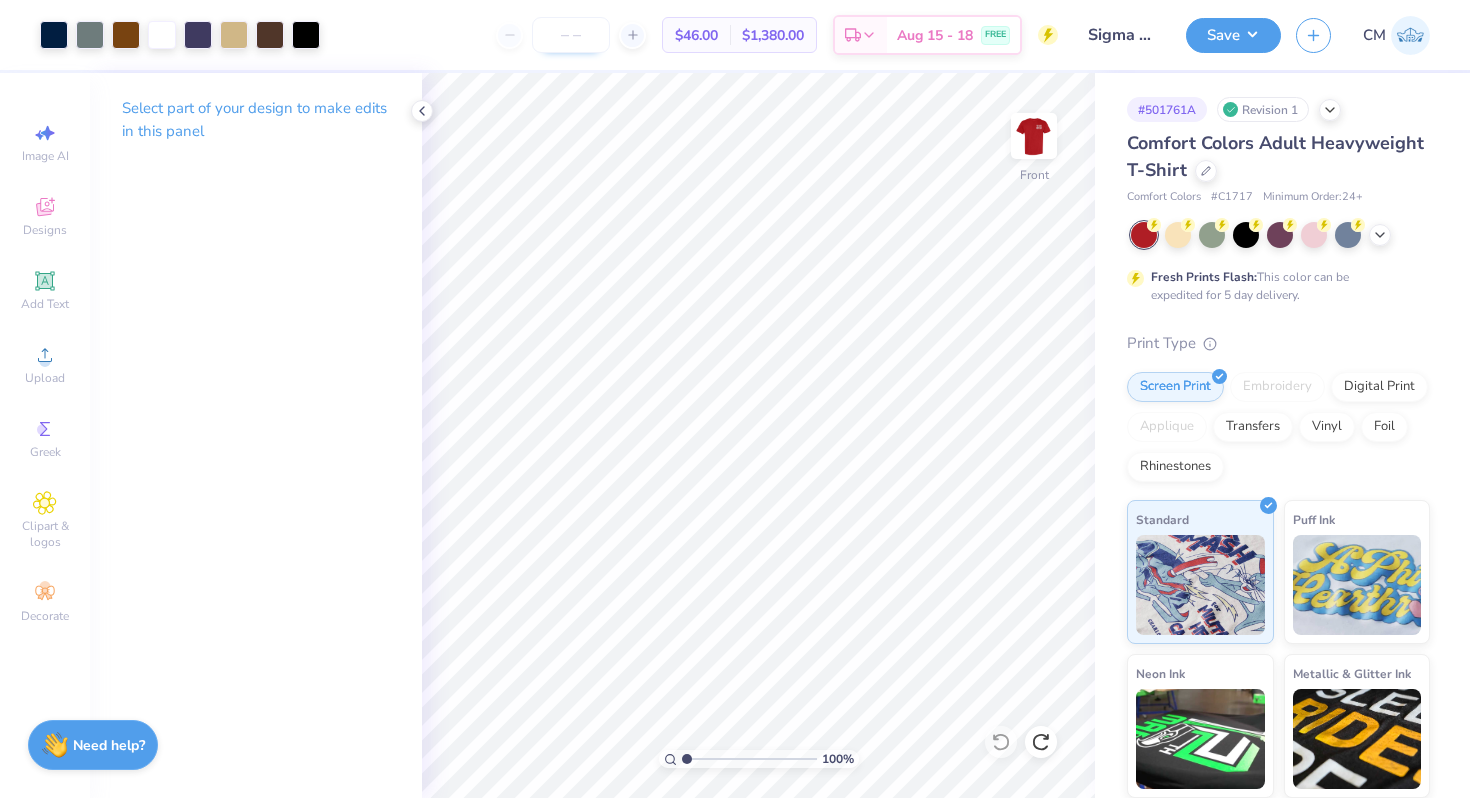 type on "2" 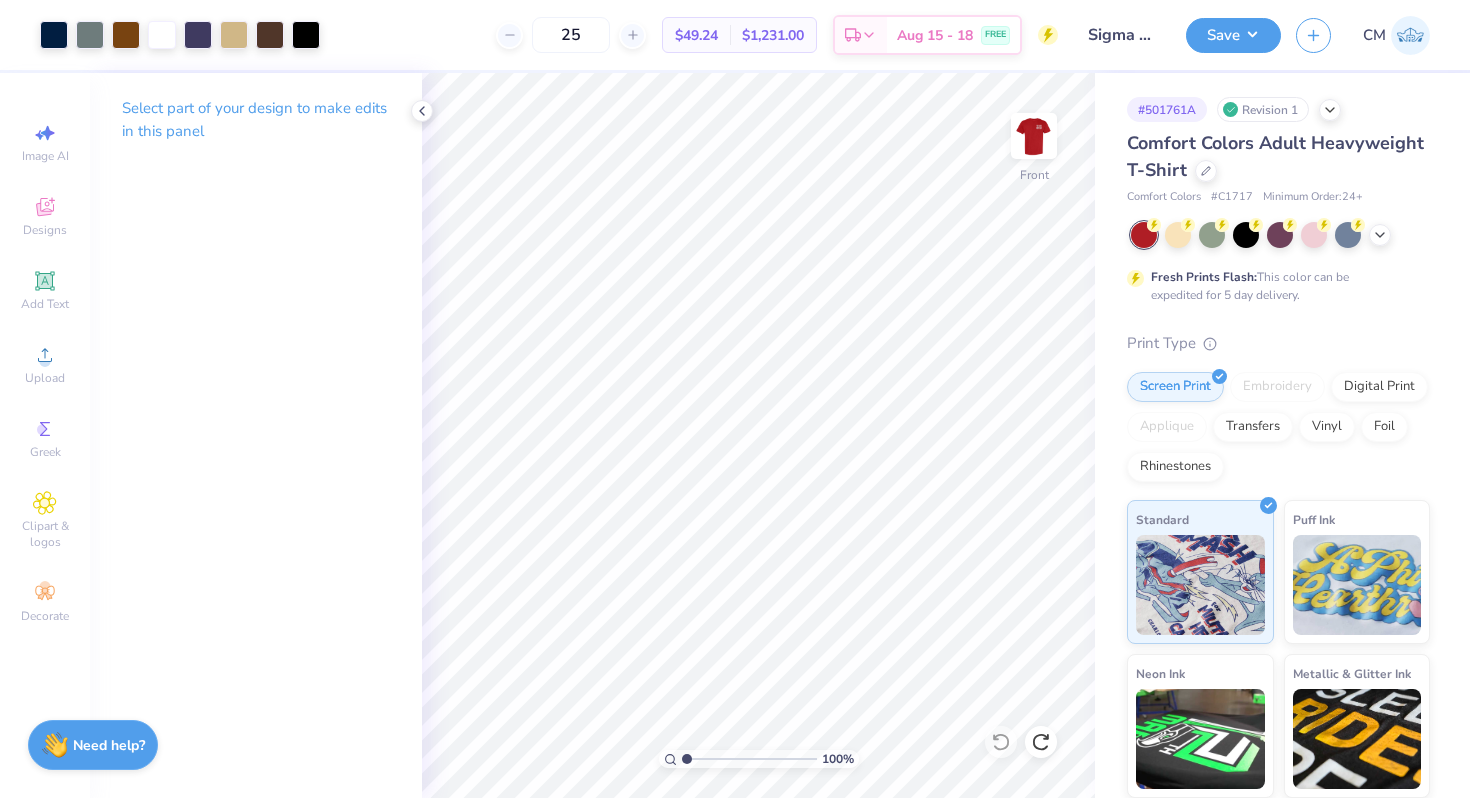 type on "25" 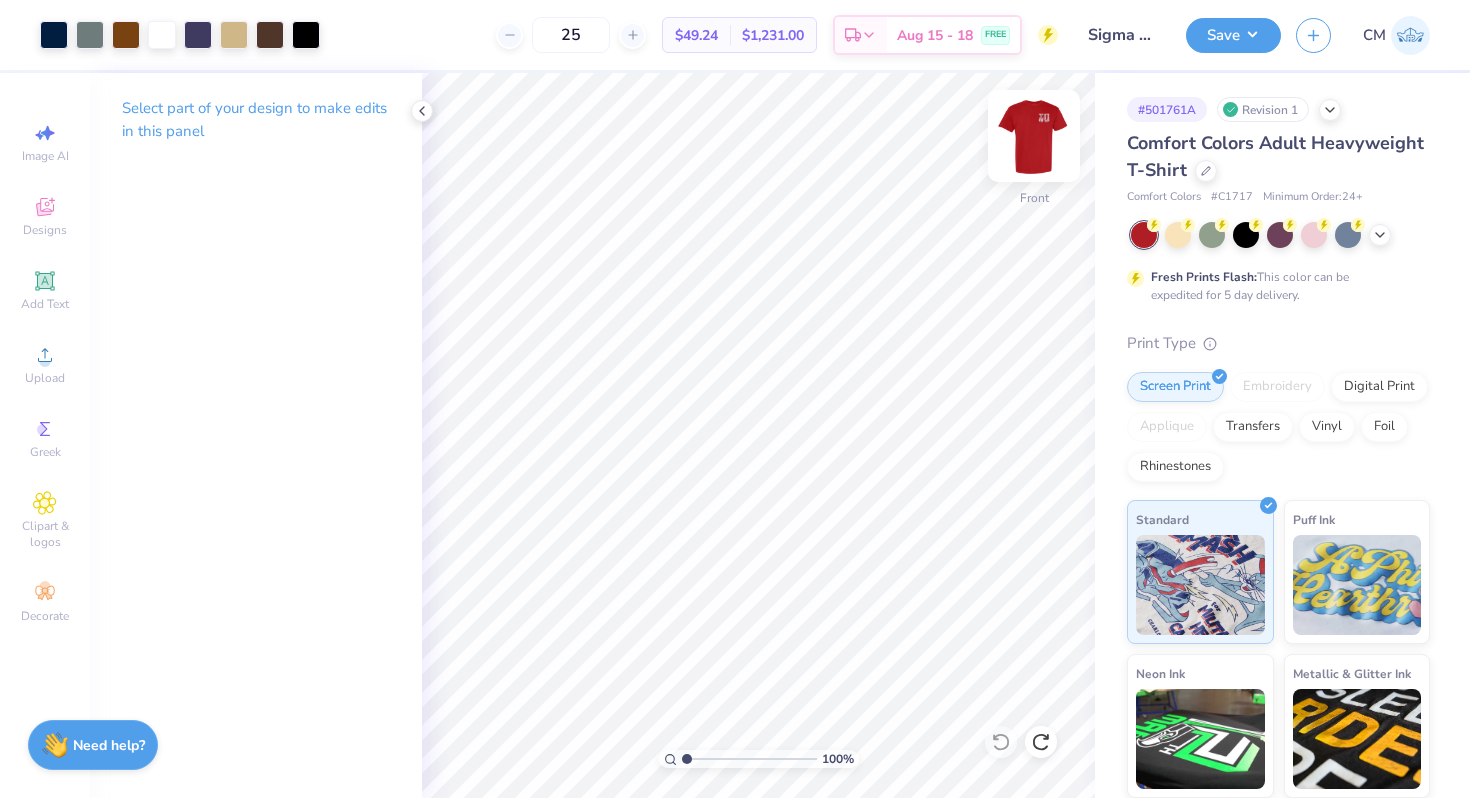 click at bounding box center (1034, 136) 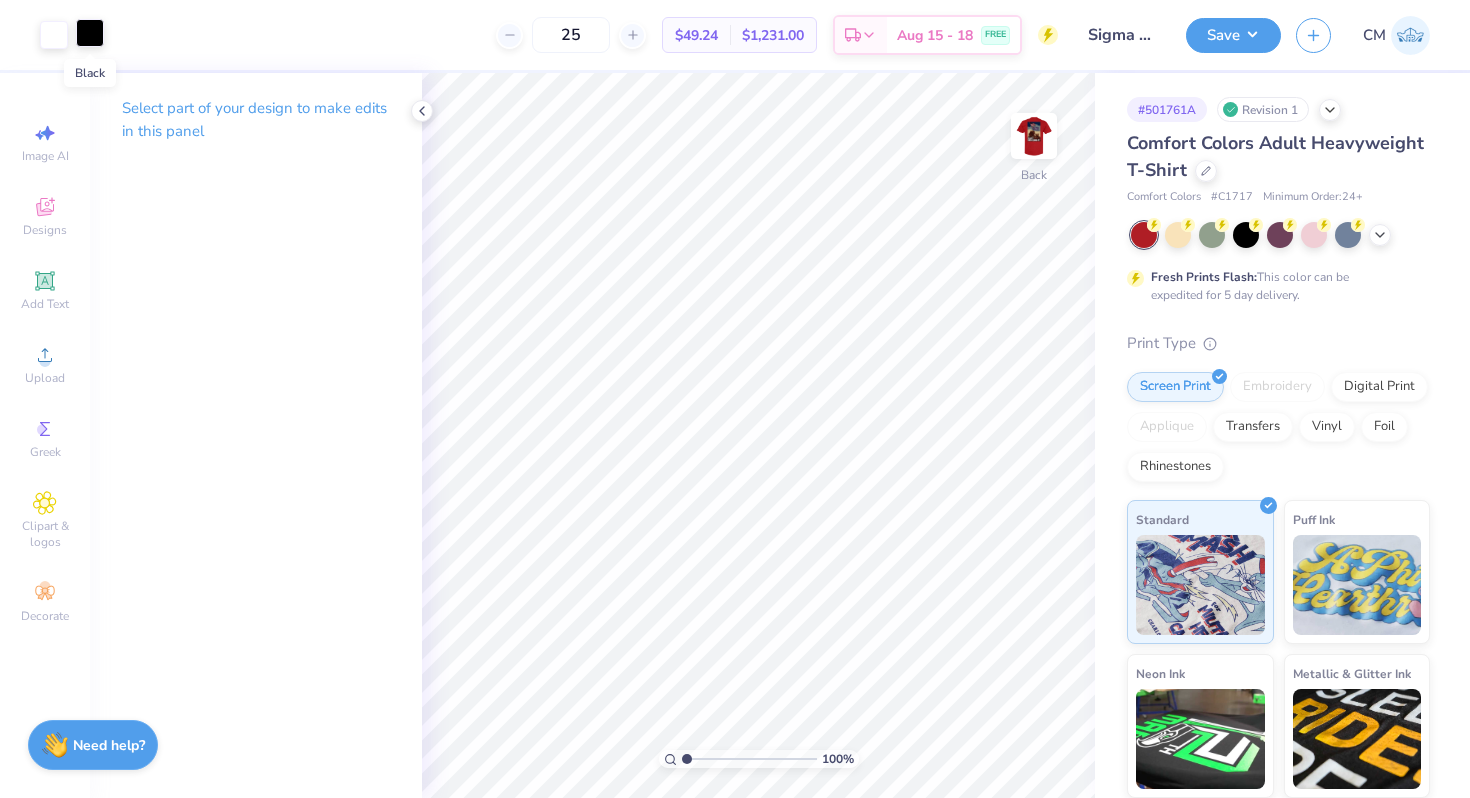 click at bounding box center (90, 33) 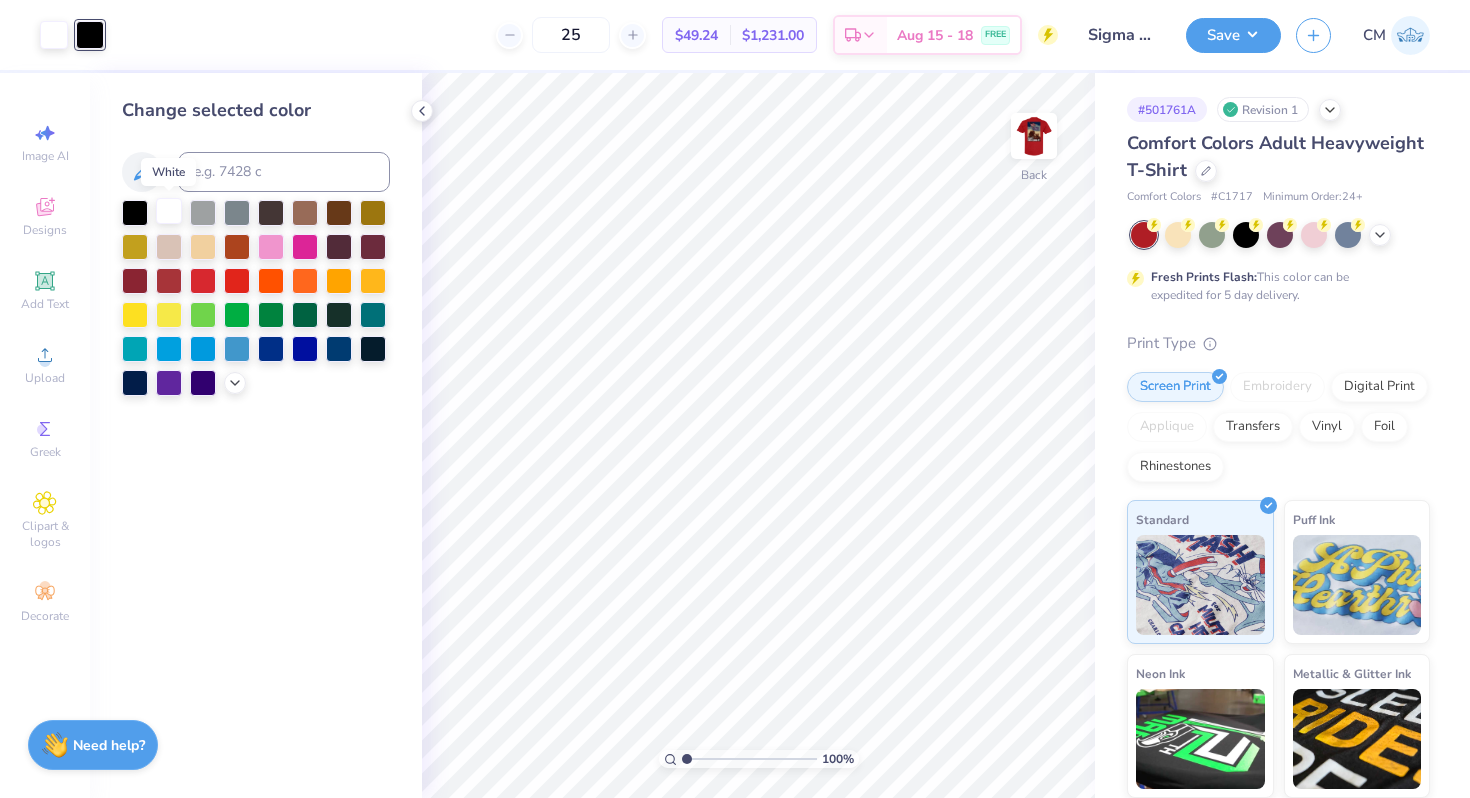 click at bounding box center (169, 211) 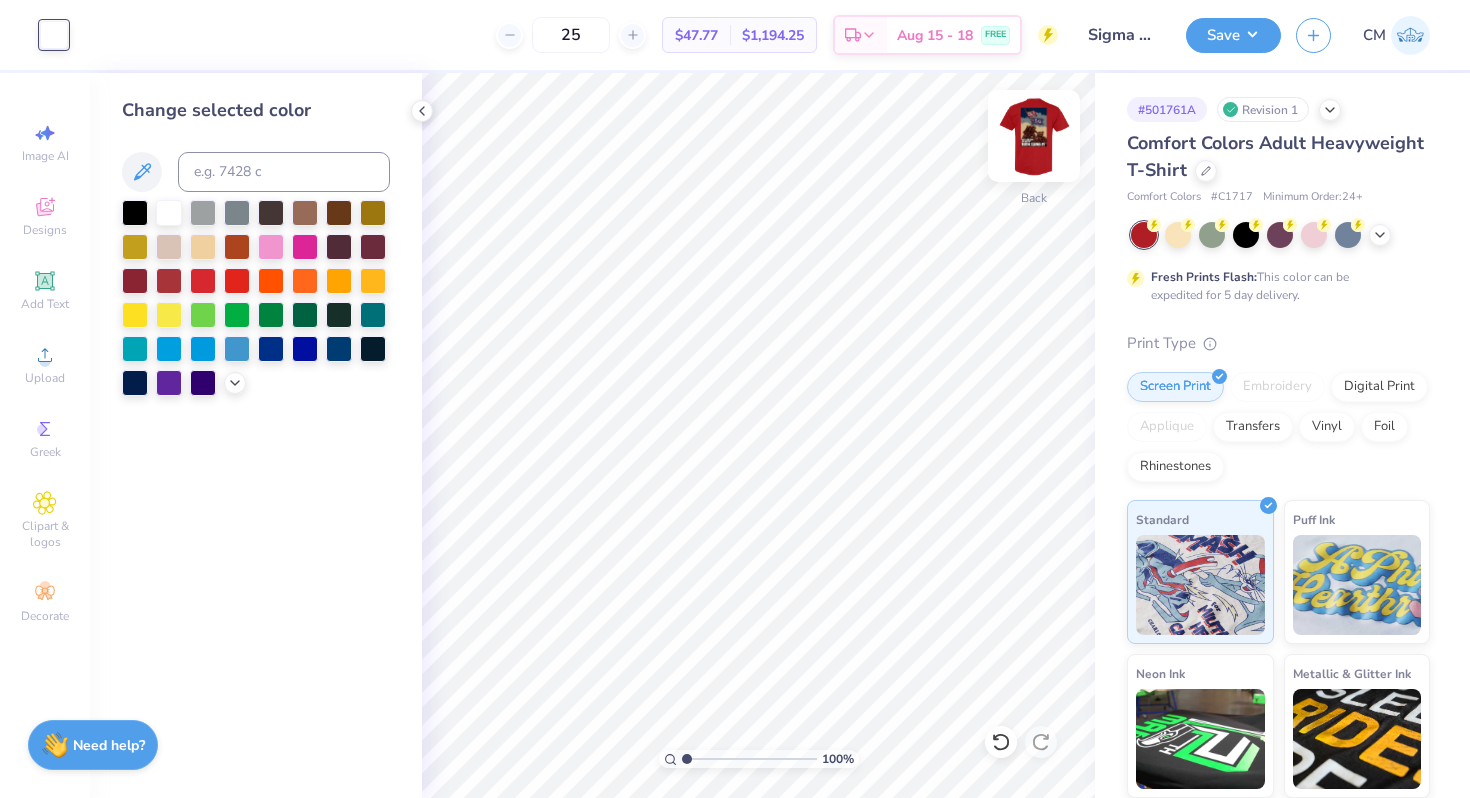 click at bounding box center (1034, 136) 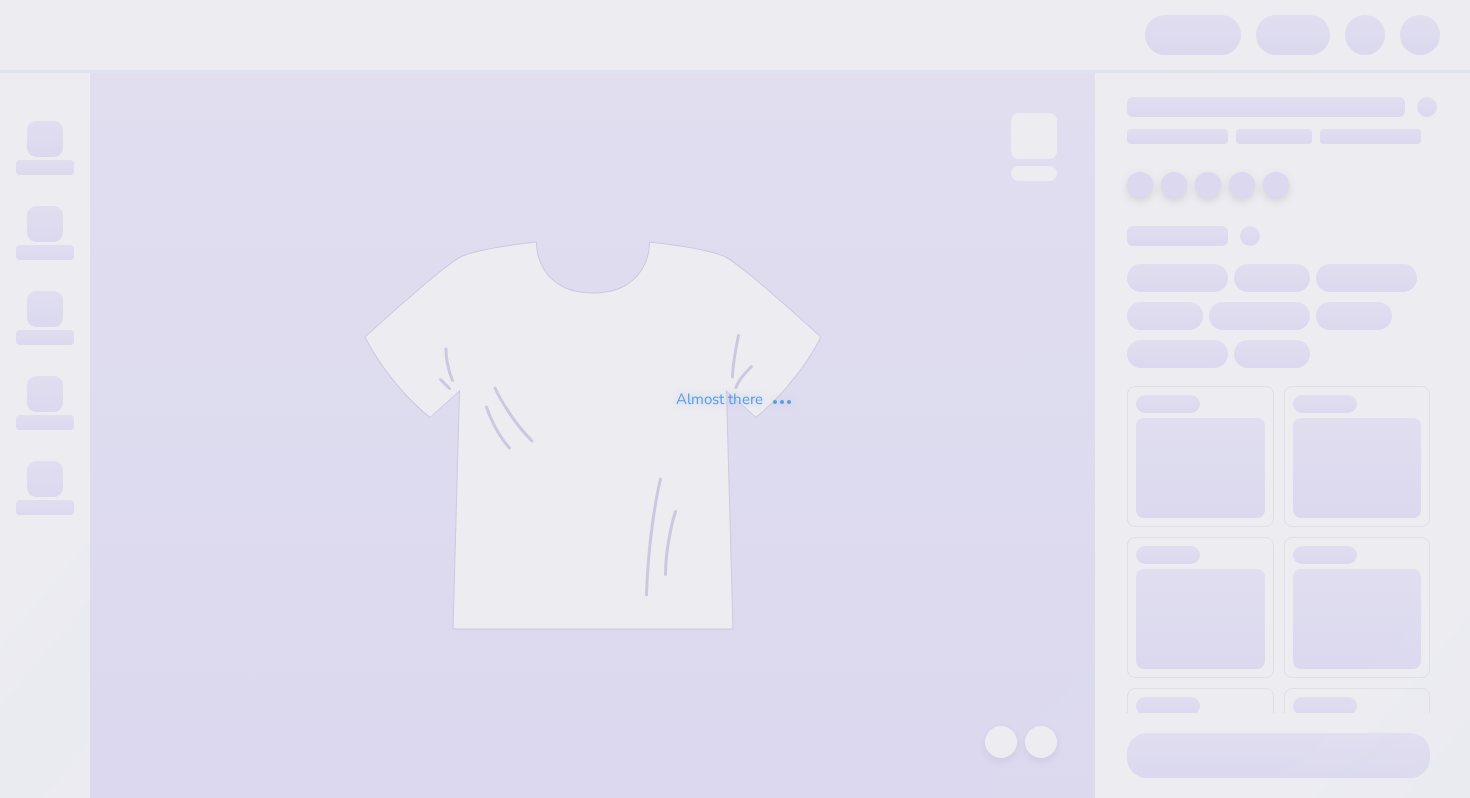 scroll, scrollTop: 0, scrollLeft: 0, axis: both 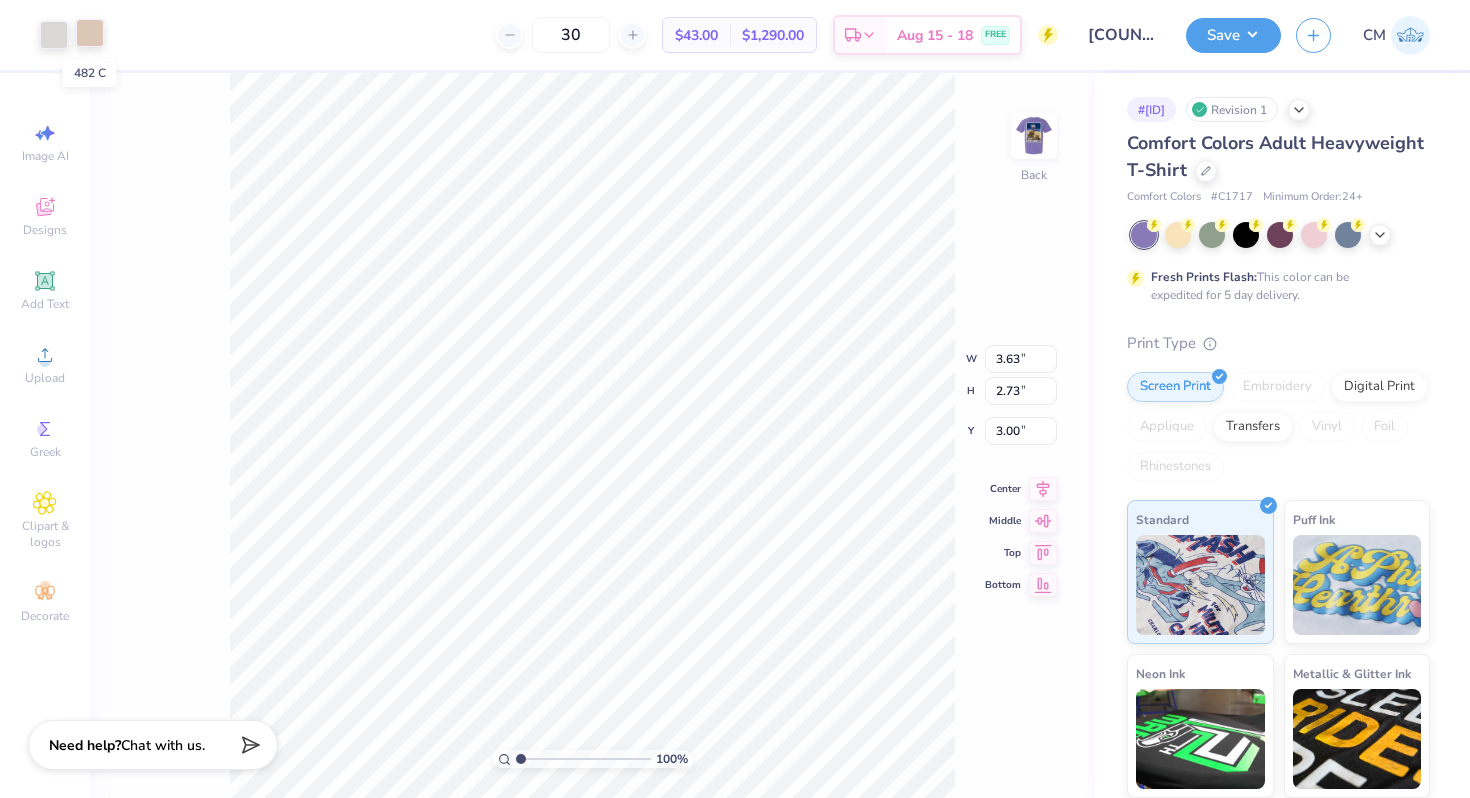 click at bounding box center [90, 33] 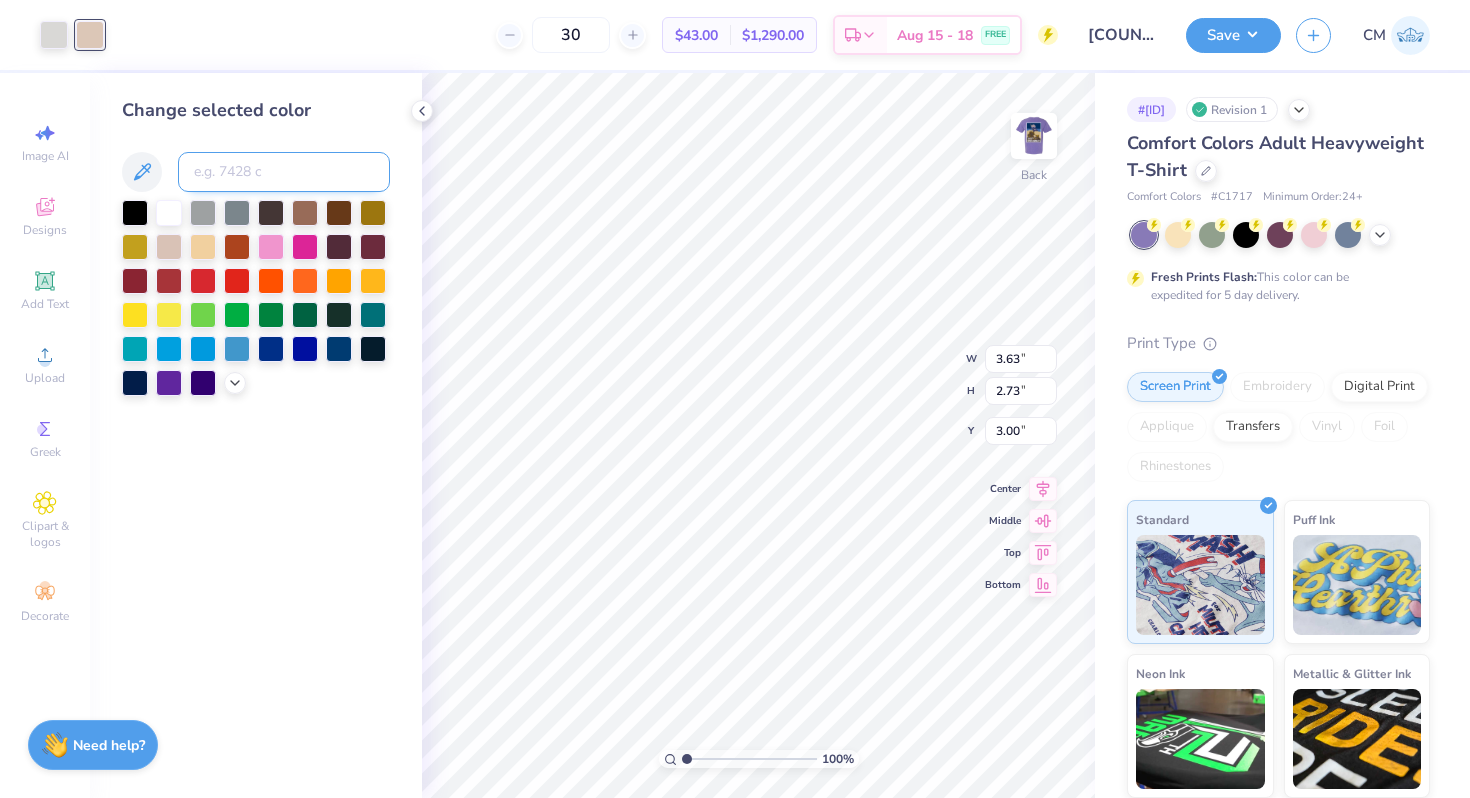 click at bounding box center (284, 172) 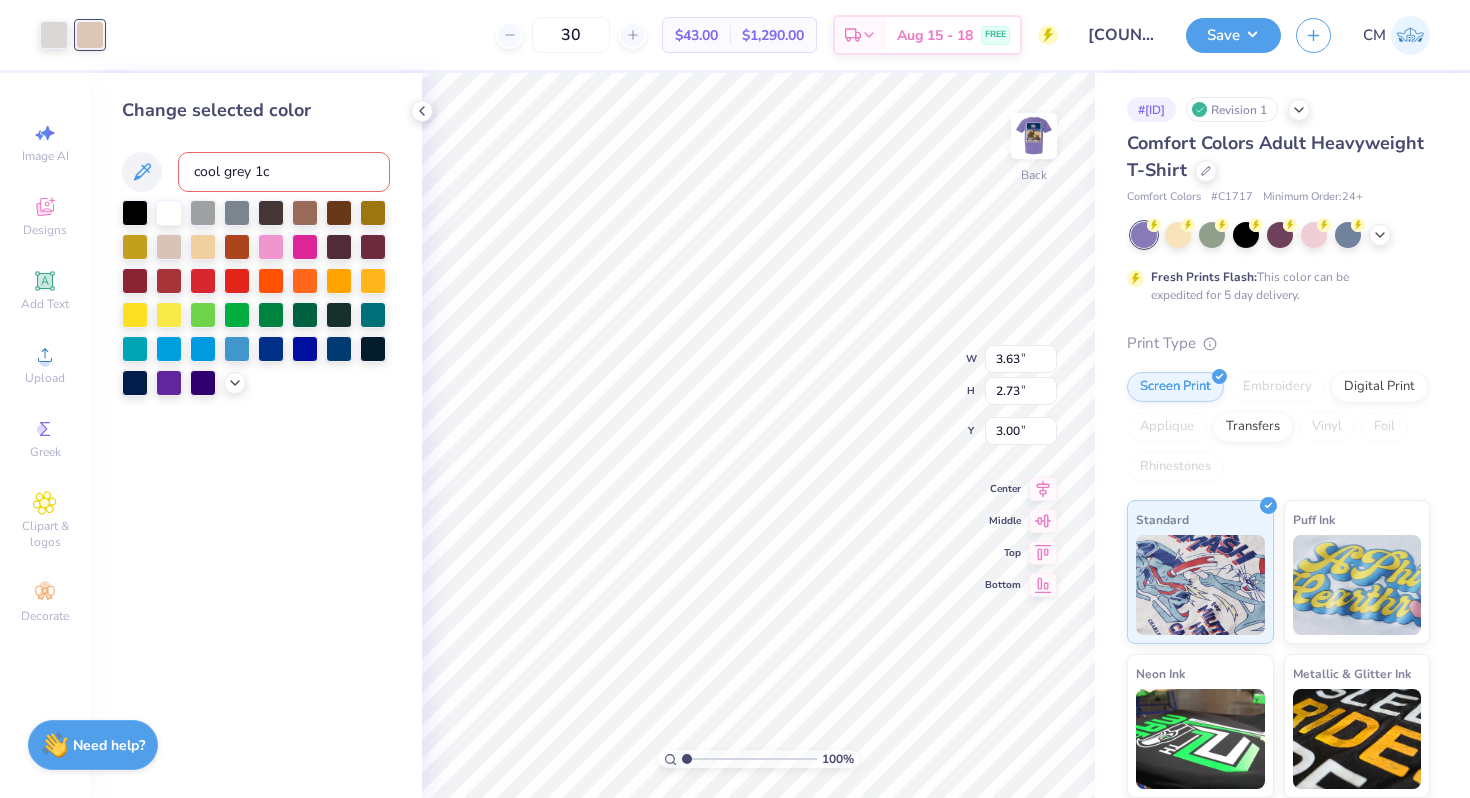type on "cool grey 1c" 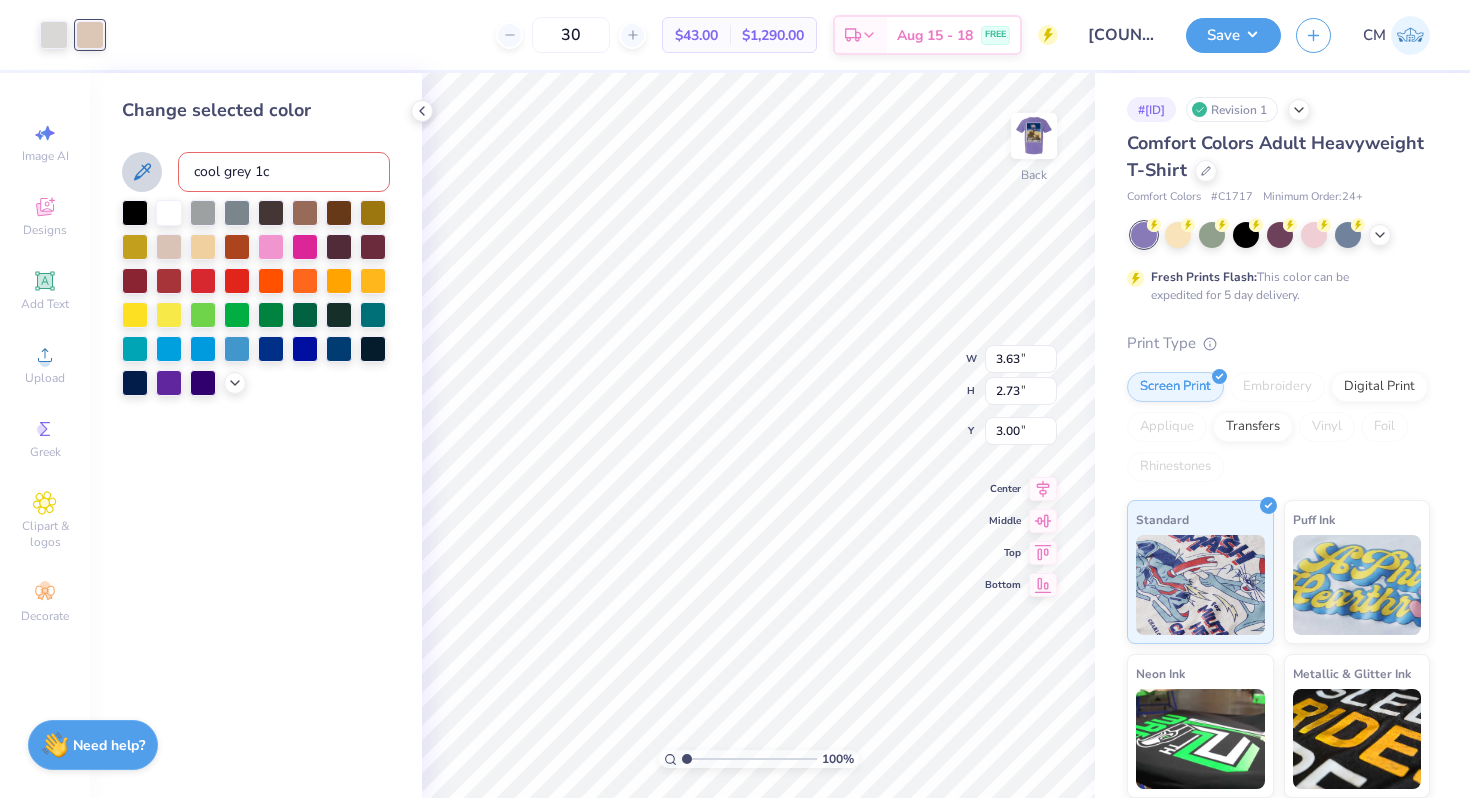 scroll, scrollTop: 1, scrollLeft: 0, axis: vertical 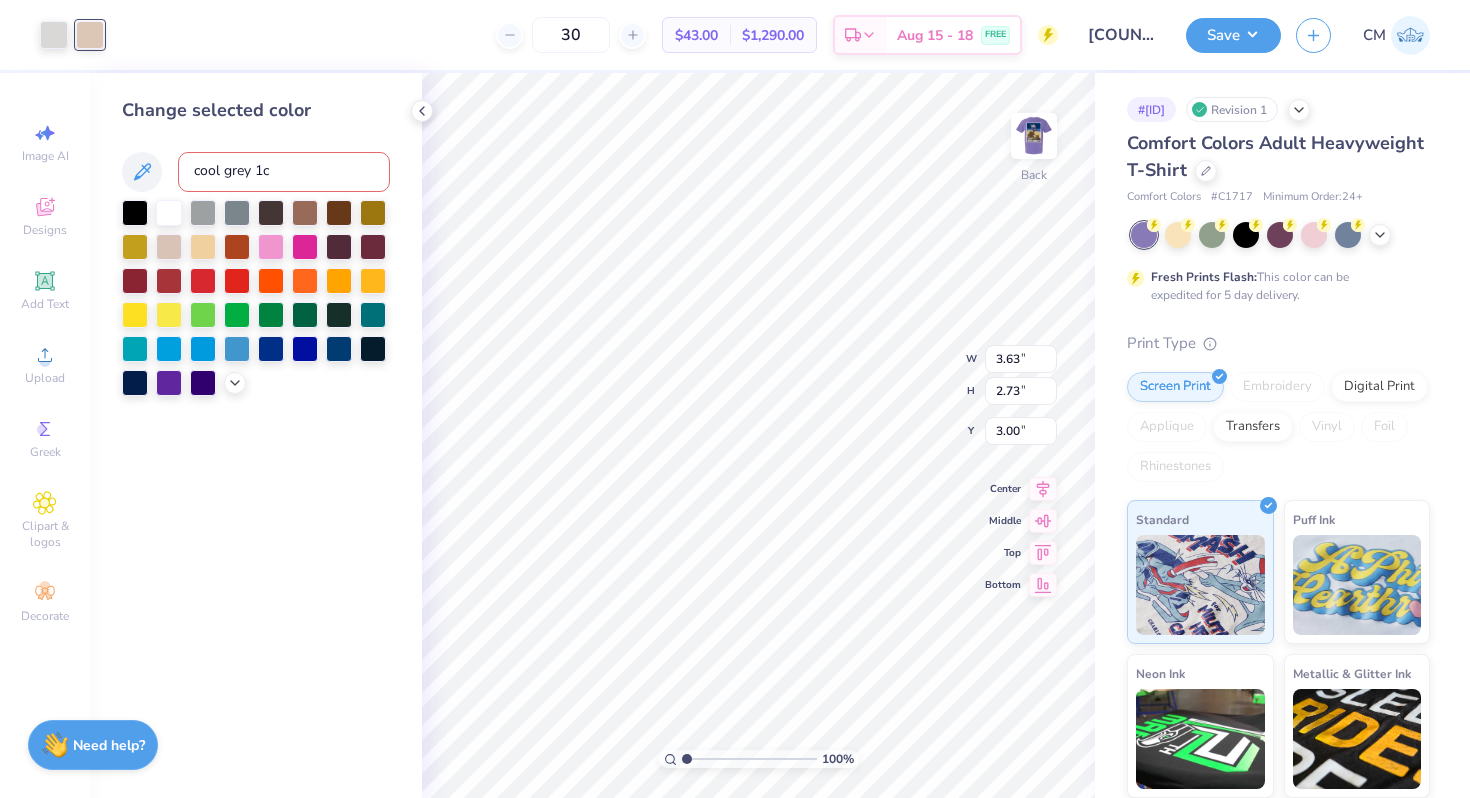 drag, startPoint x: 288, startPoint y: 177, endPoint x: 117, endPoint y: 171, distance: 171.10522 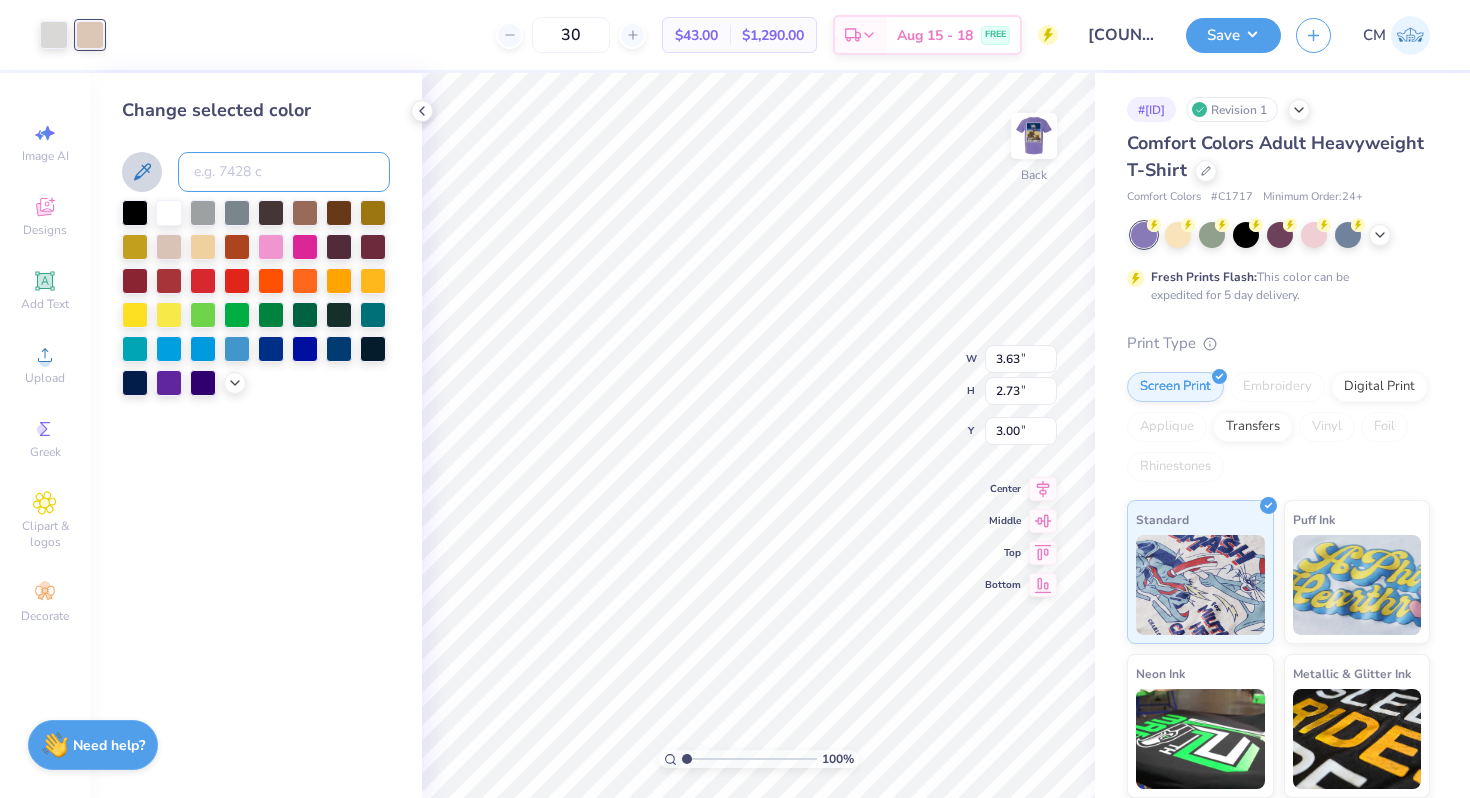 type 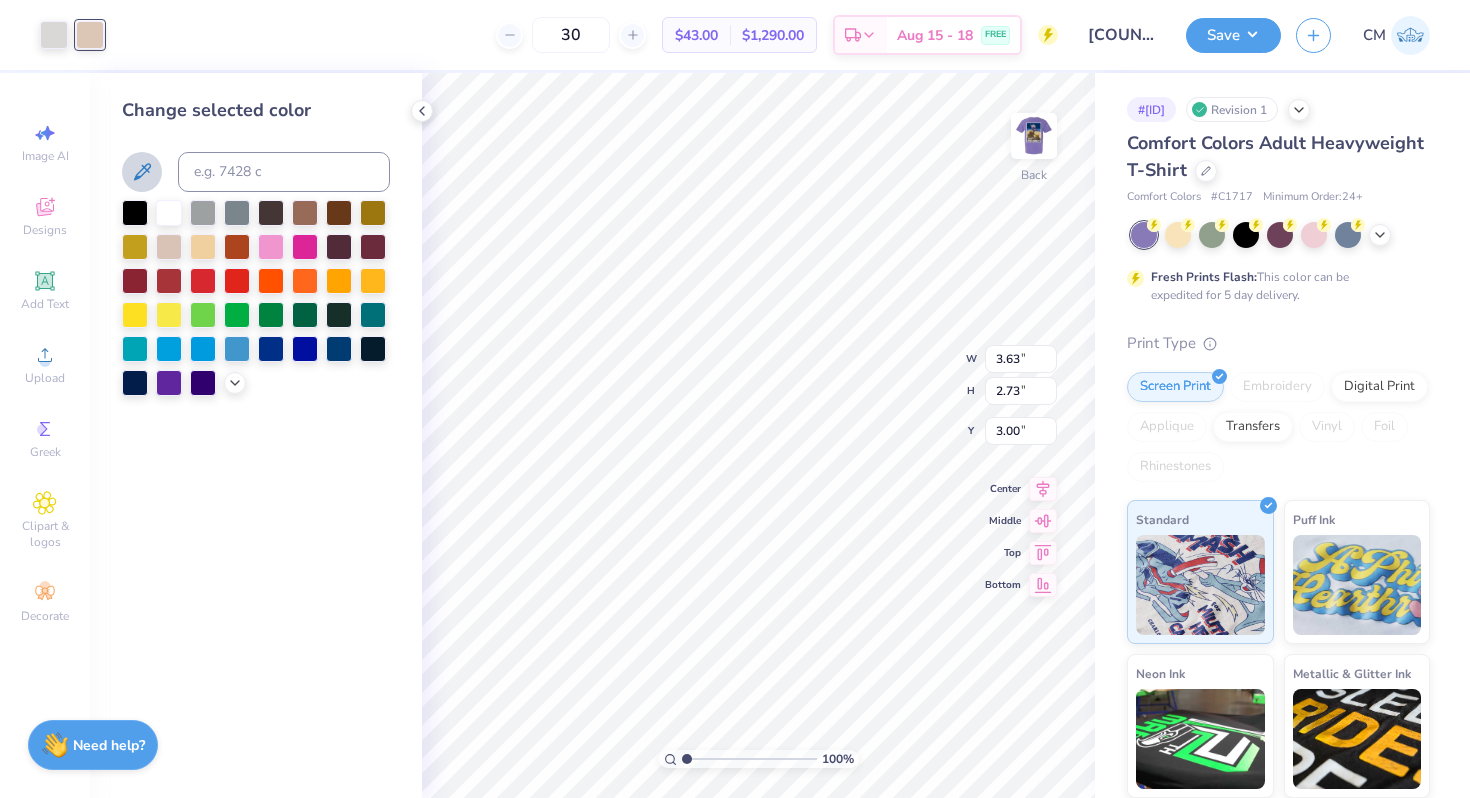 click 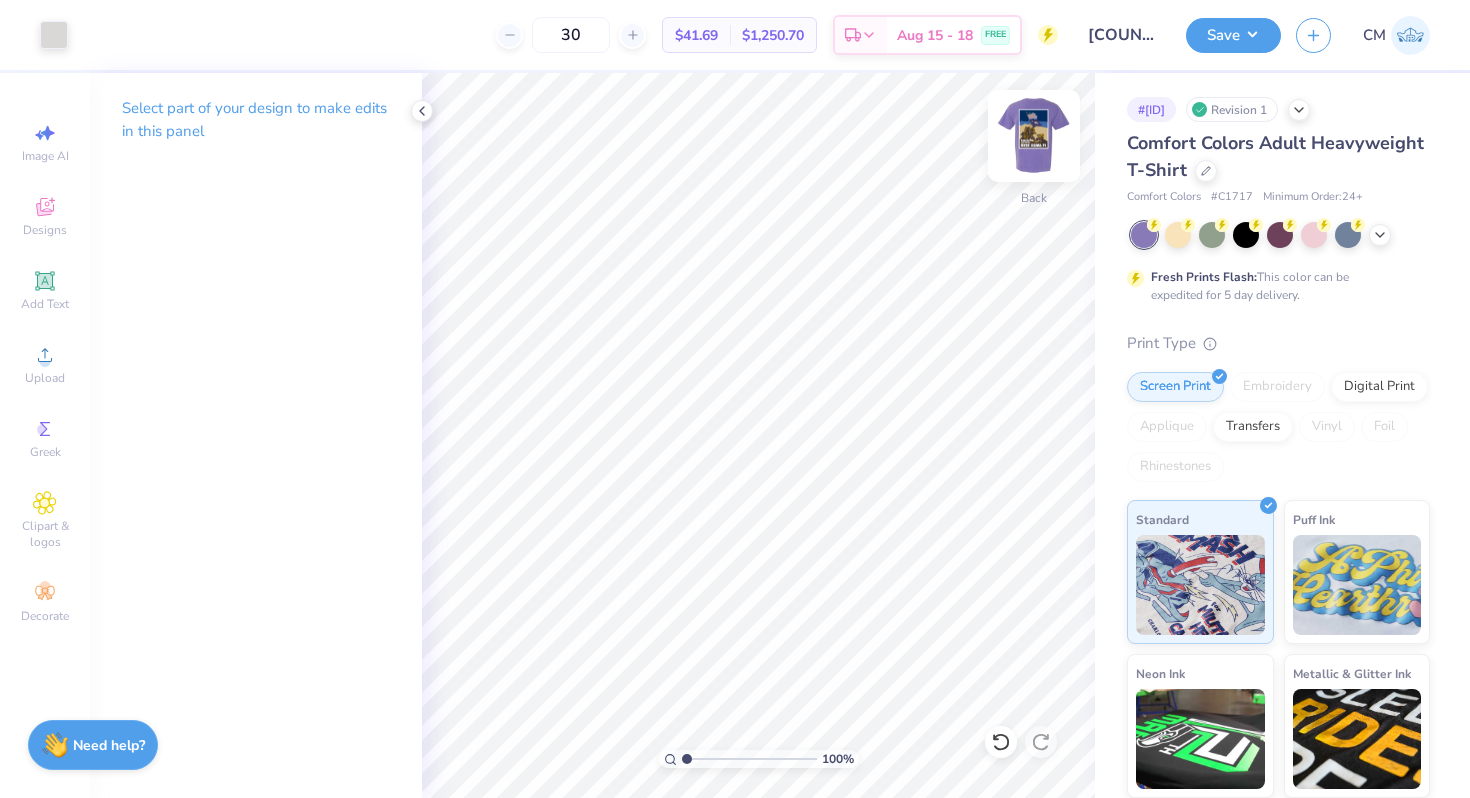 click at bounding box center (1034, 136) 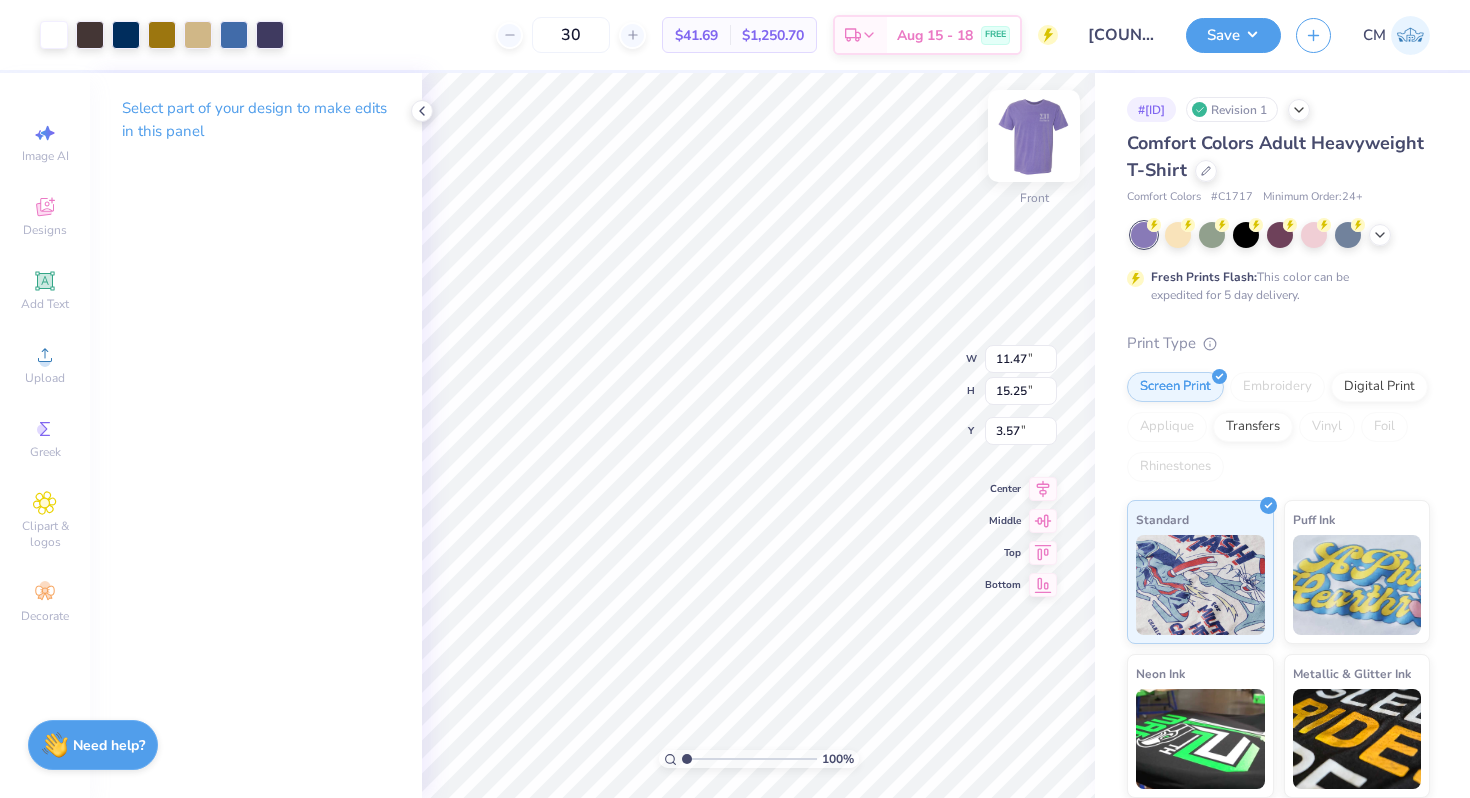 type on "3.00" 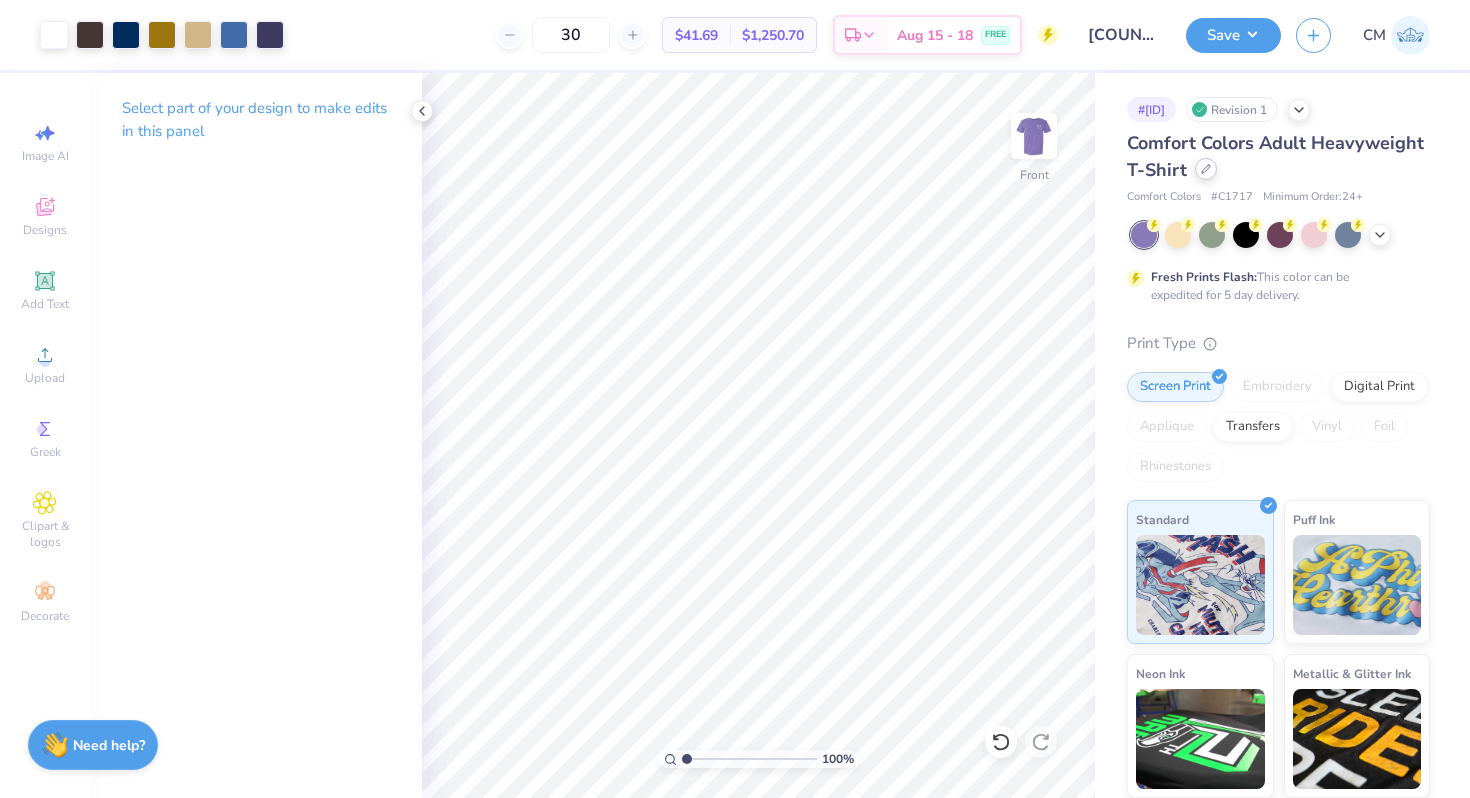 click at bounding box center (1206, 169) 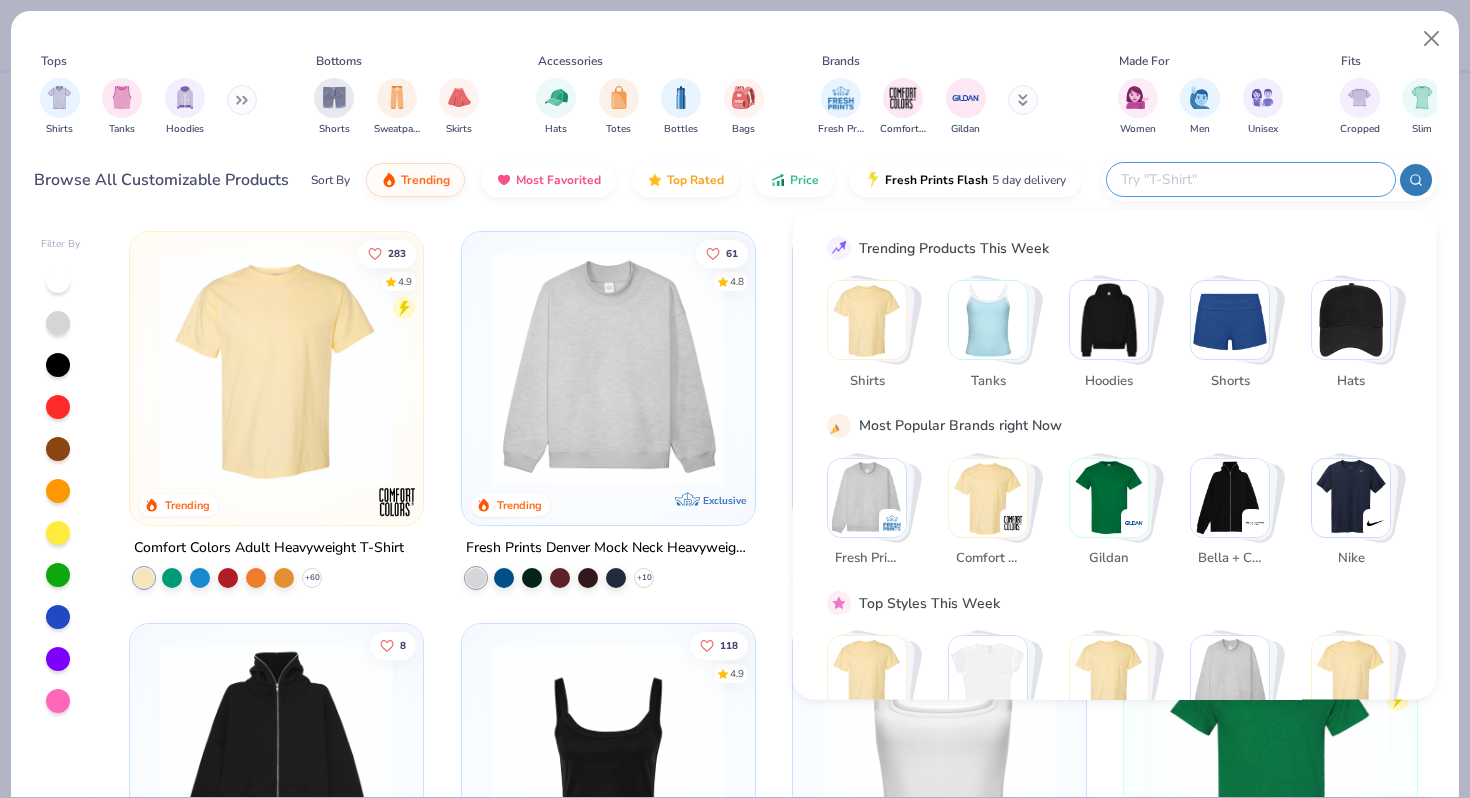 click at bounding box center (1250, 179) 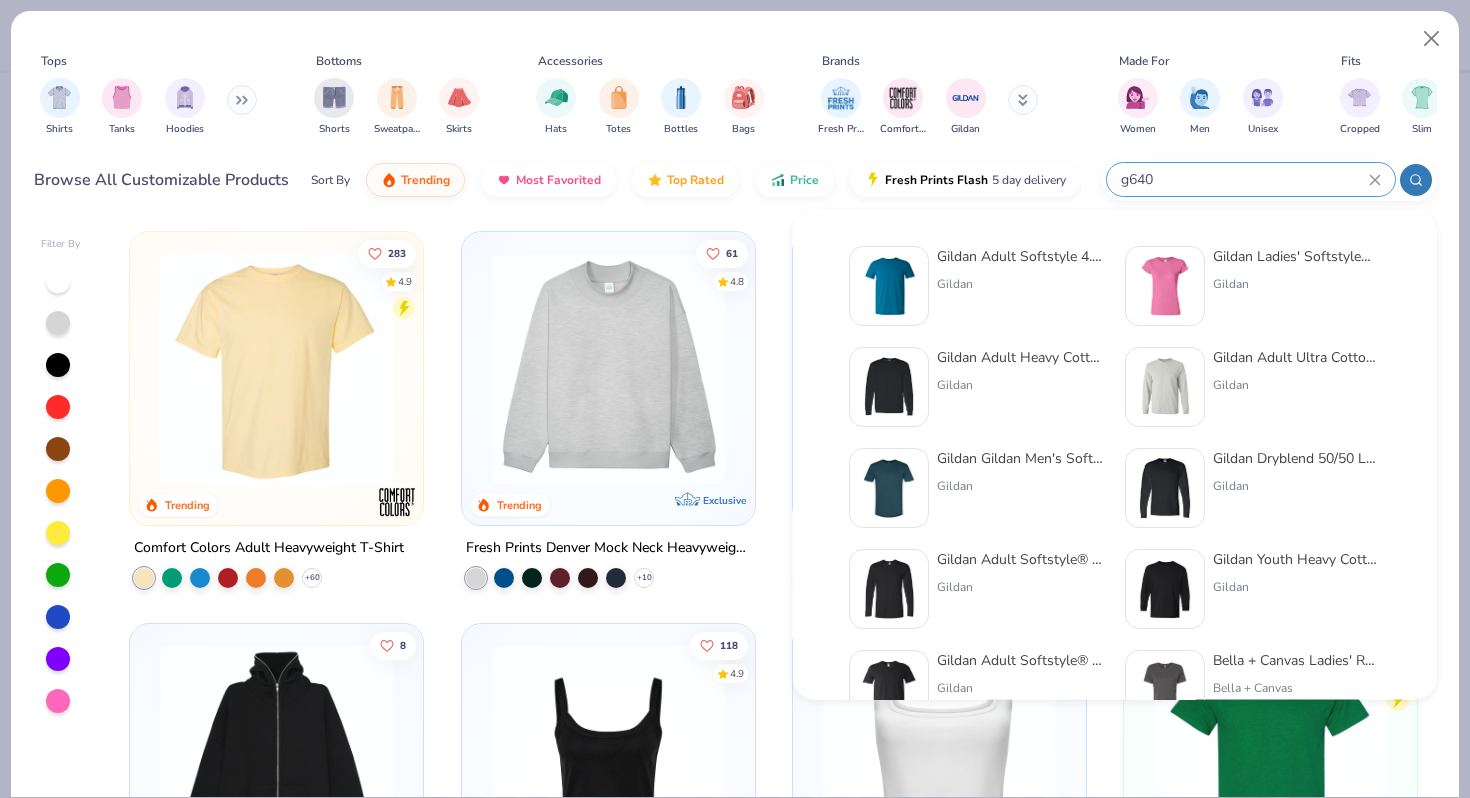 type on "g640" 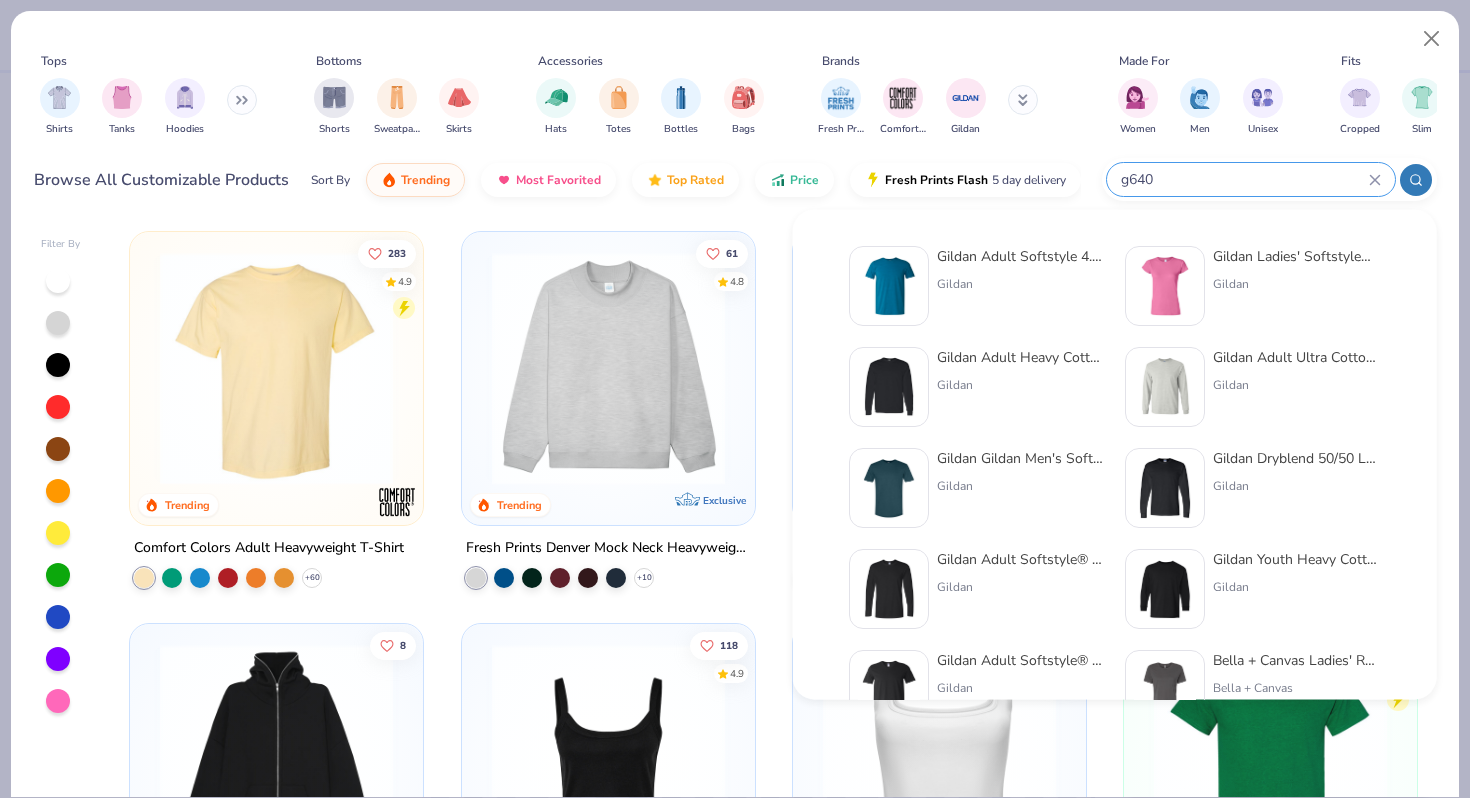 click on "Gildan Adult Softstyle 4.5 Oz. T-Shirt" at bounding box center (1021, 256) 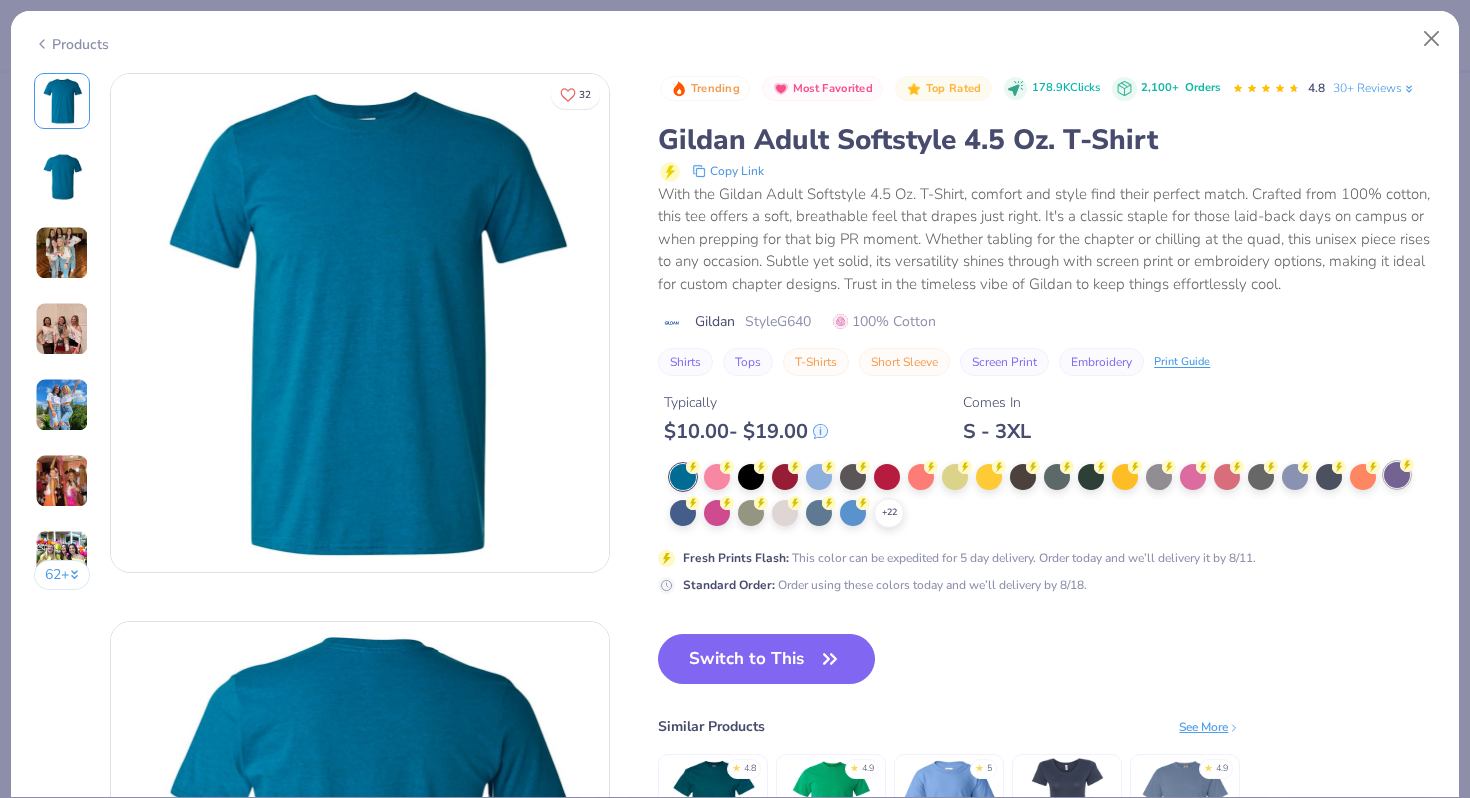 click at bounding box center [1397, 475] 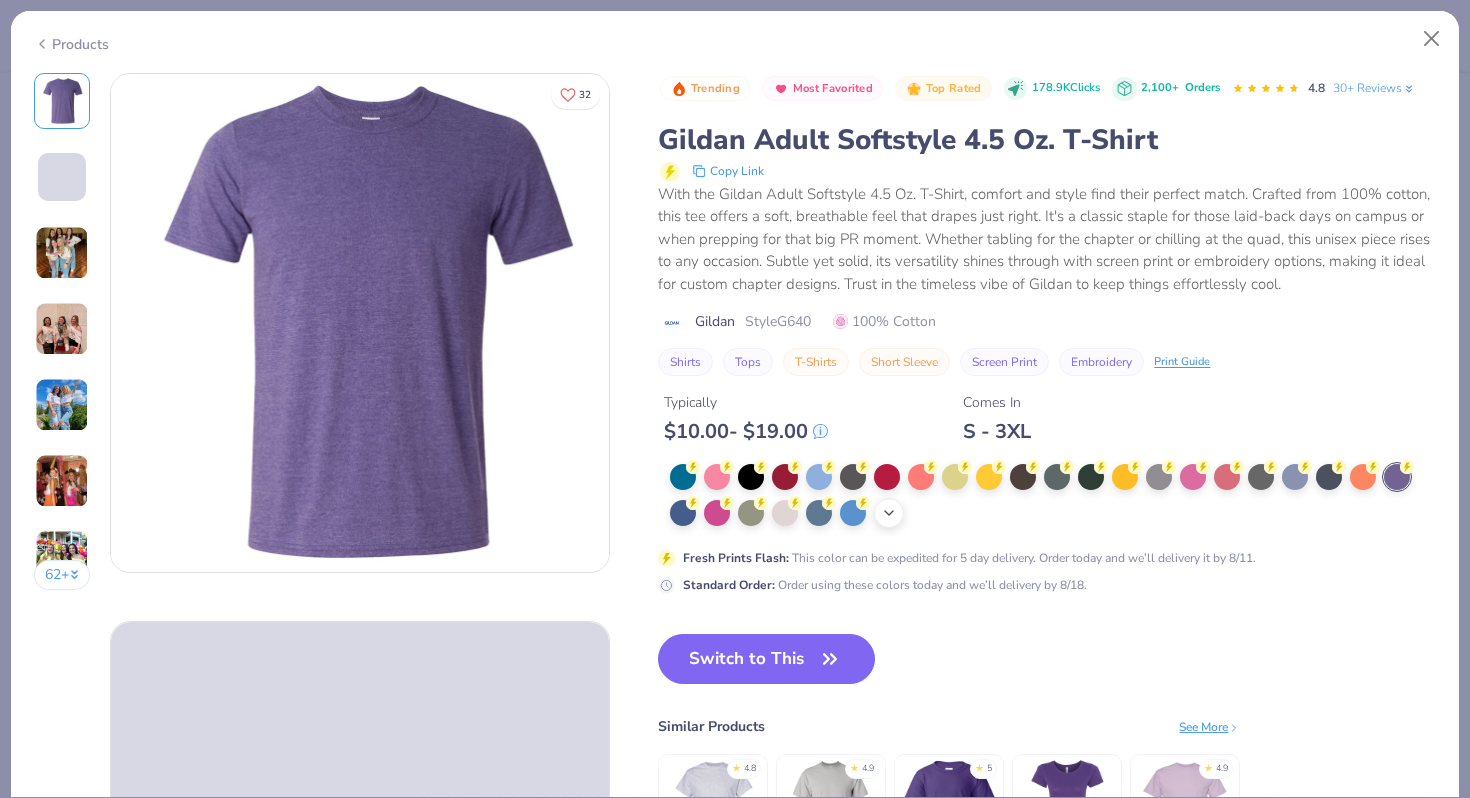 click 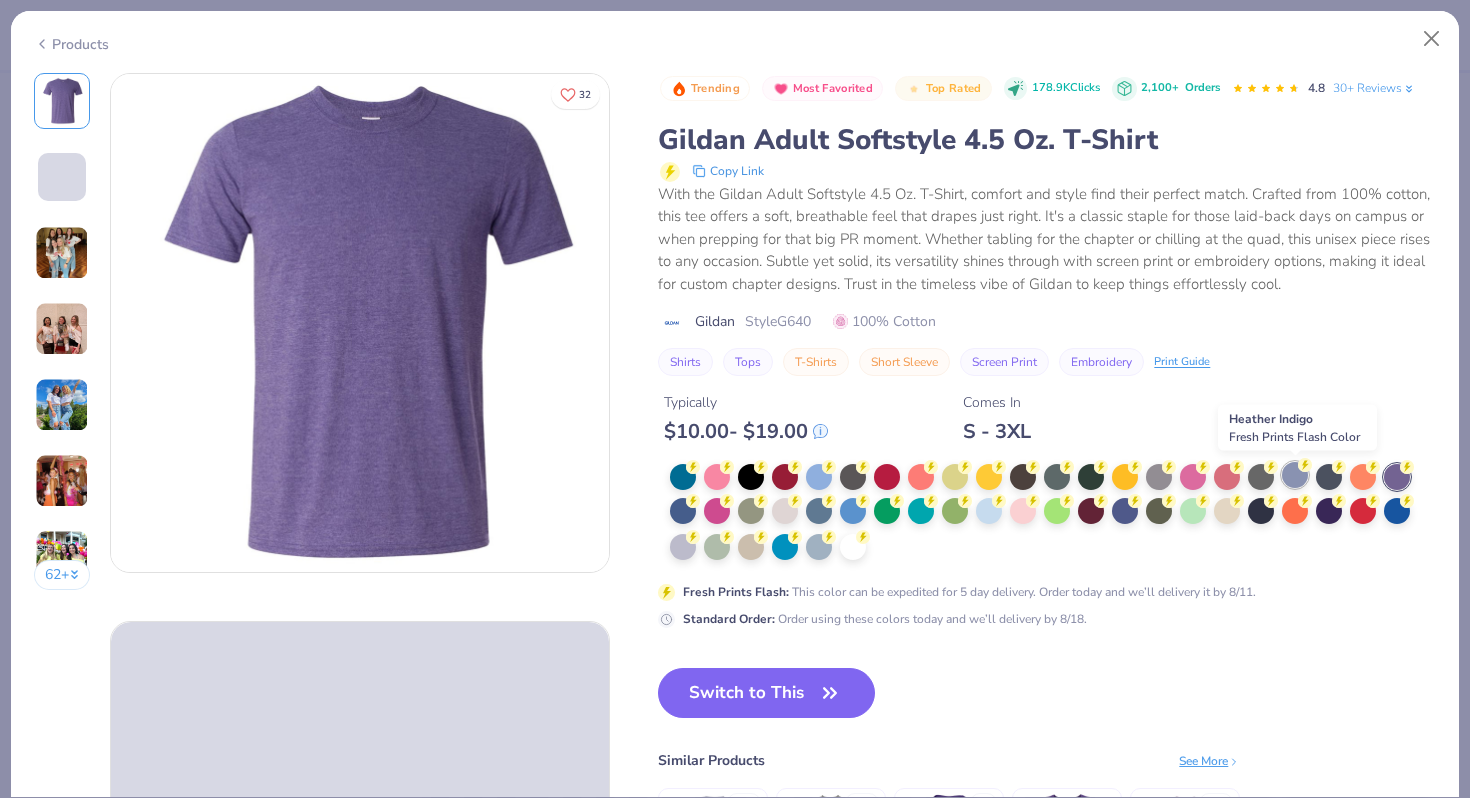 click at bounding box center [1295, 475] 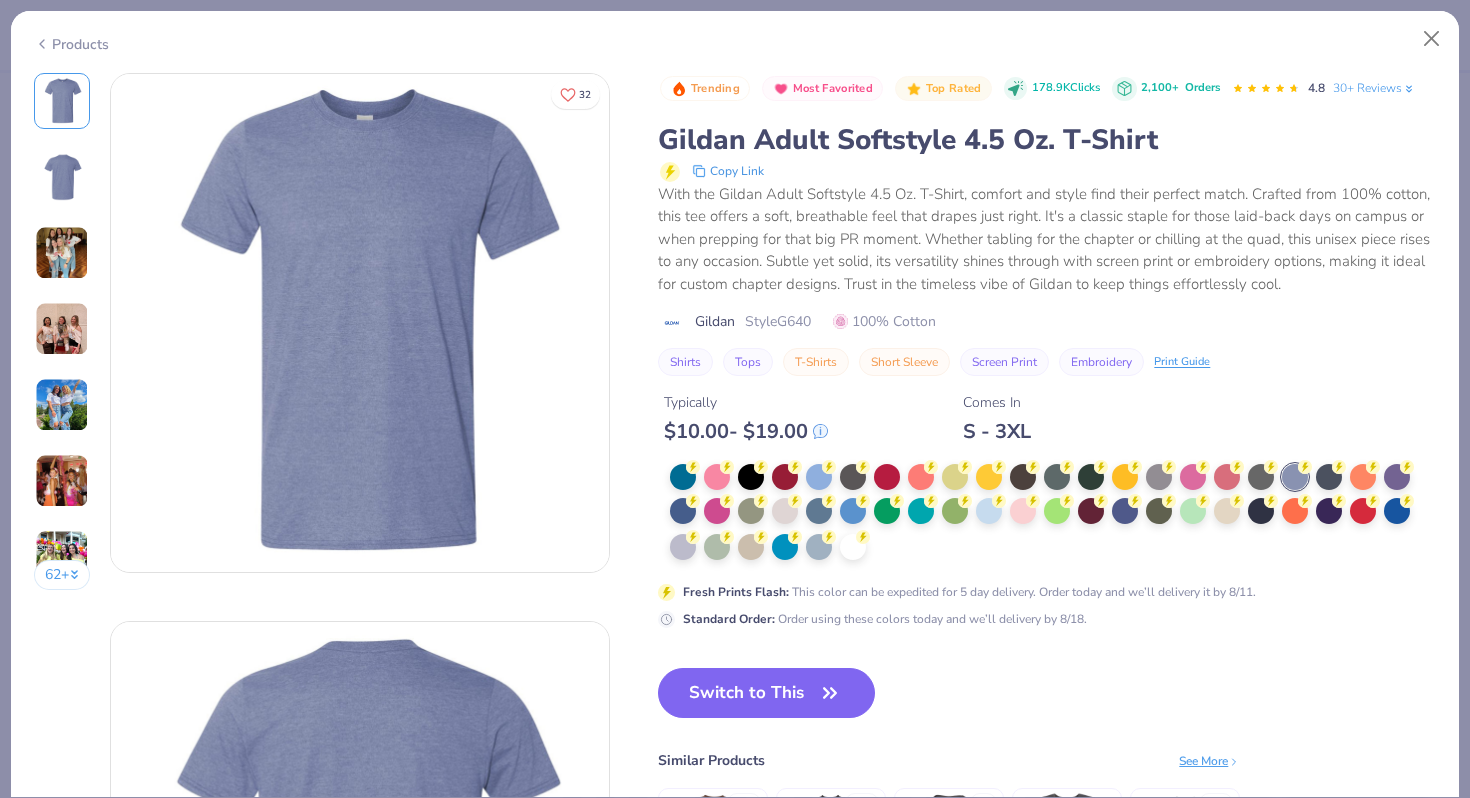 click on "Products" at bounding box center (735, 37) 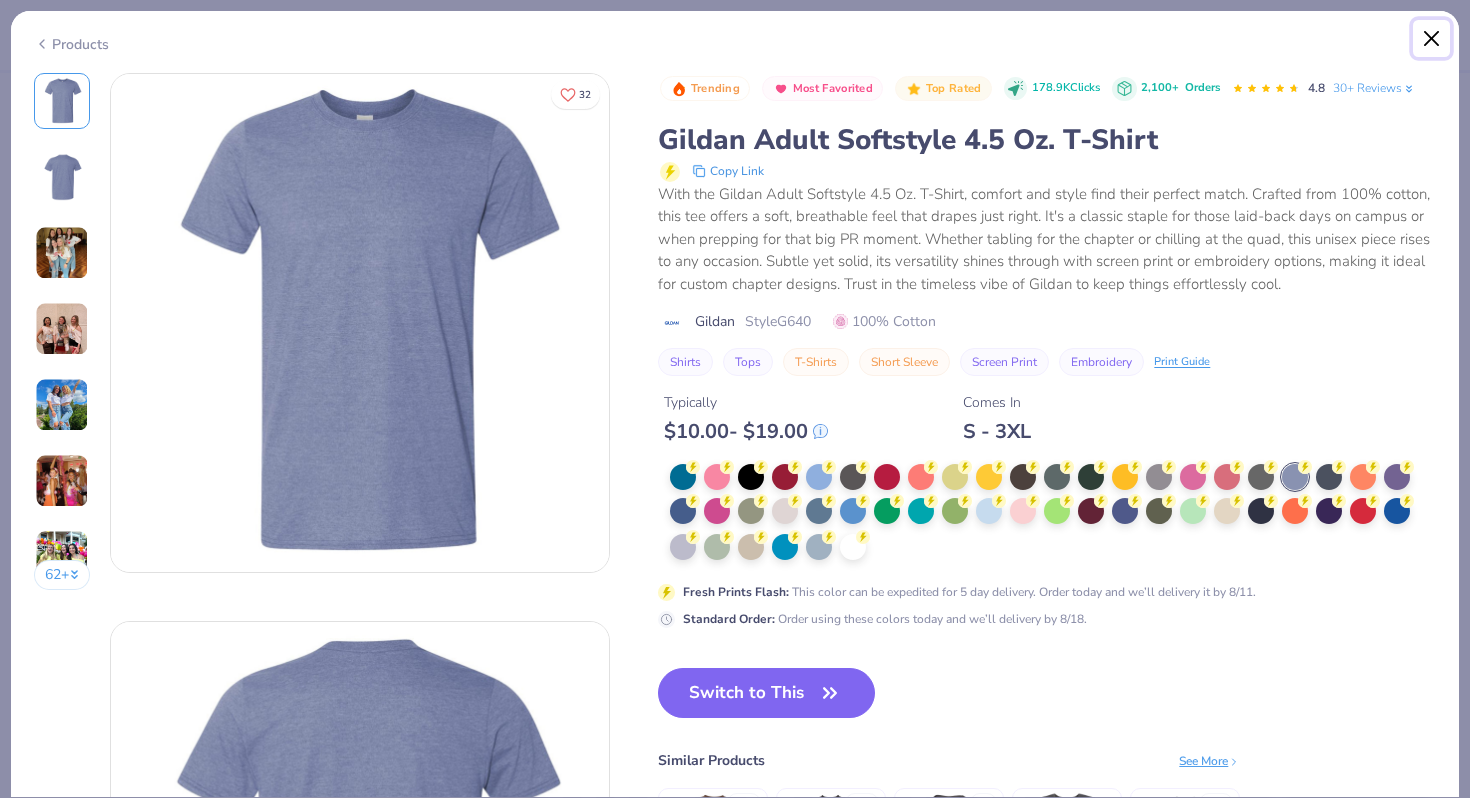 click at bounding box center (1432, 39) 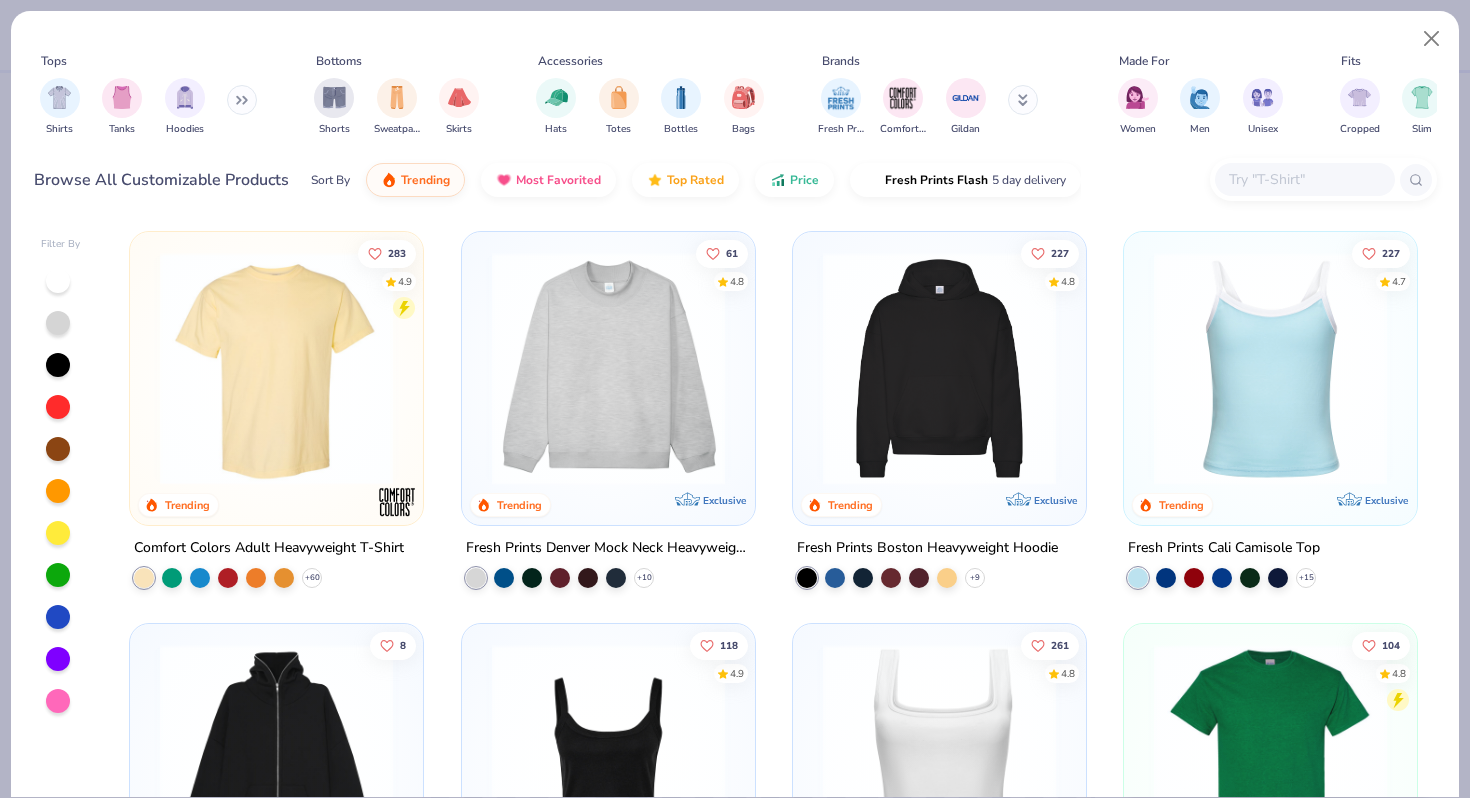 click at bounding box center [1304, 179] 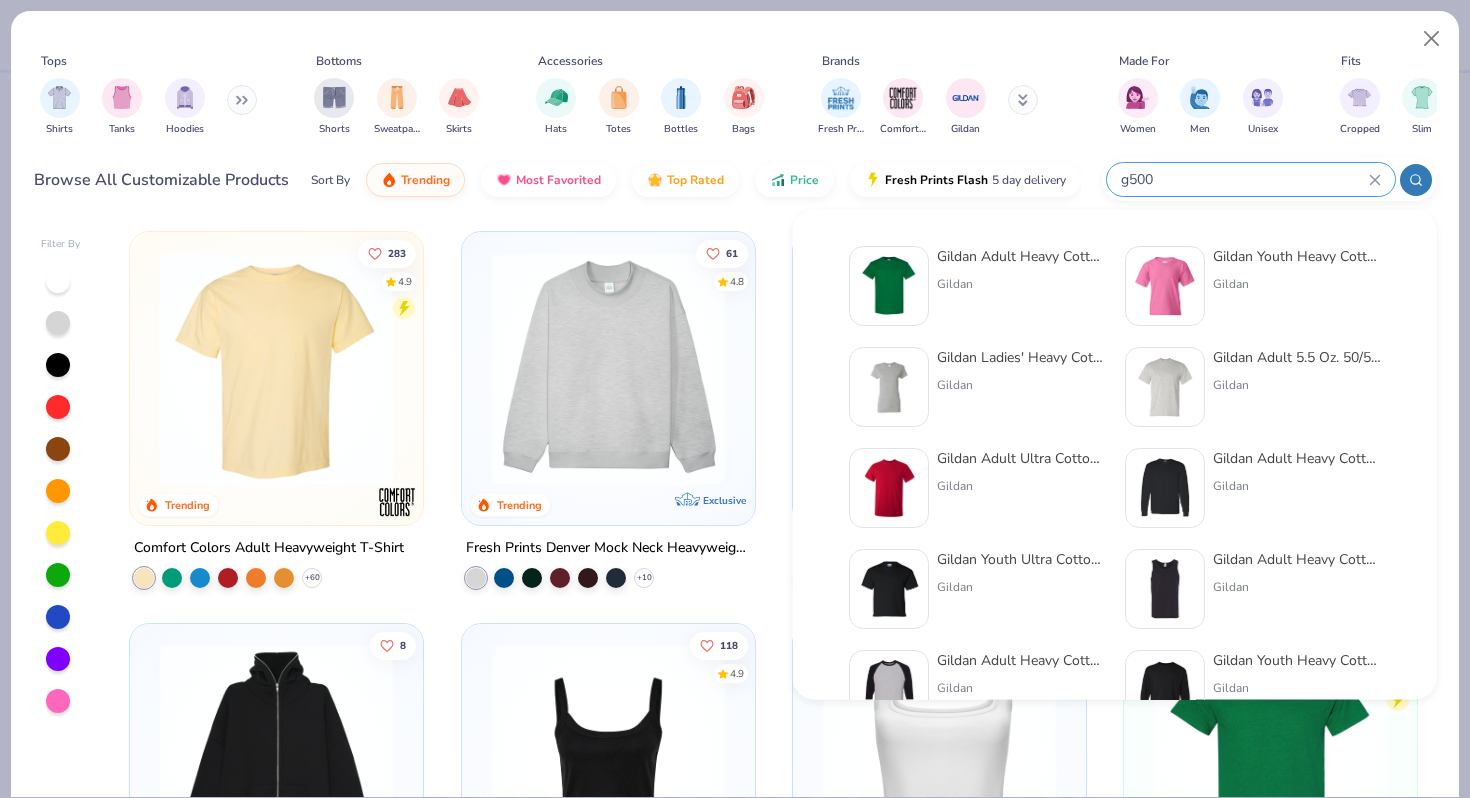 type on "g500" 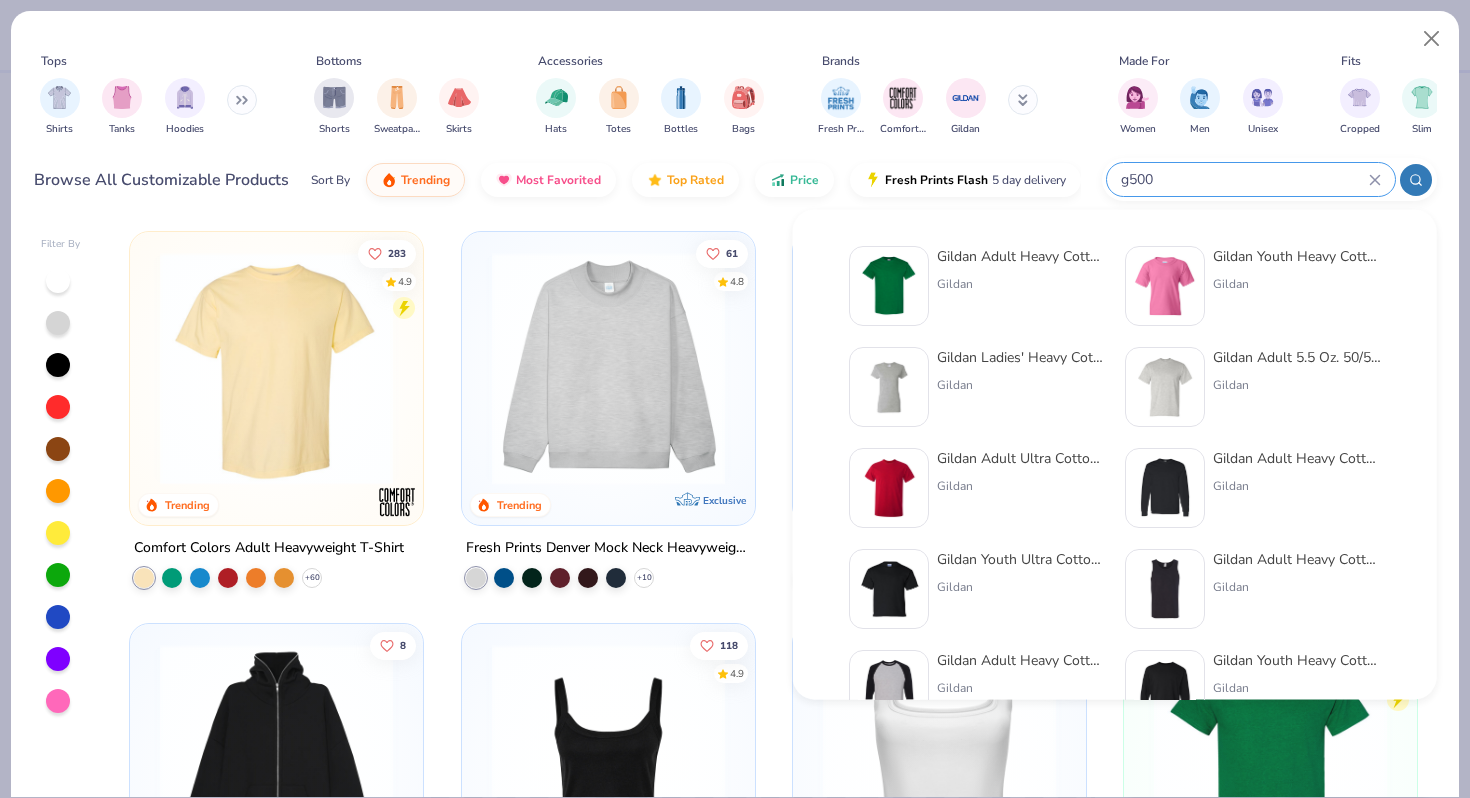 click on "Gildan Adult Heavy Cotton T-Shirt Gildan" at bounding box center (1021, 286) 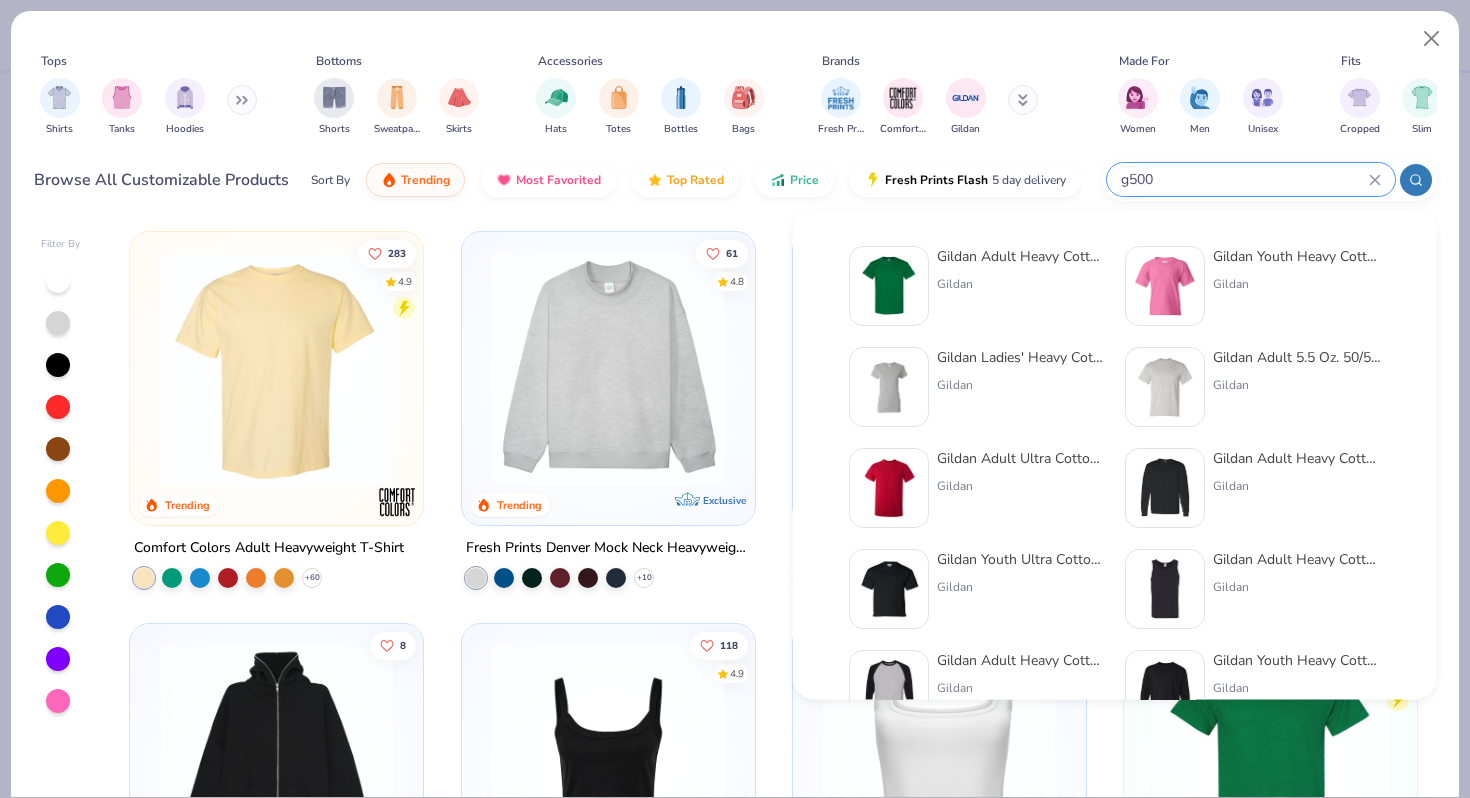 type 